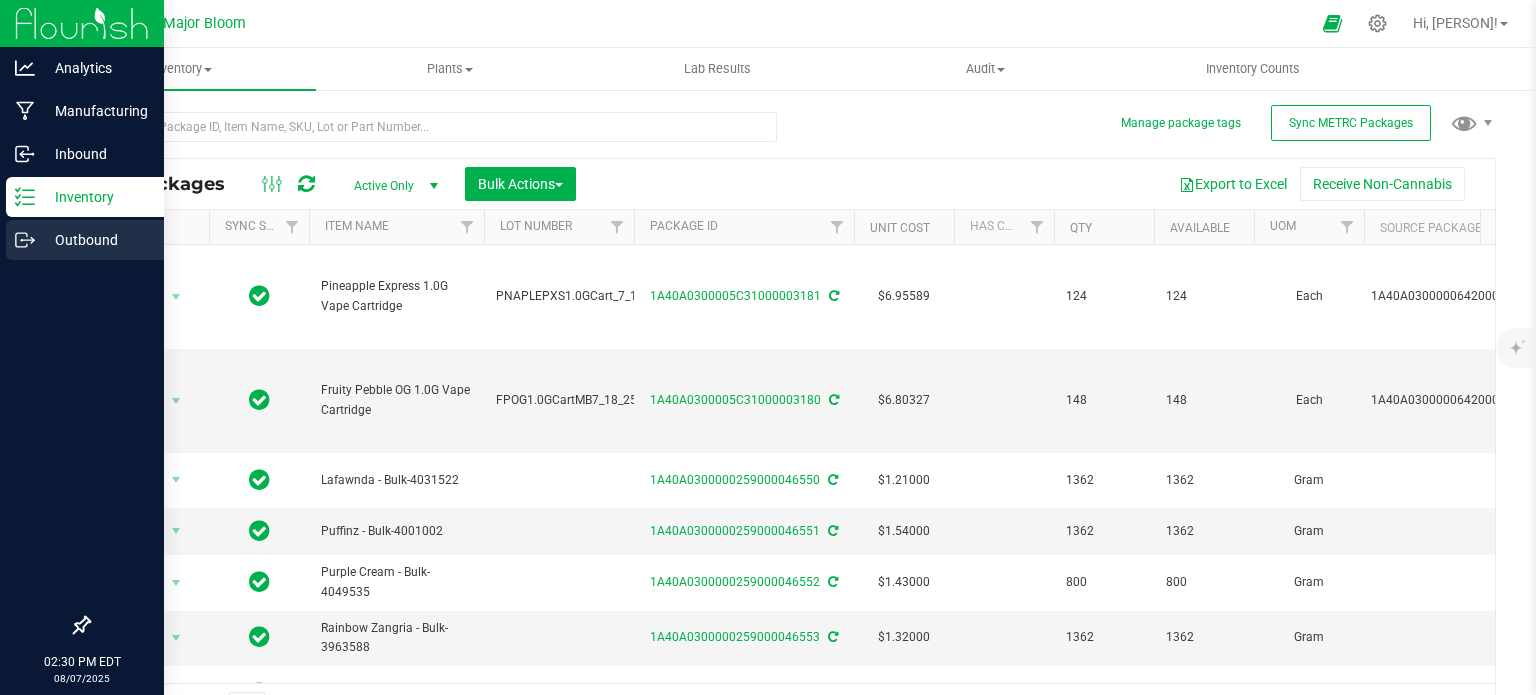scroll, scrollTop: 0, scrollLeft: 0, axis: both 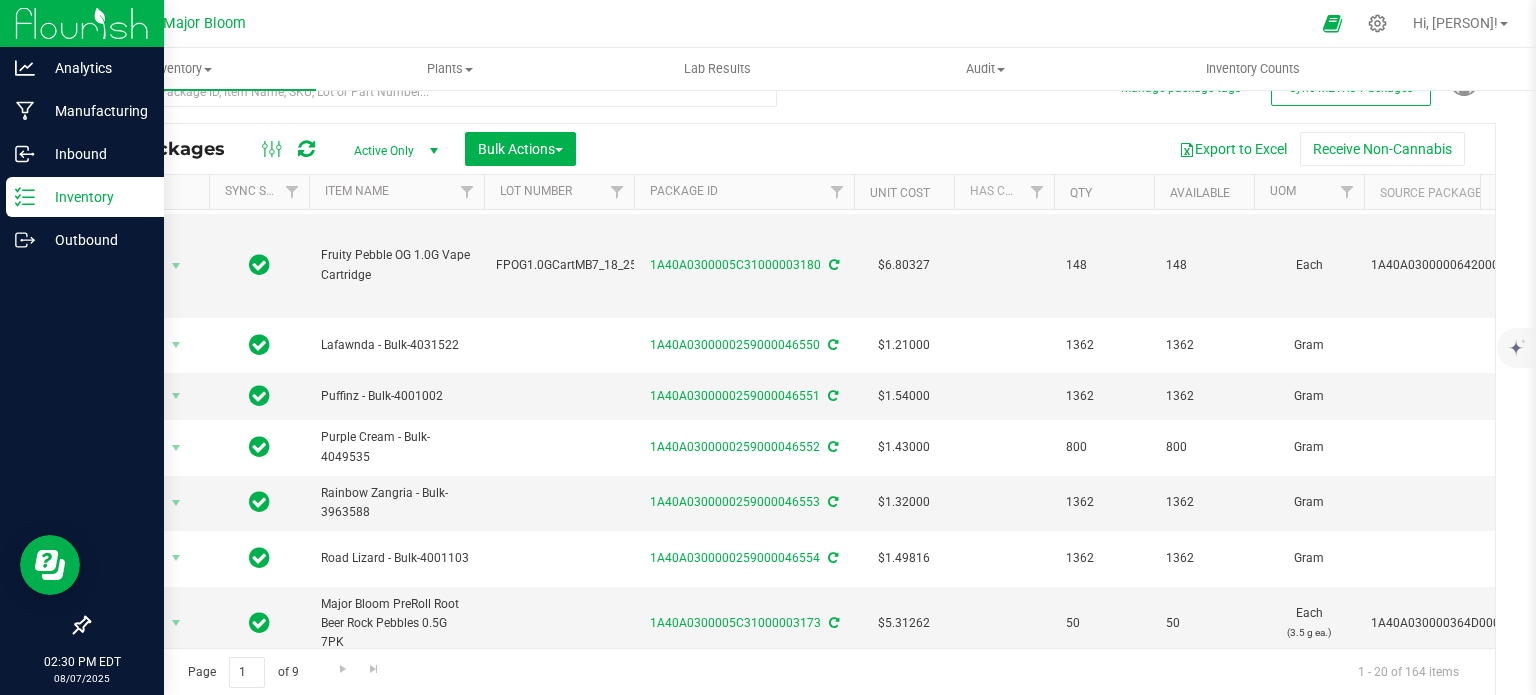 click on "Inventory" at bounding box center [95, 197] 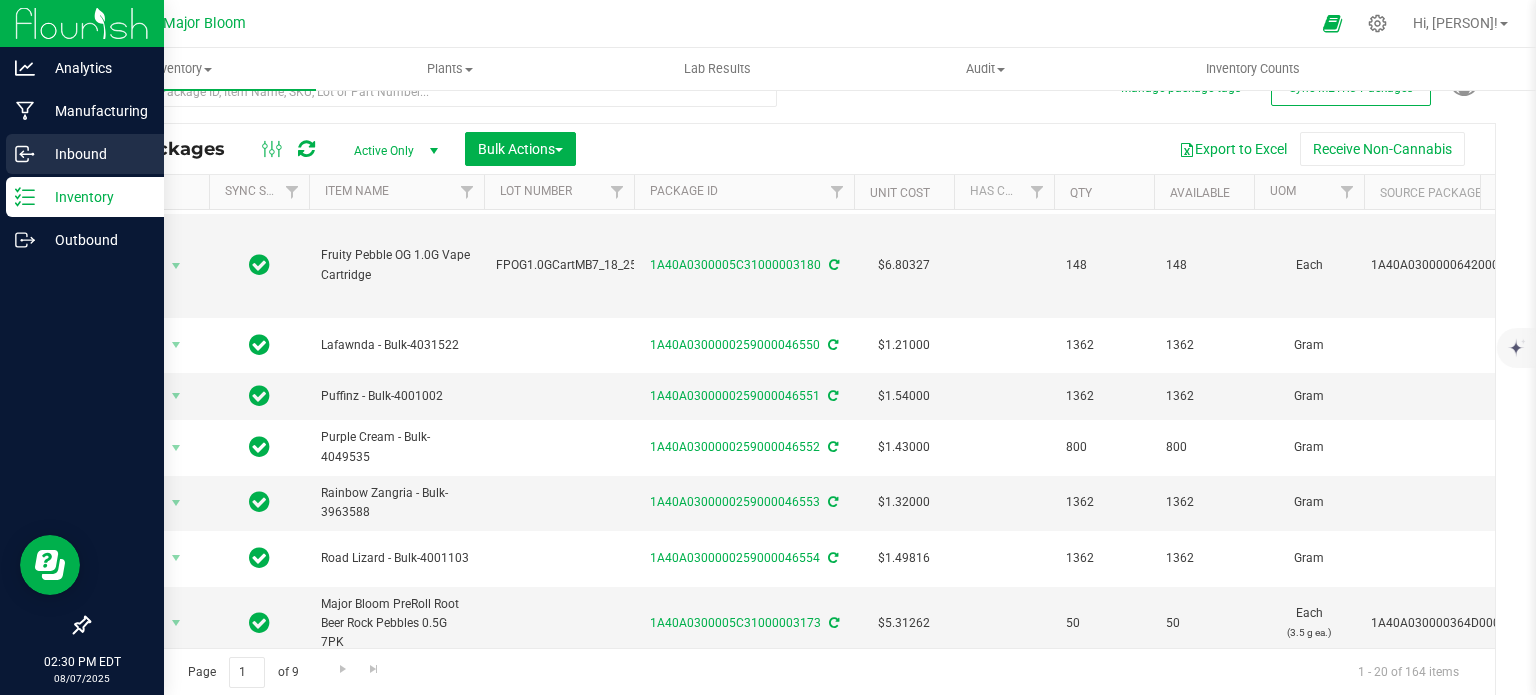 click on "Inbound" at bounding box center (95, 154) 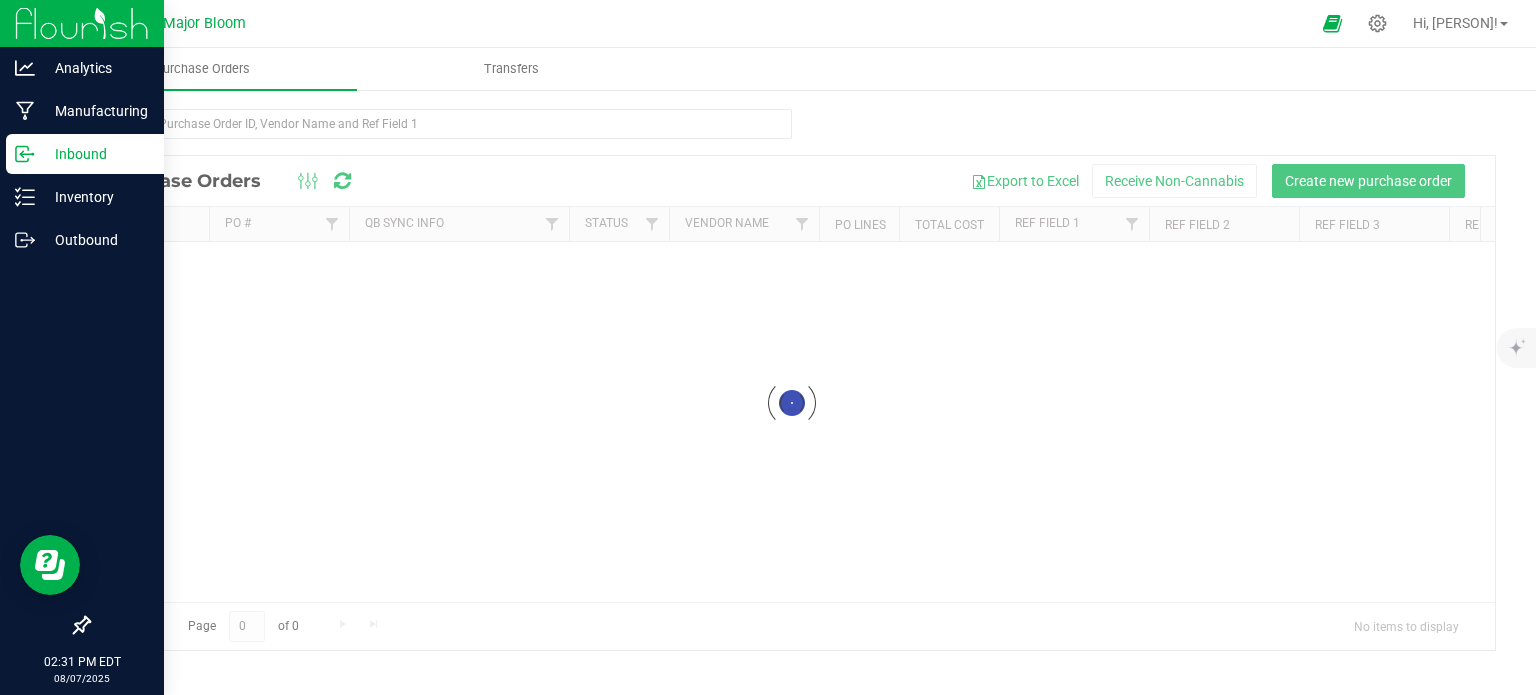 scroll, scrollTop: 0, scrollLeft: 0, axis: both 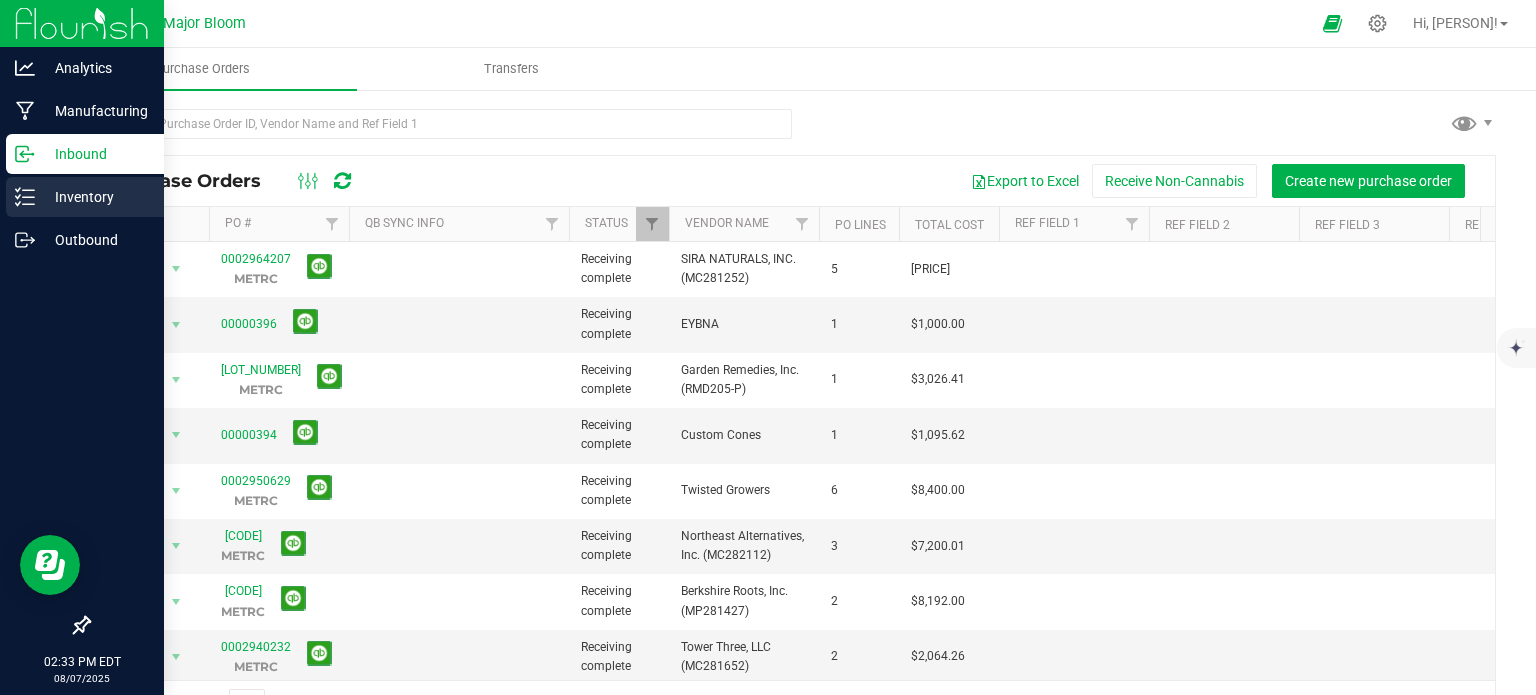 click on "Inventory" at bounding box center [95, 197] 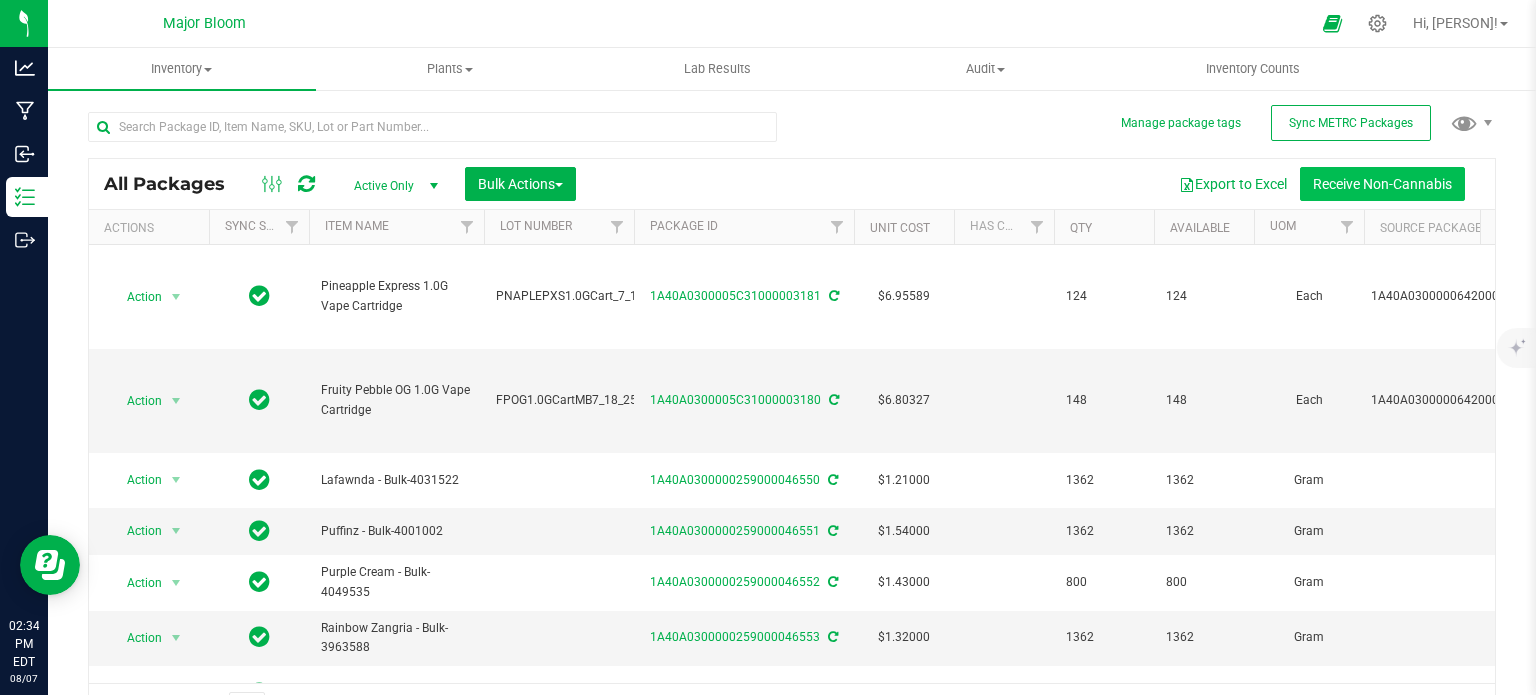 click on "Receive Non-Cannabis" at bounding box center [1382, 184] 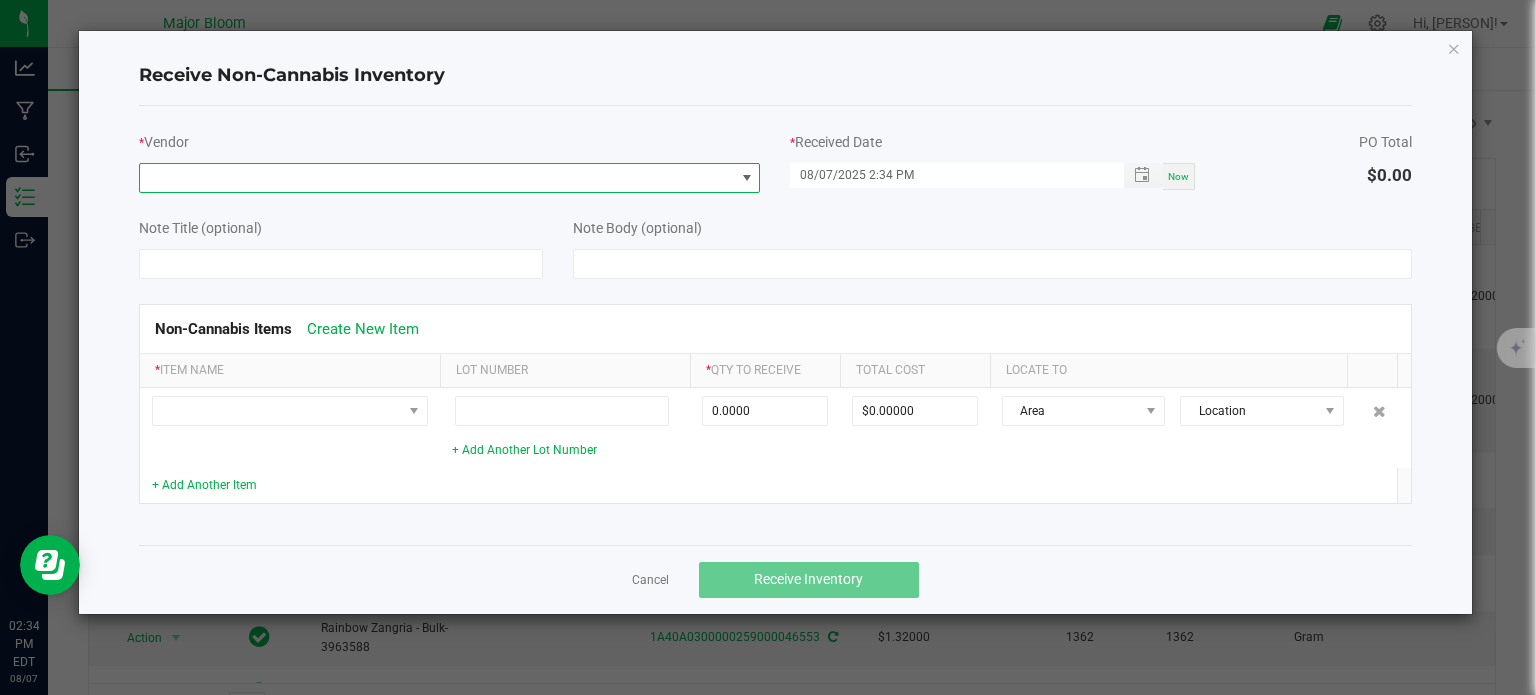 click at bounding box center [437, 178] 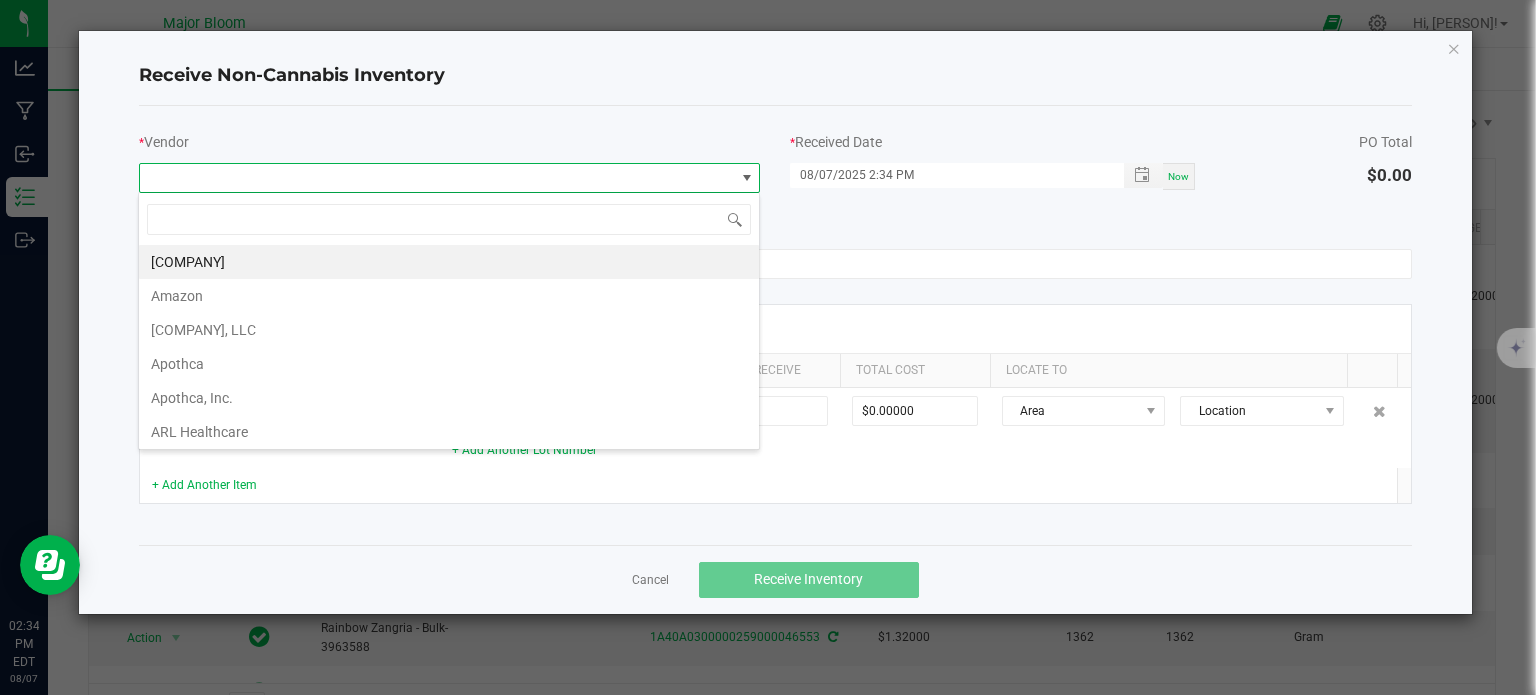scroll, scrollTop: 99970, scrollLeft: 99377, axis: both 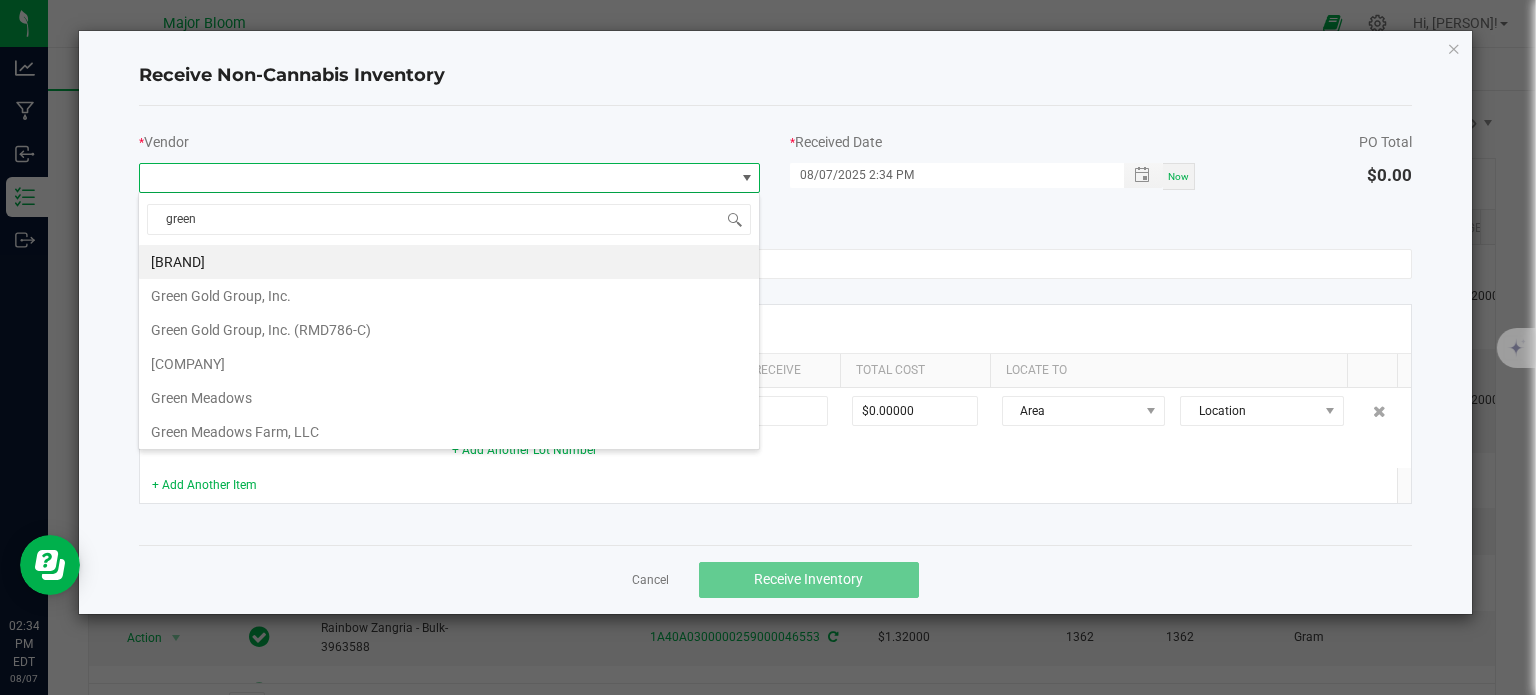 type on "green r" 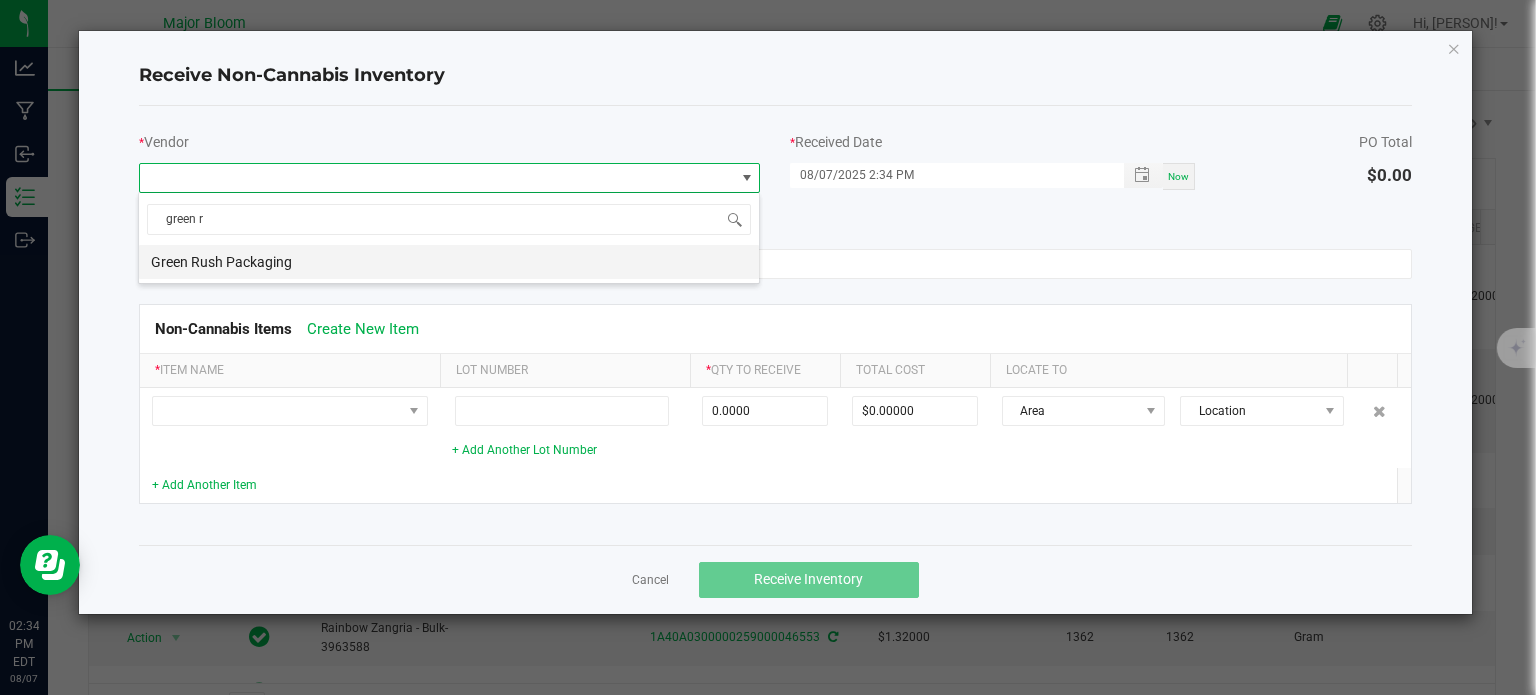 click on "Green Rush Packaging" at bounding box center [449, 262] 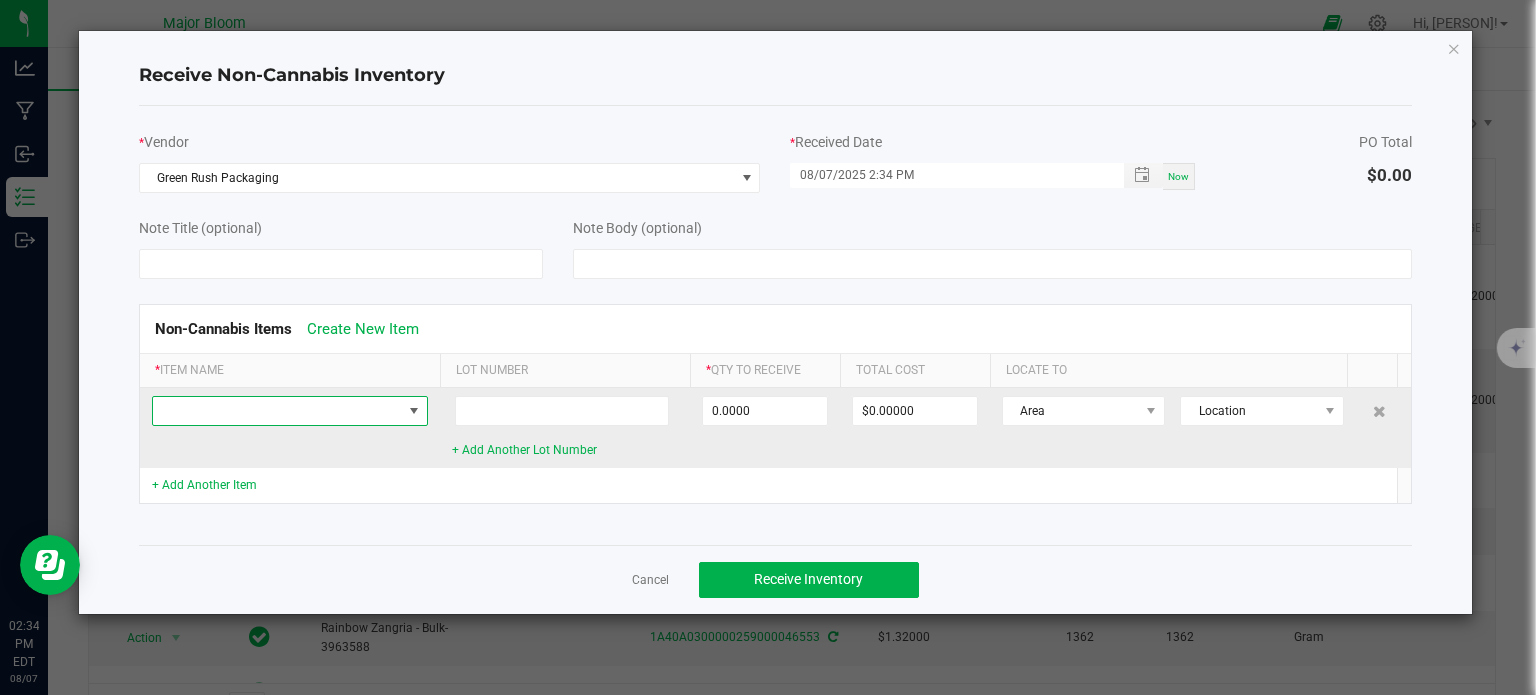 click at bounding box center [277, 411] 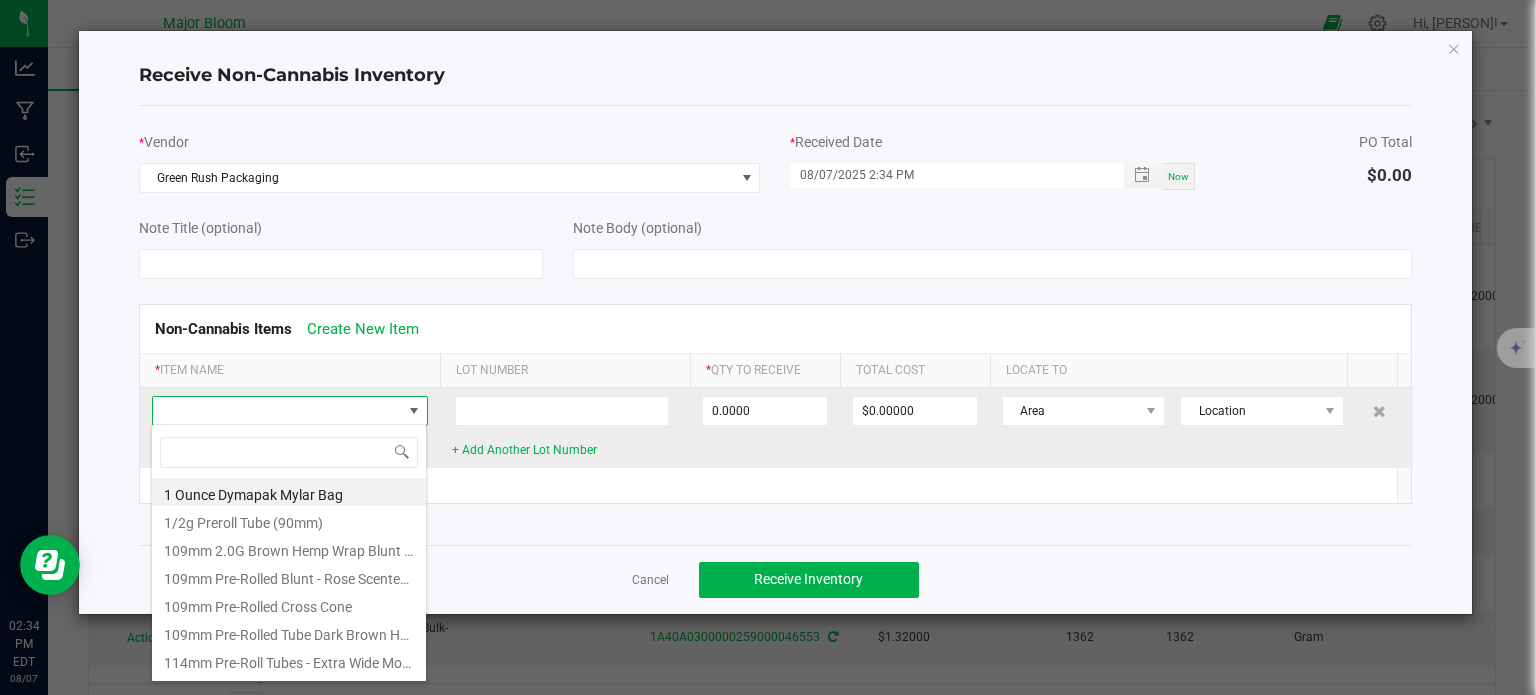 scroll, scrollTop: 99970, scrollLeft: 99724, axis: both 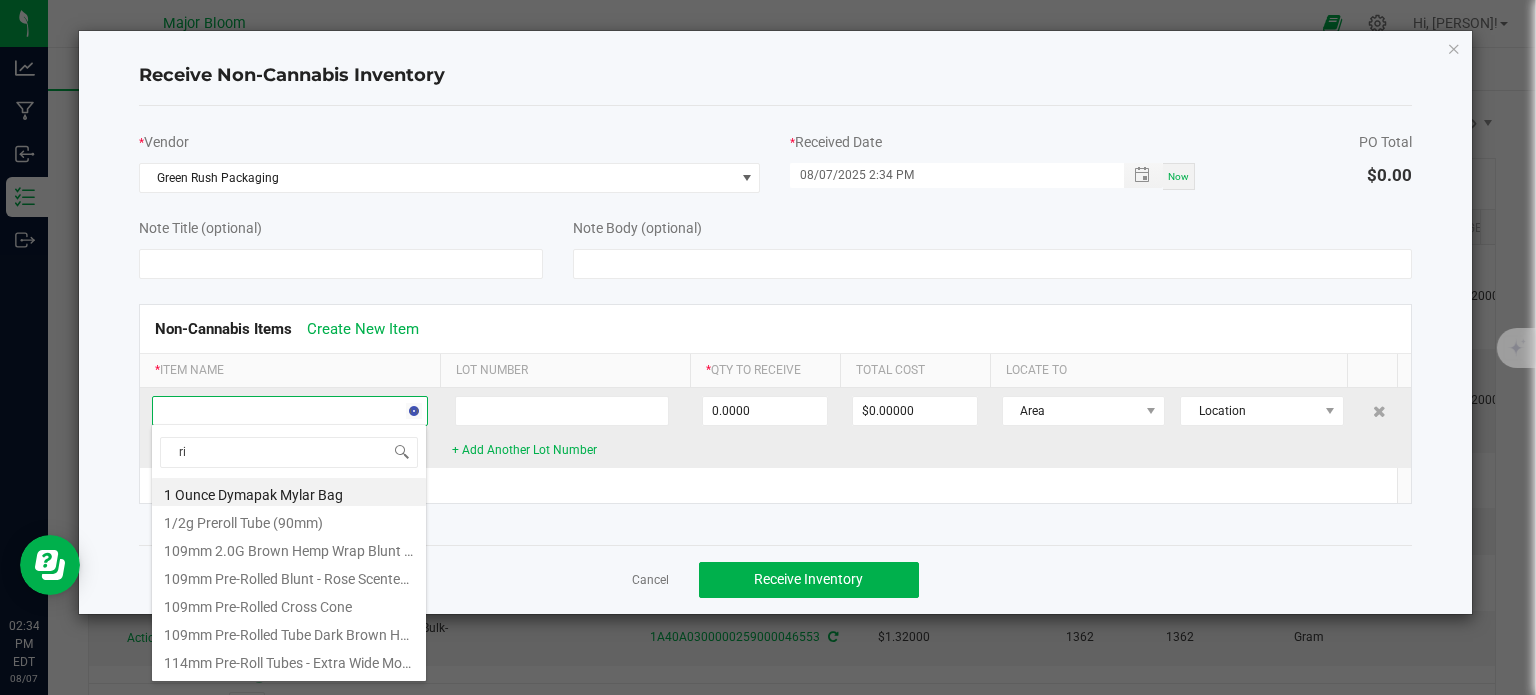 type on "rip" 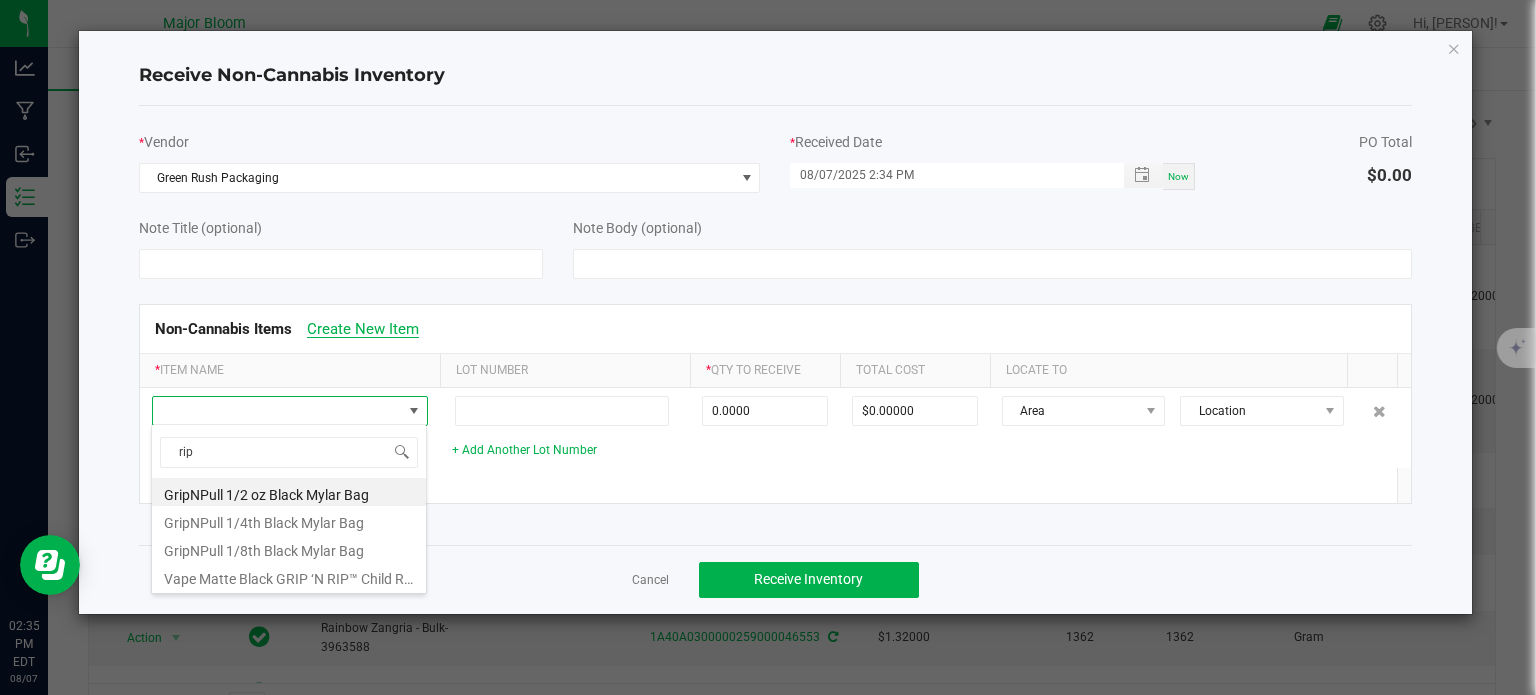 click on "Create New Item" 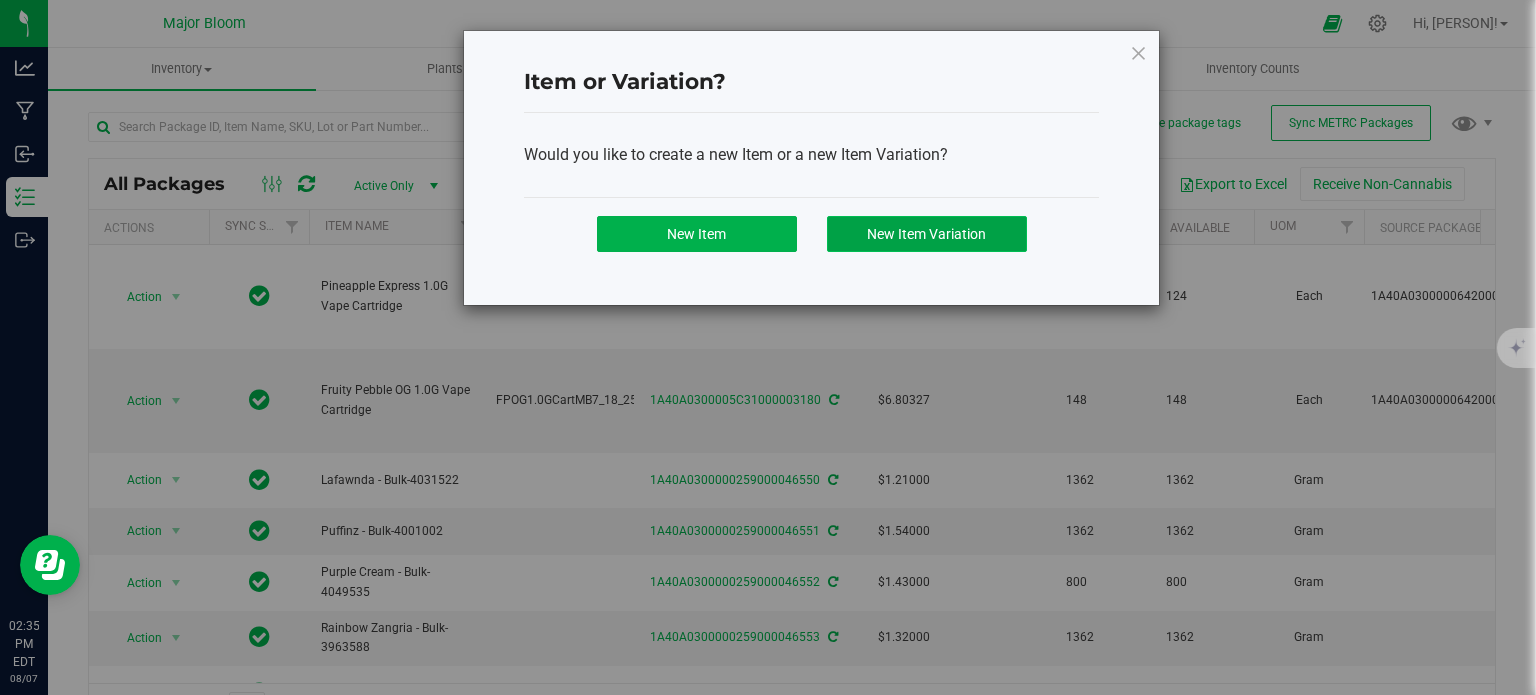click on "New Item Variation" at bounding box center (926, 234) 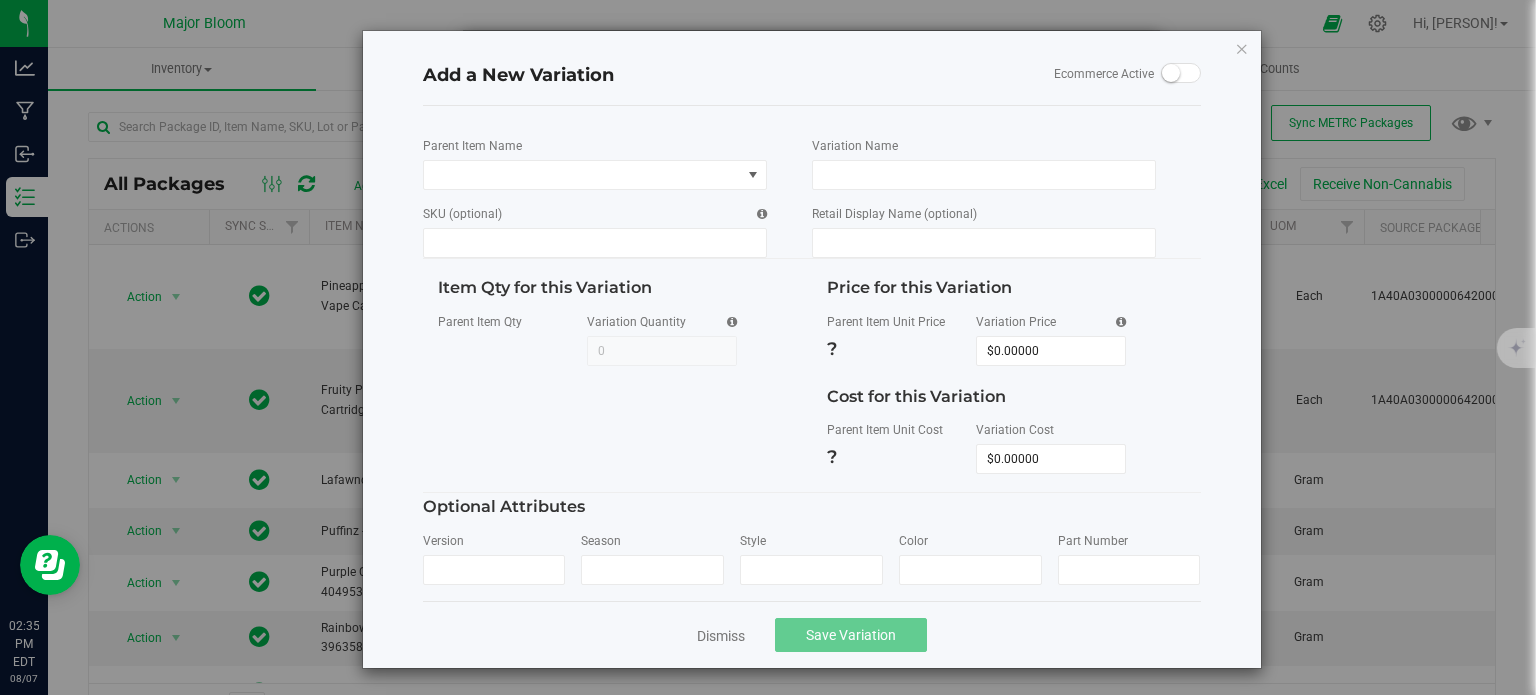 scroll, scrollTop: 1, scrollLeft: 0, axis: vertical 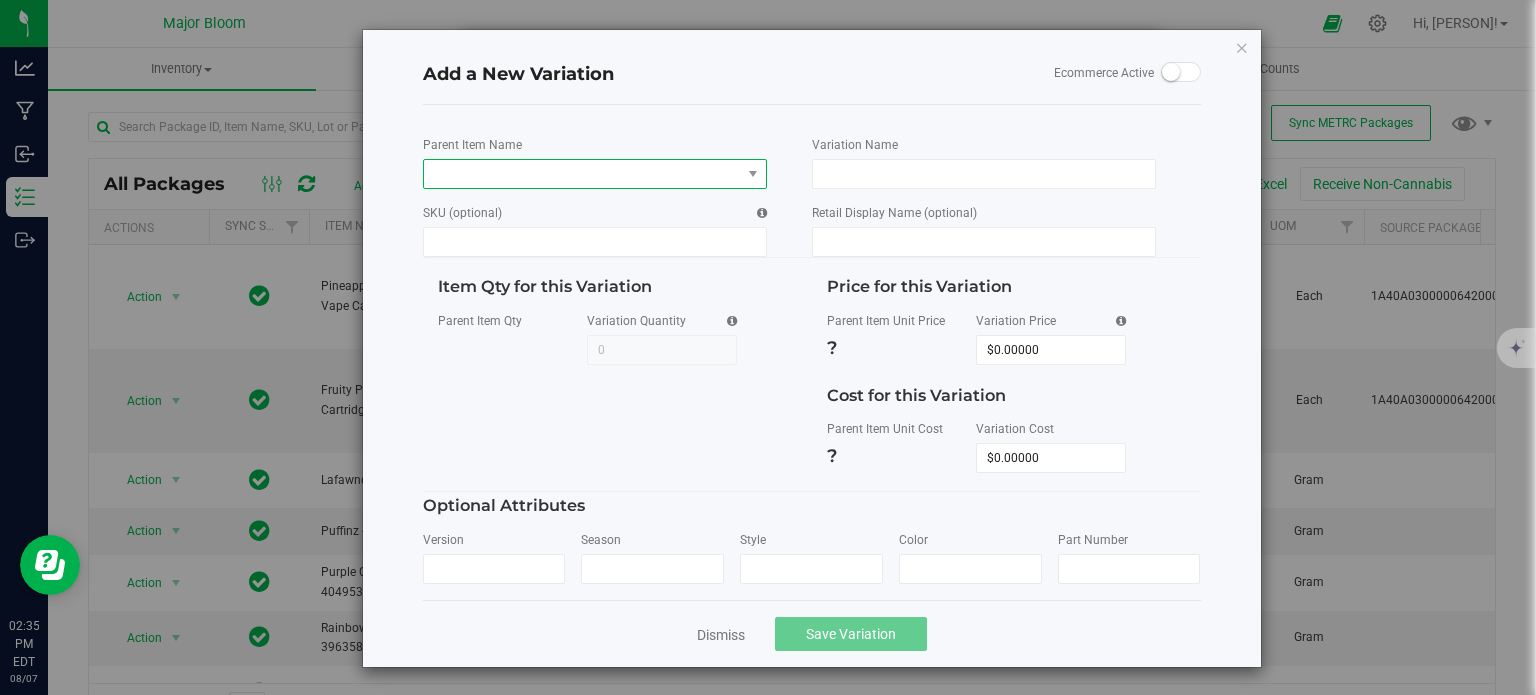 click at bounding box center (582, 174) 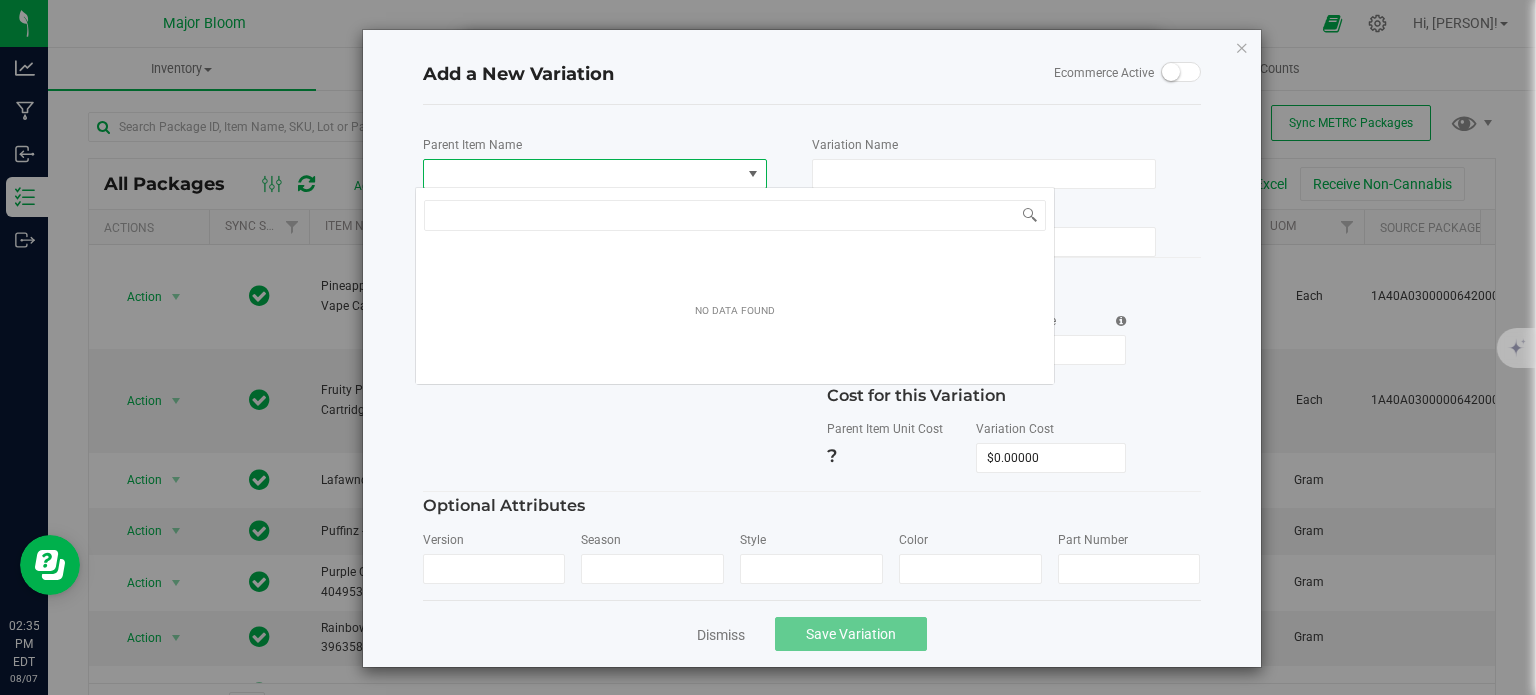 scroll, scrollTop: 99970, scrollLeft: 99656, axis: both 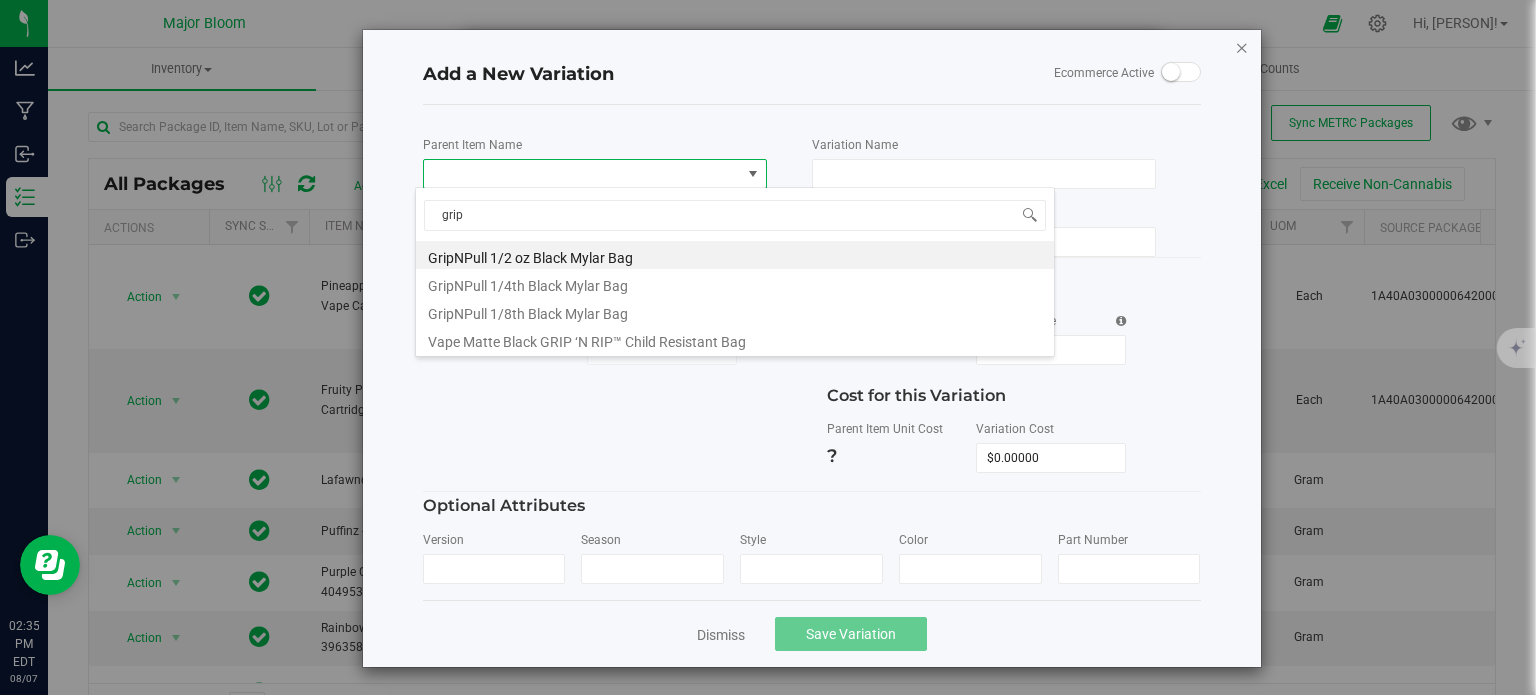 type on "grip" 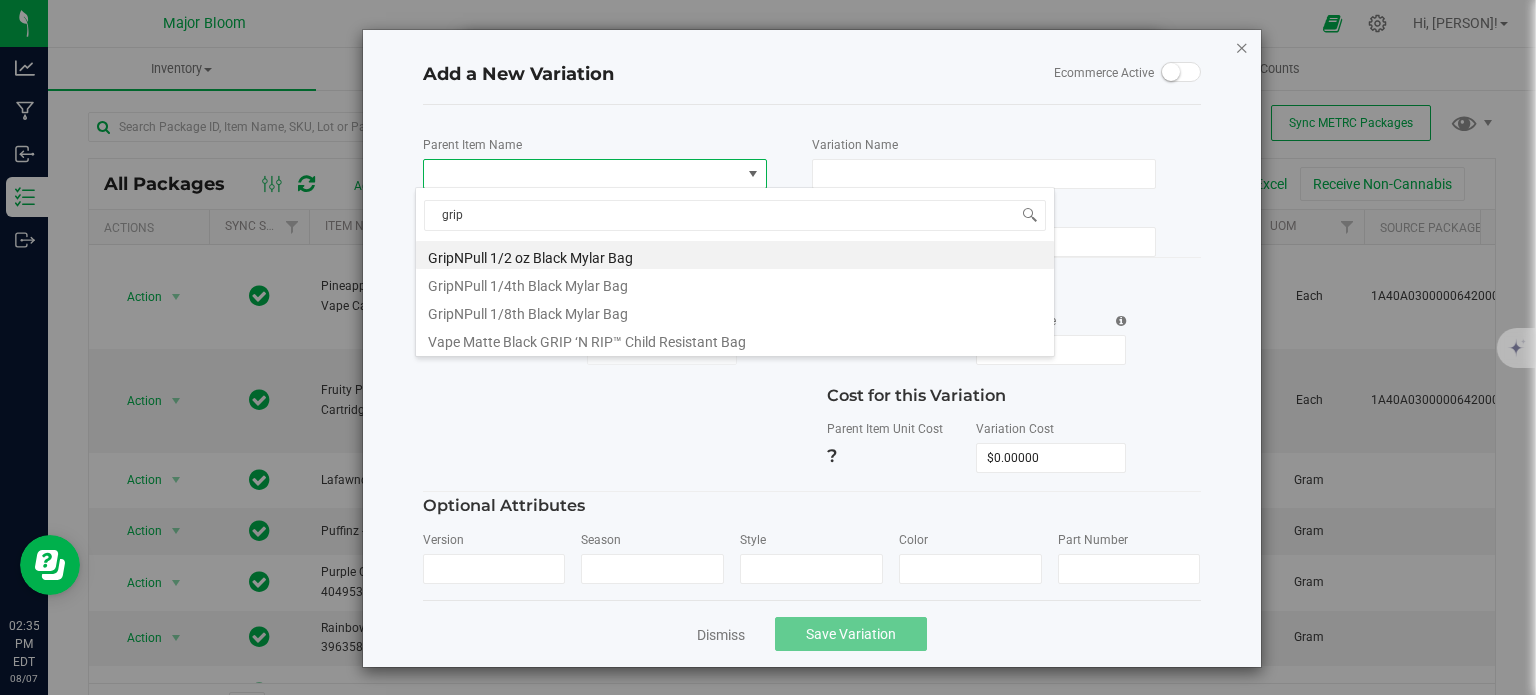click at bounding box center (1242, 47) 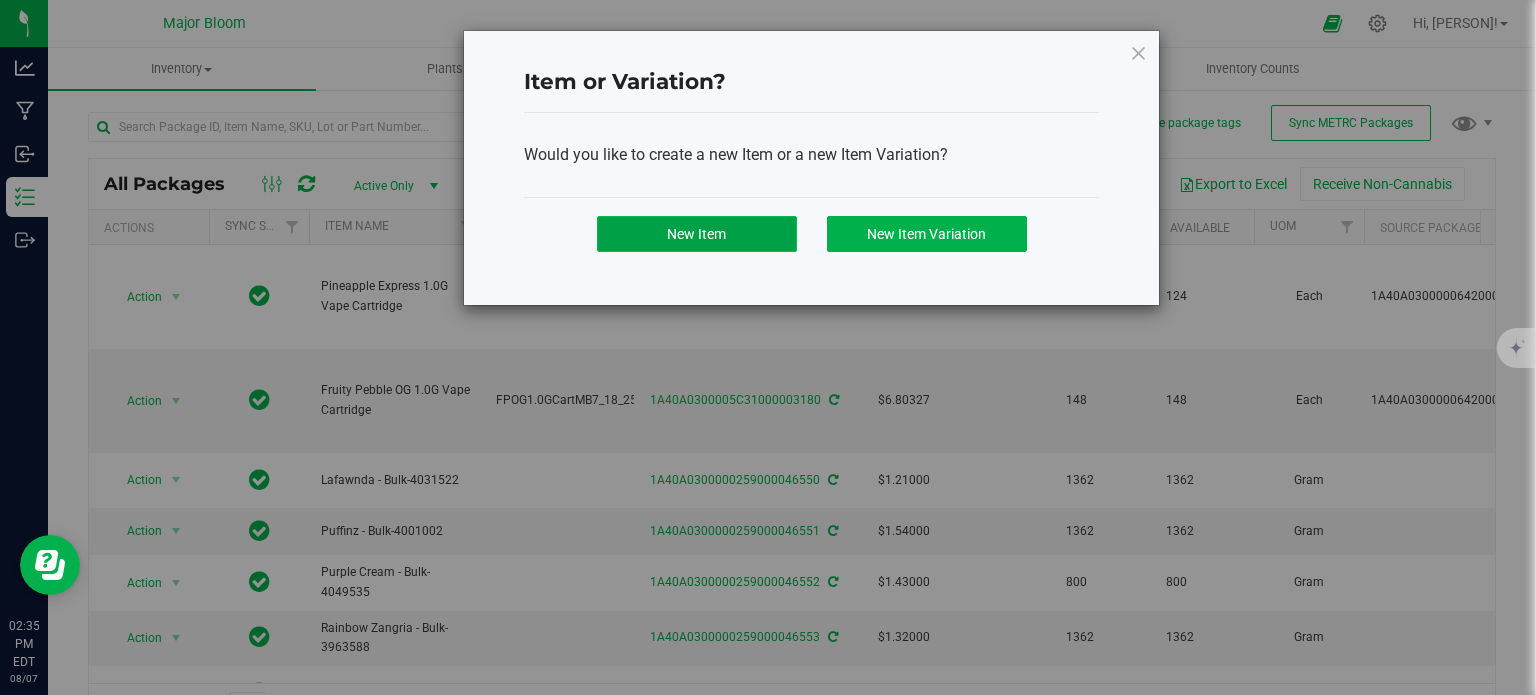 click on "New Item" at bounding box center [697, 234] 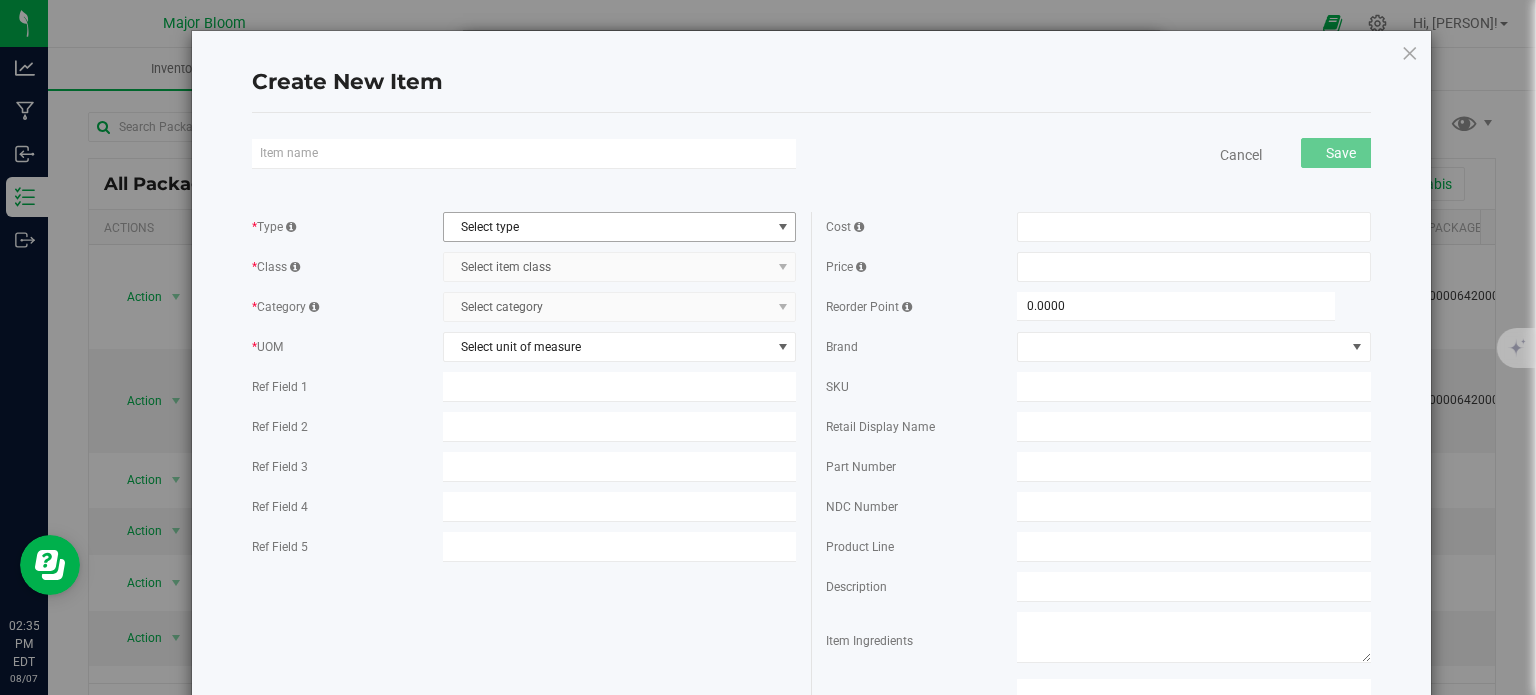 click on "Select type" at bounding box center (607, 227) 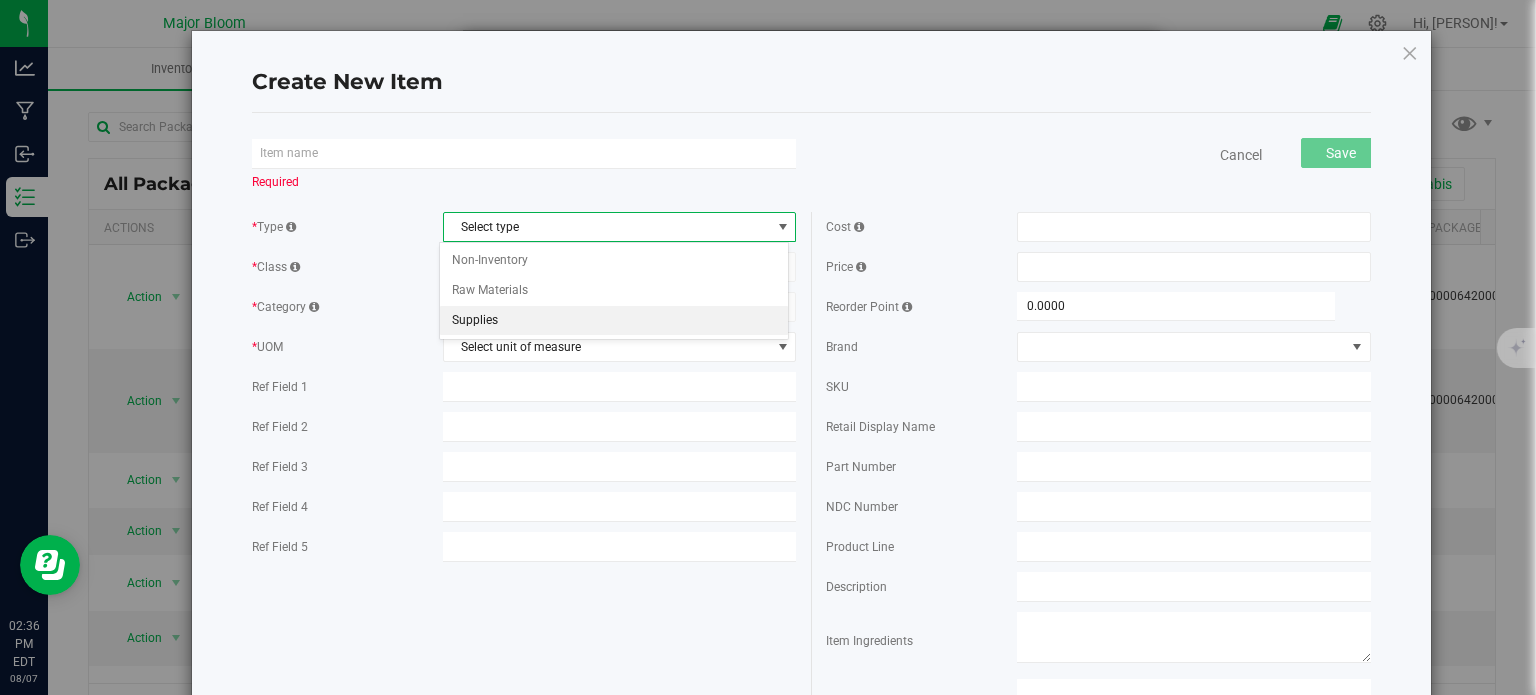 click on "Supplies" at bounding box center (614, 321) 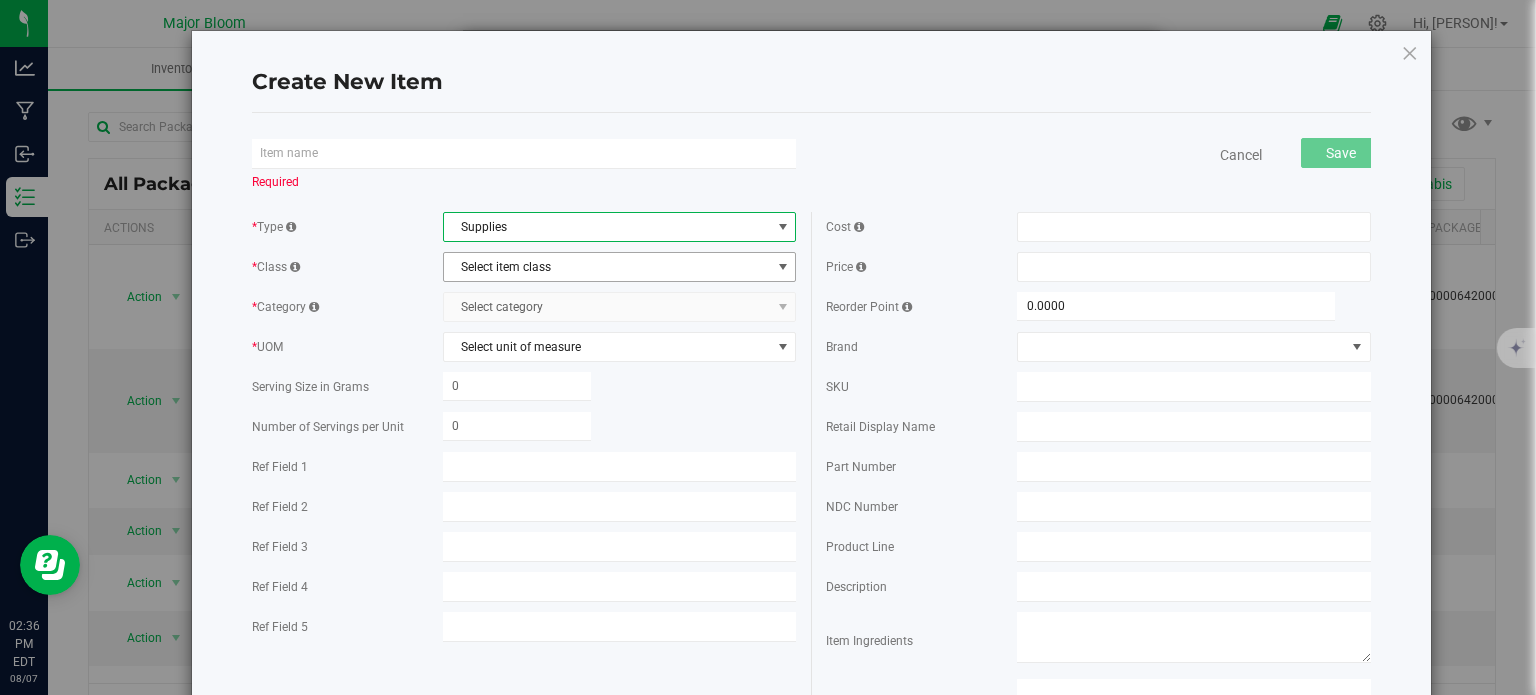 click on "Select item class" at bounding box center [607, 267] 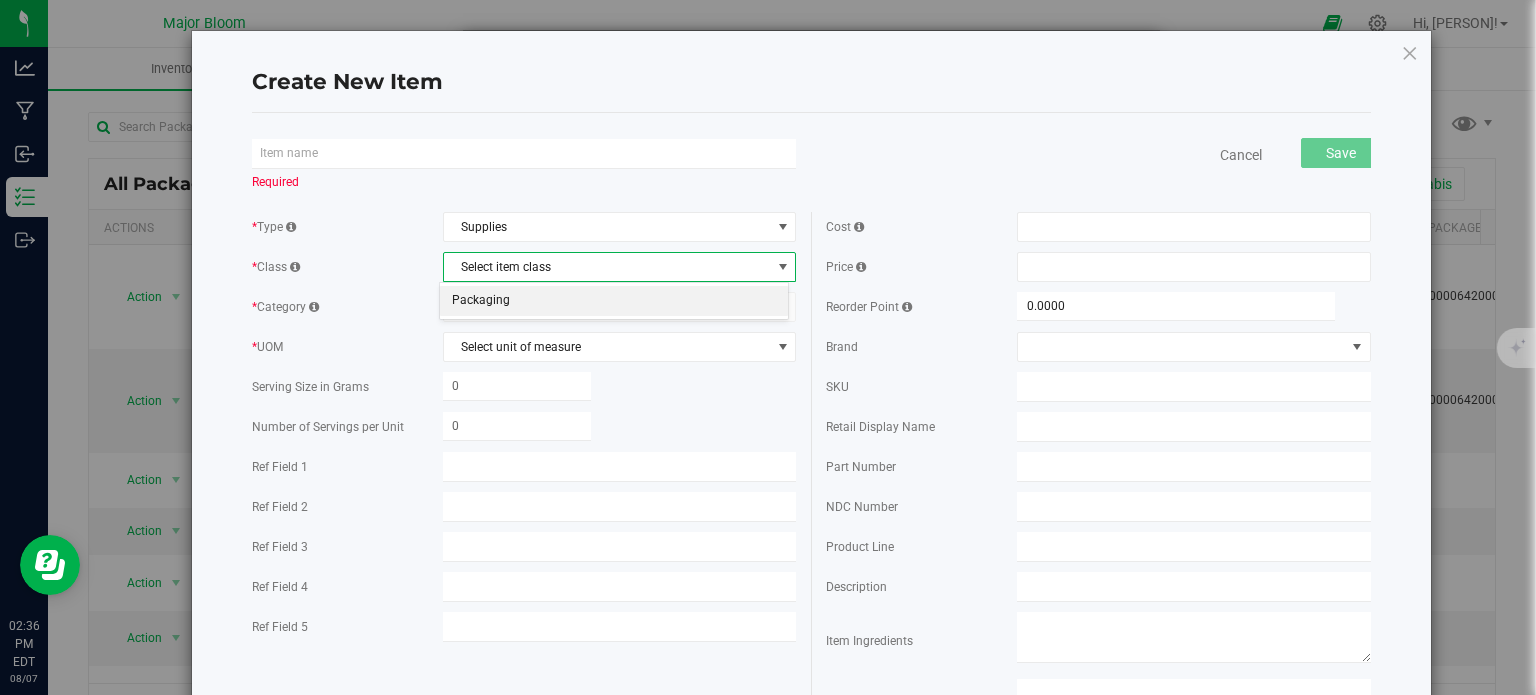 click on "Packaging" at bounding box center (614, 301) 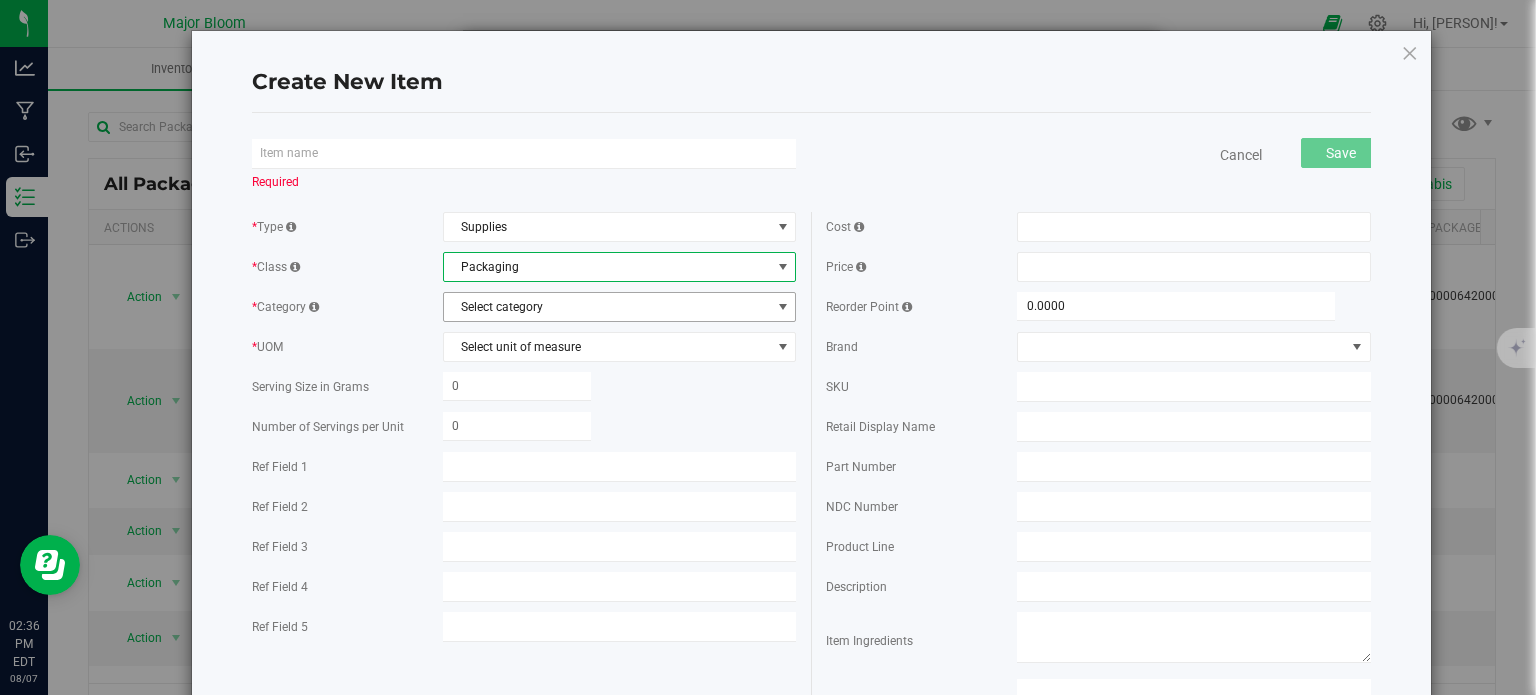click on "Select category" at bounding box center (607, 307) 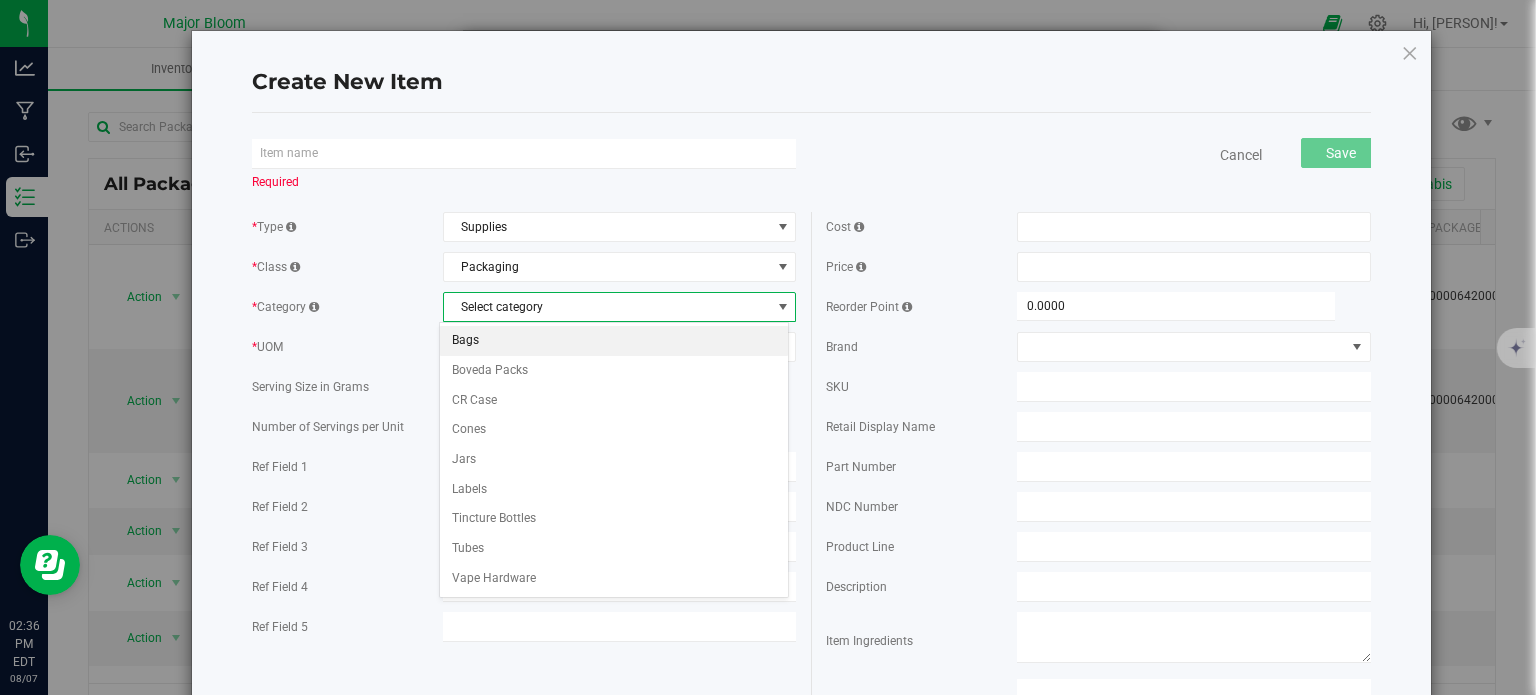 click on "Bags" at bounding box center [614, 341] 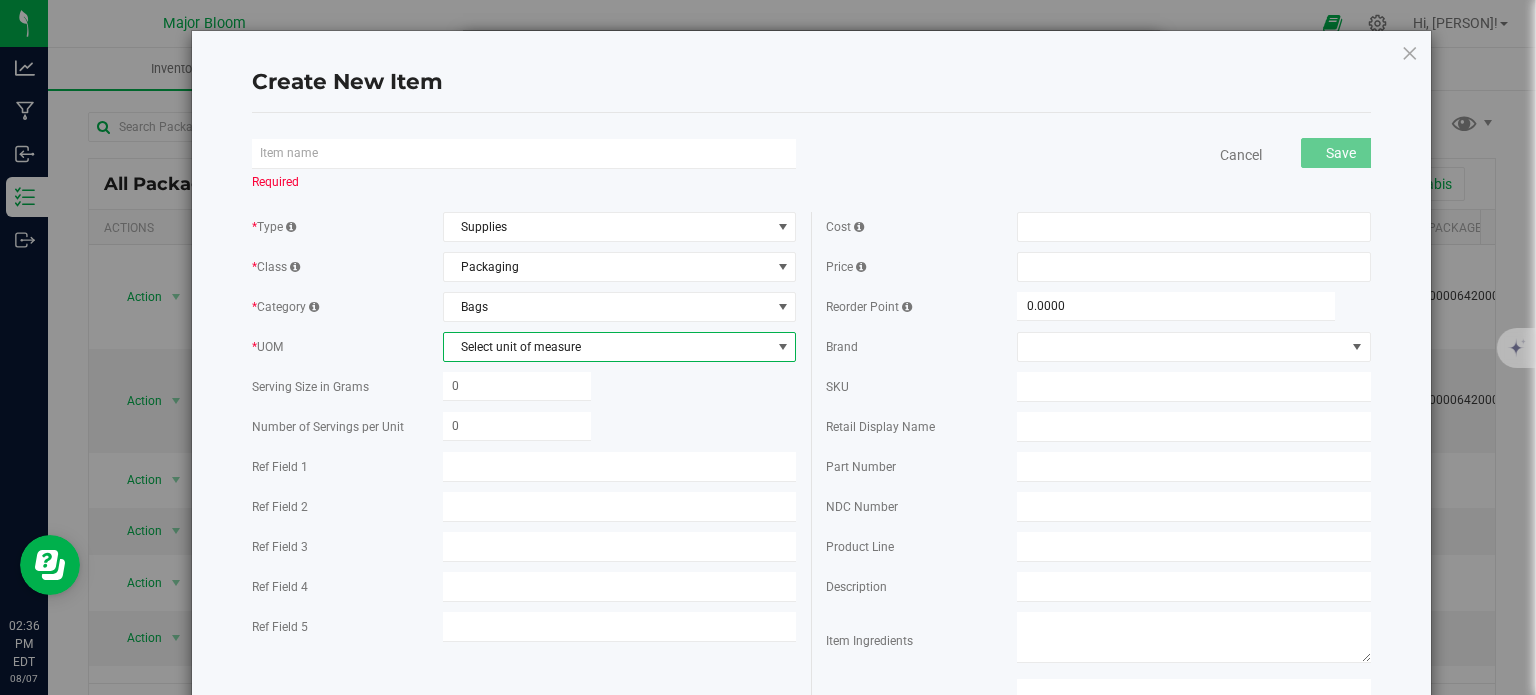 click on "Select unit of measure" at bounding box center [607, 347] 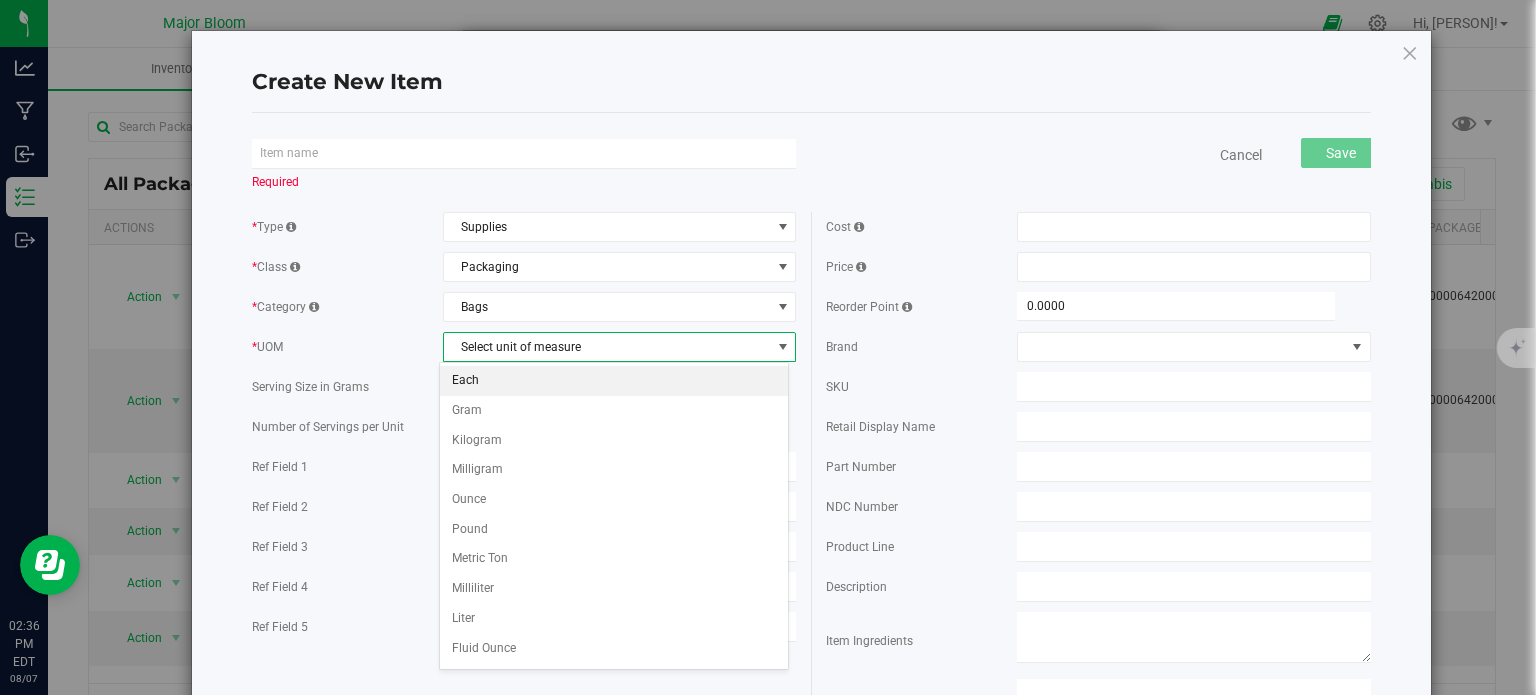 click on "Each" at bounding box center [614, 381] 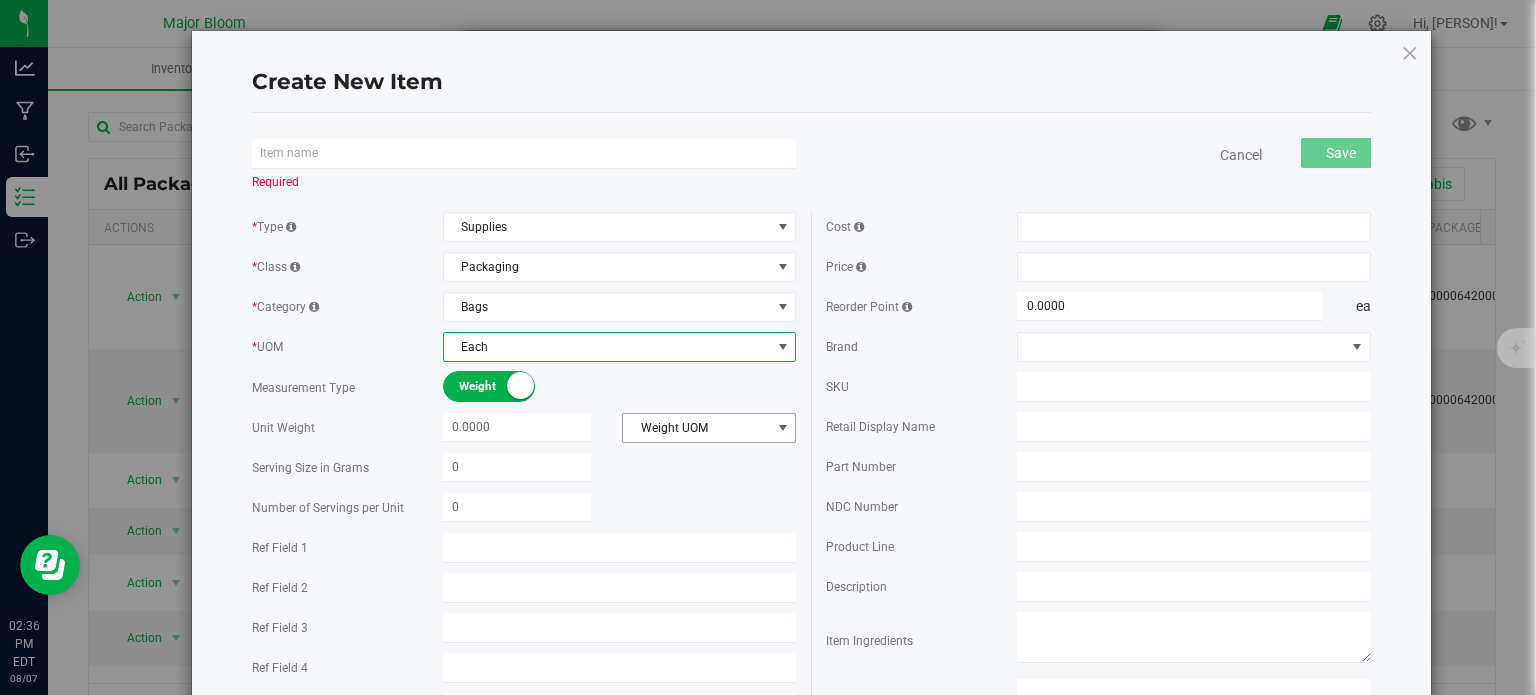 click on "Weight UOM" at bounding box center (696, 428) 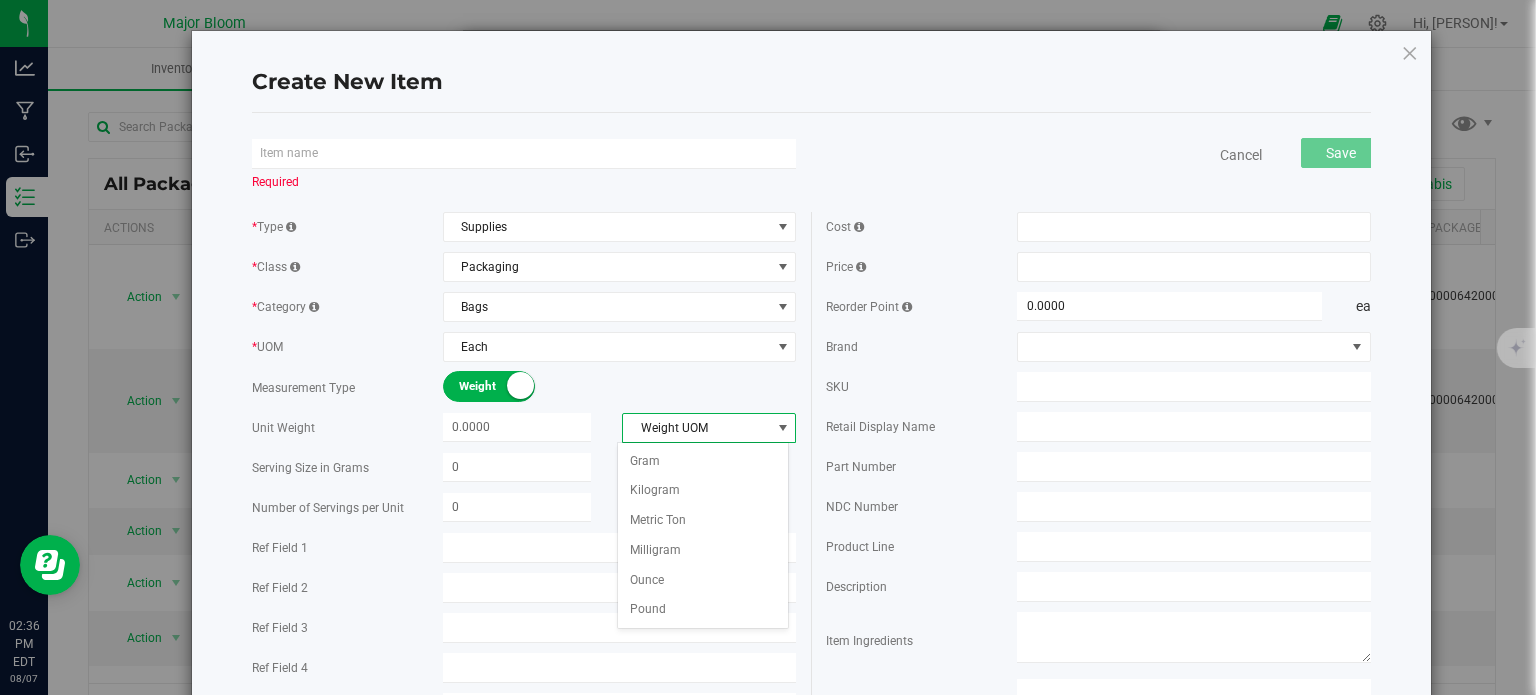 click on "Weight
Volume" at bounding box center [620, 387] 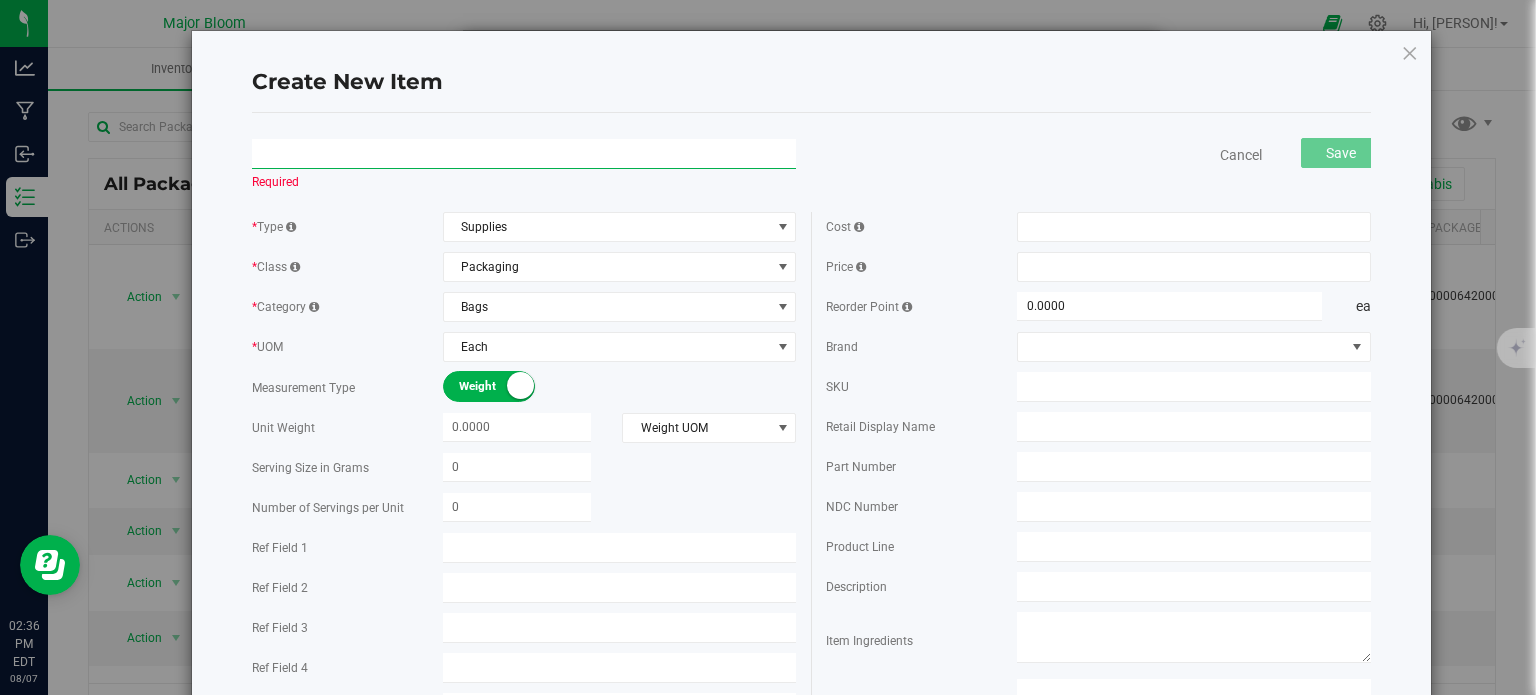 click at bounding box center [524, 154] 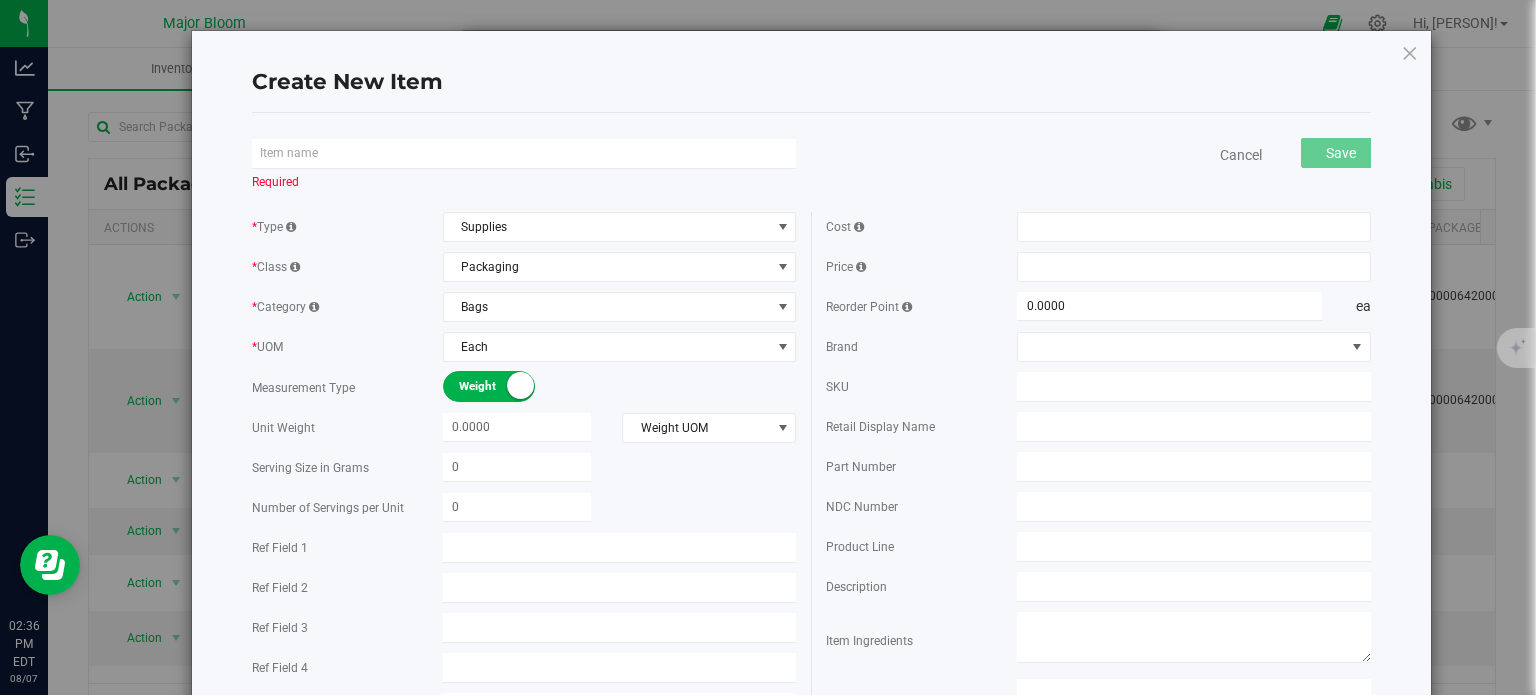 click on "Required" at bounding box center (524, 181) 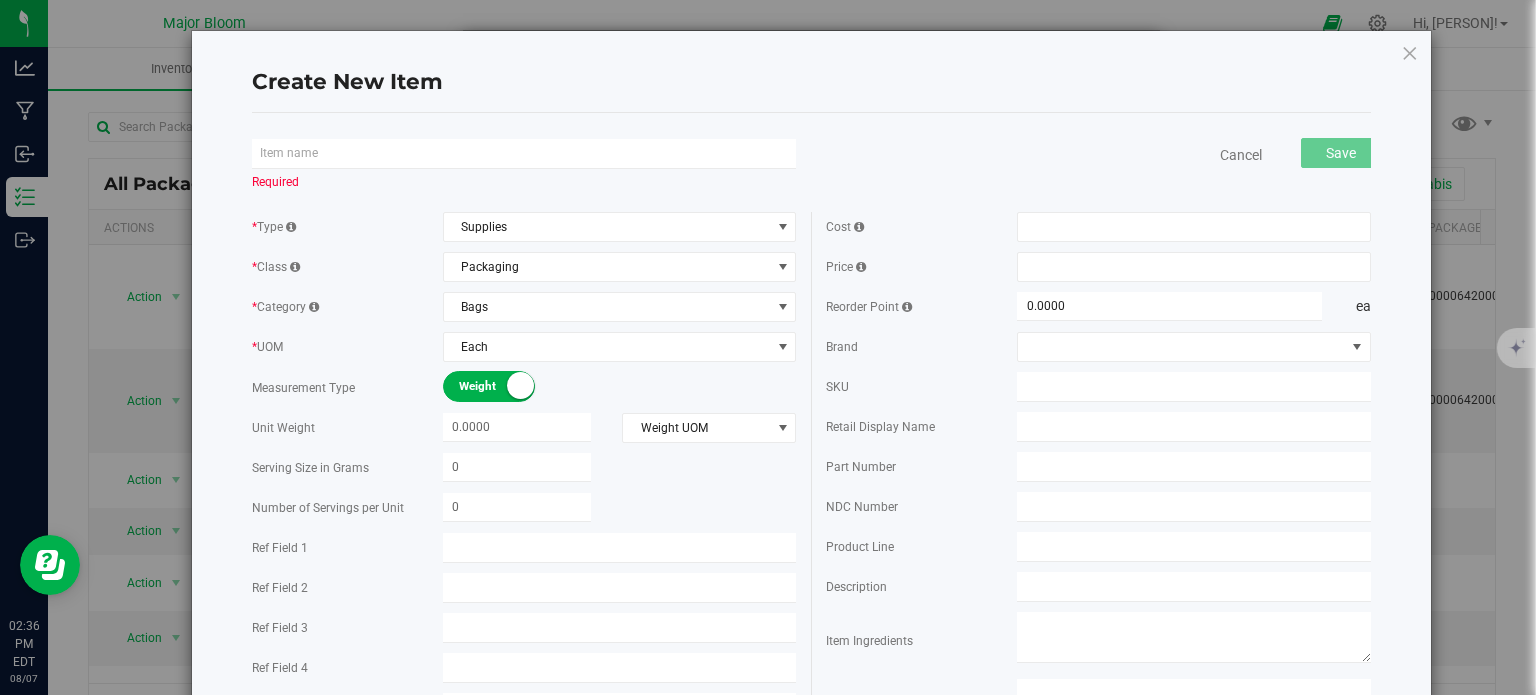 click on "Weight" at bounding box center (504, 386) 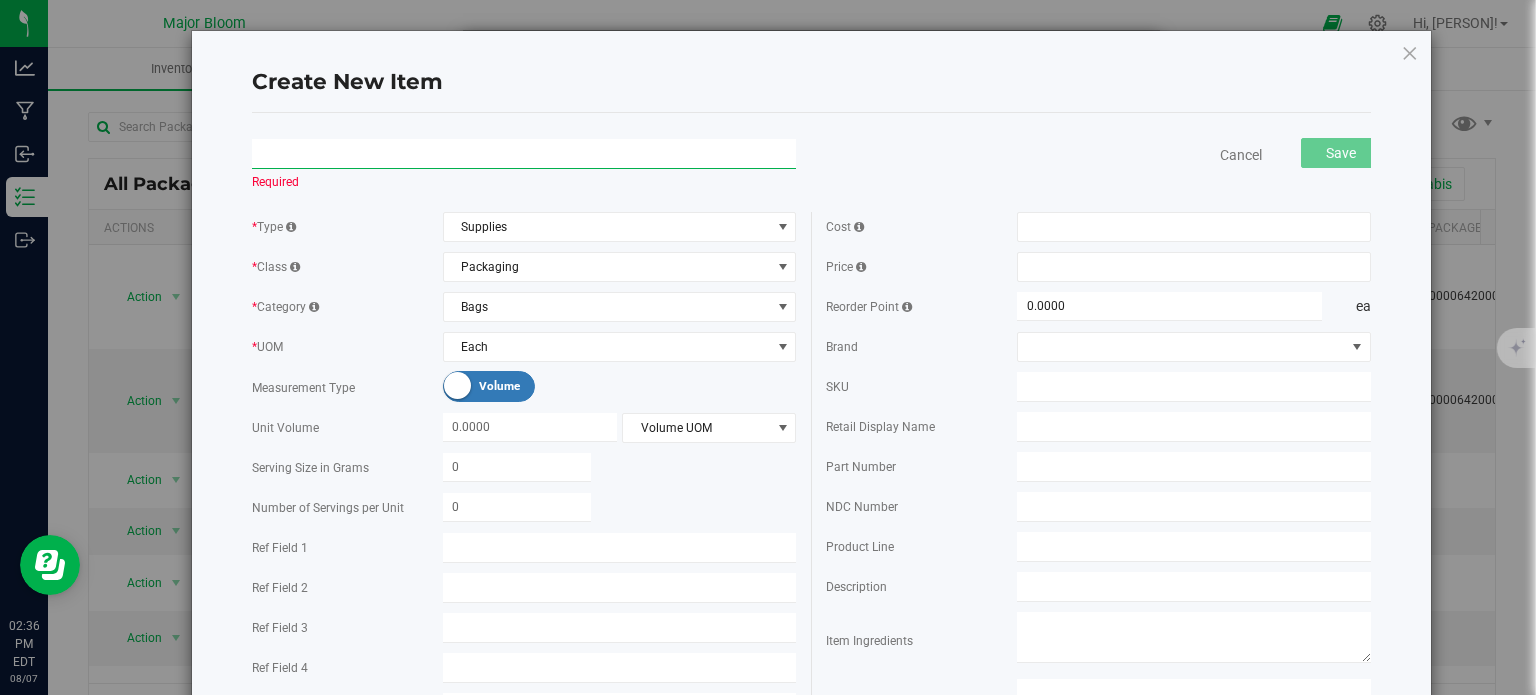 click at bounding box center [524, 154] 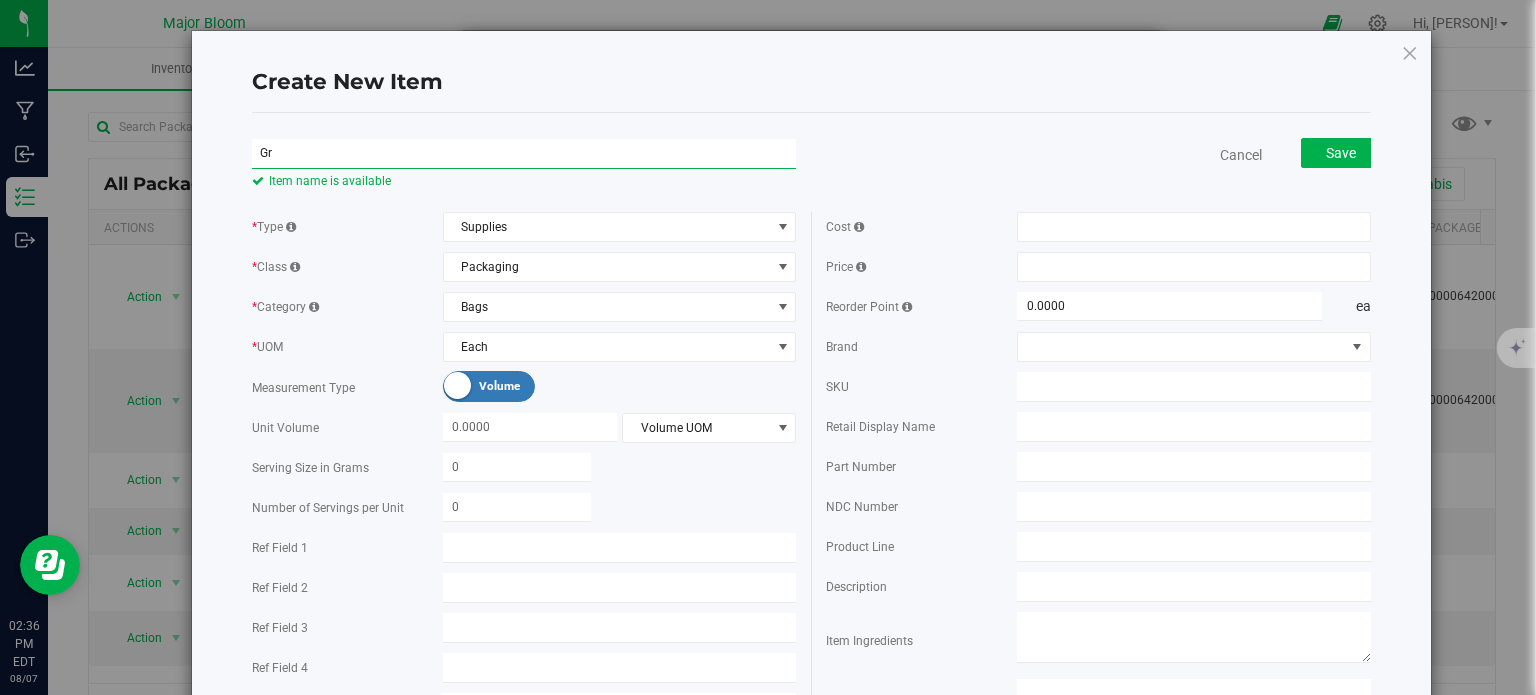 type on "G" 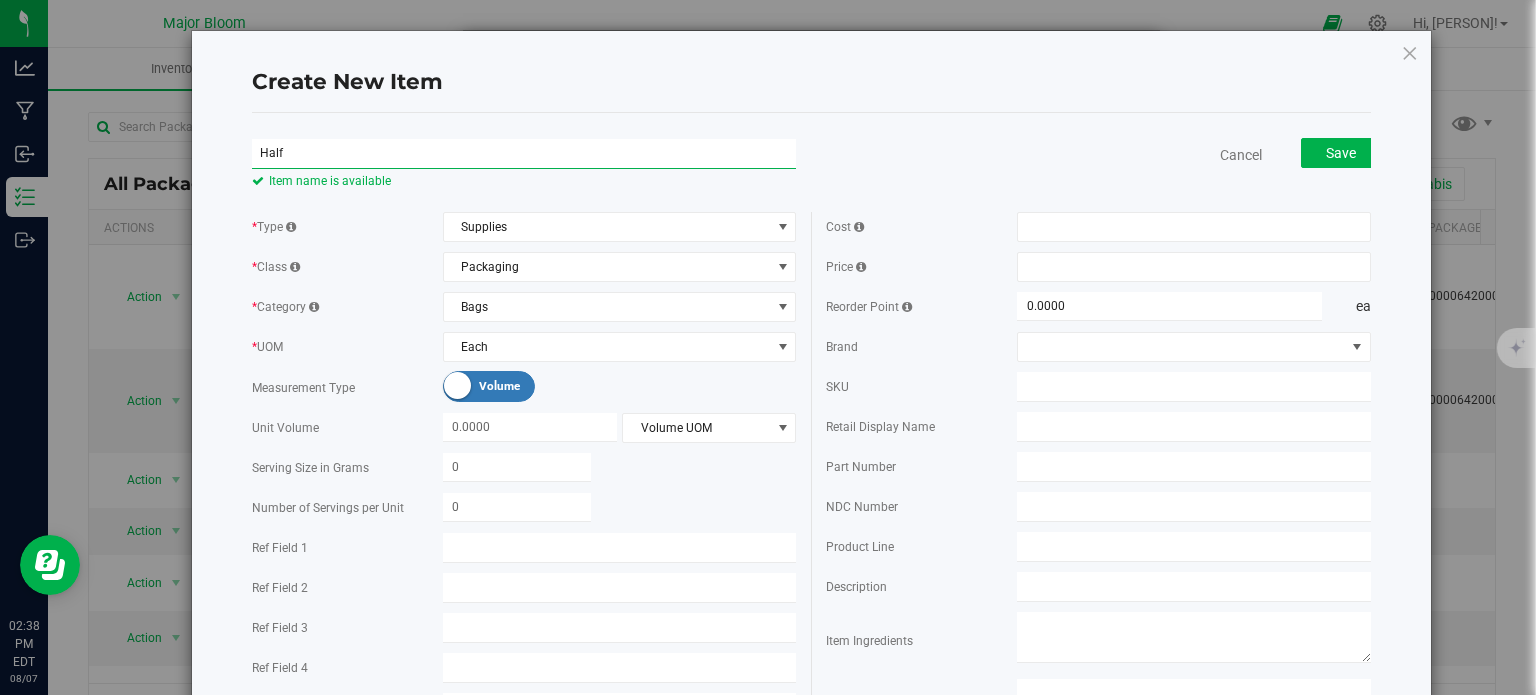 click on "Half" at bounding box center [524, 154] 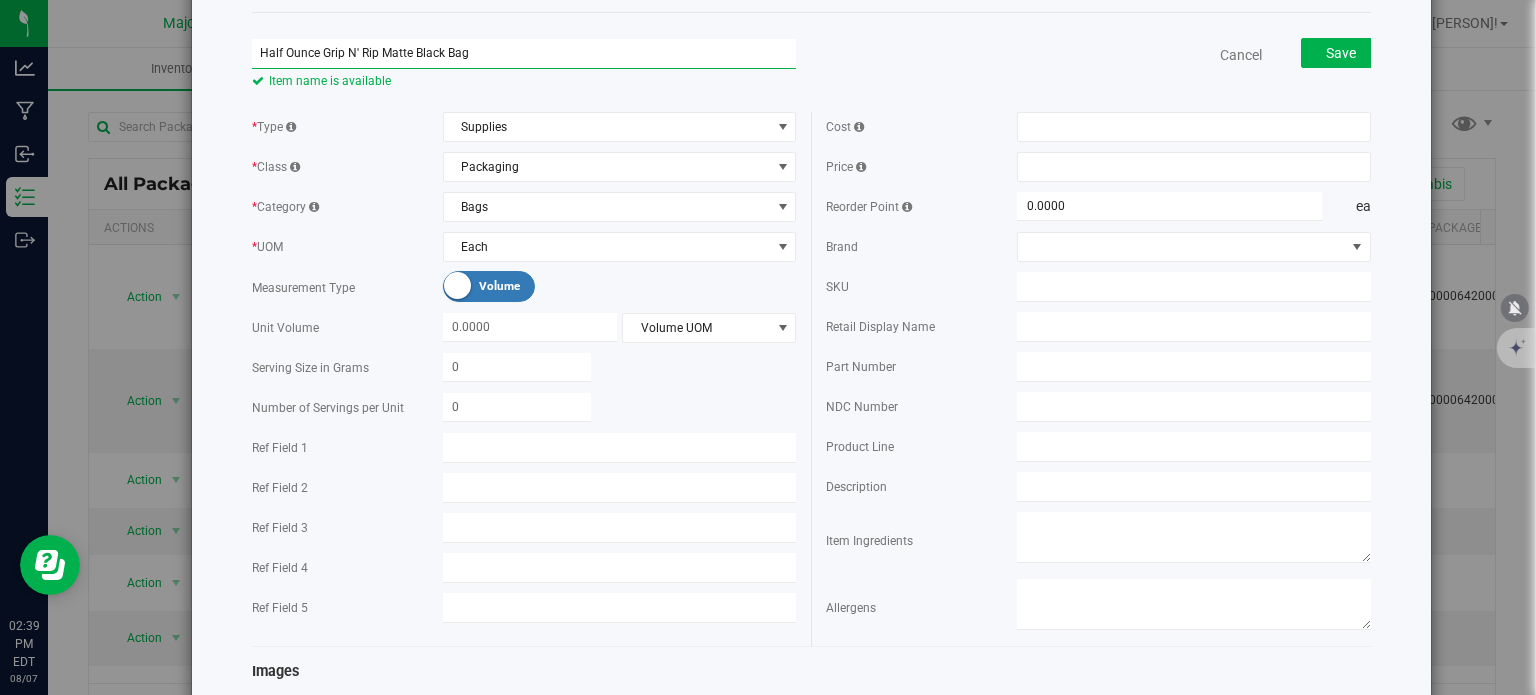 scroll, scrollTop: 0, scrollLeft: 0, axis: both 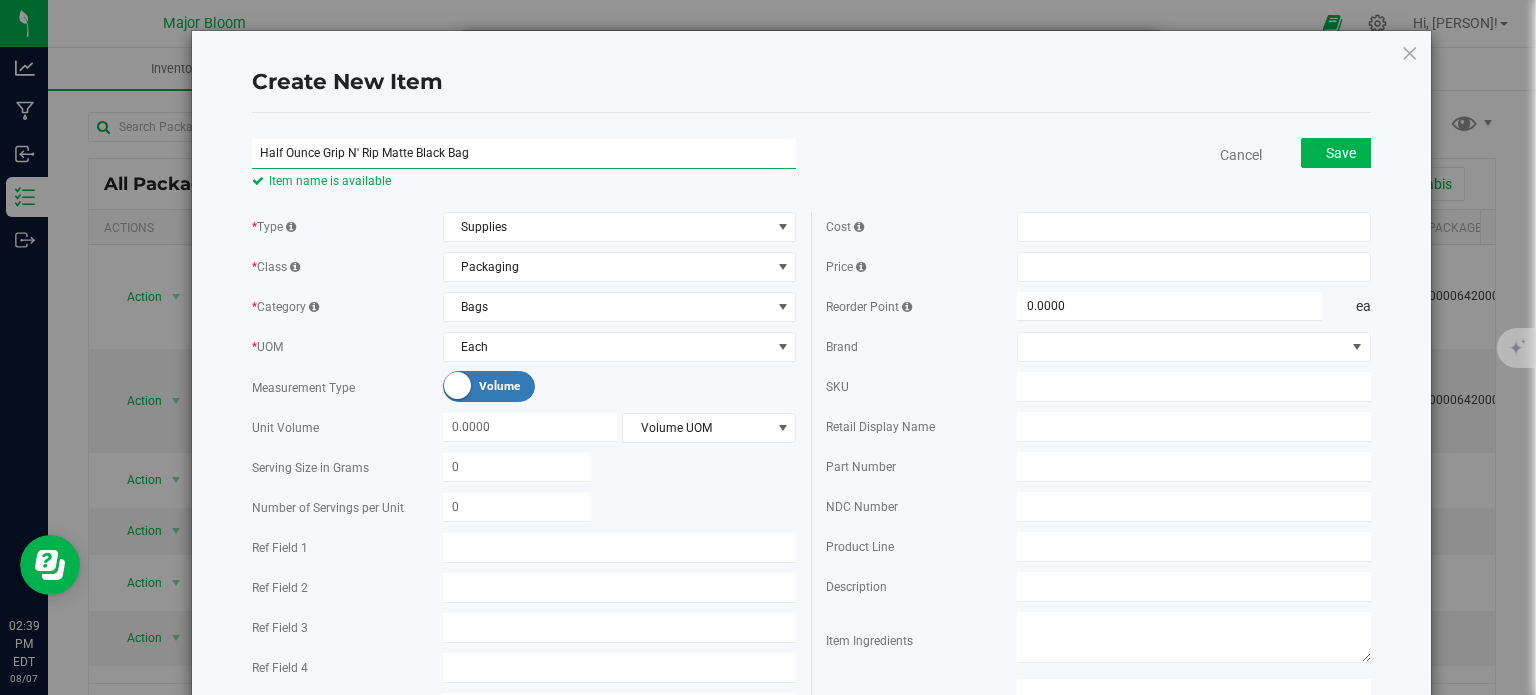 type on "Half Ounce Grip N' Rip Matte Black Bag" 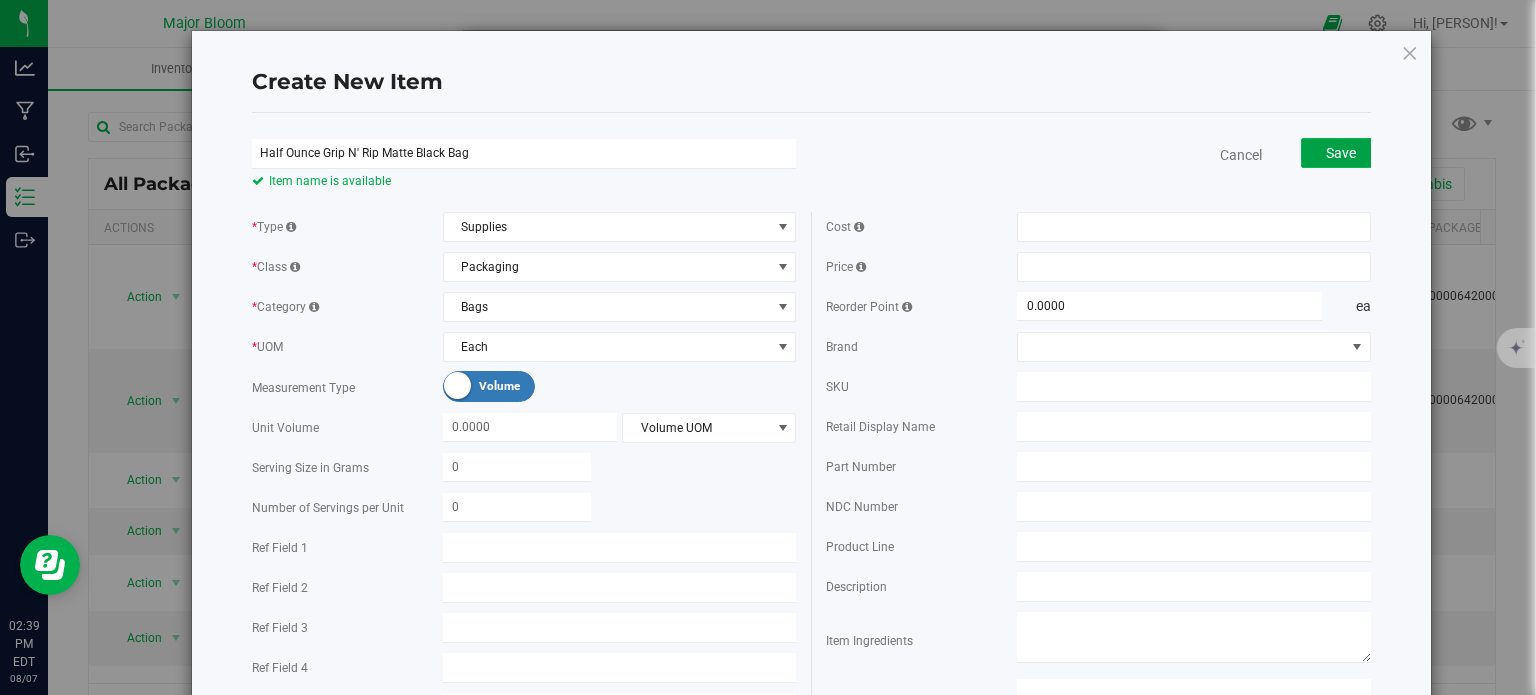 click on "Save" at bounding box center [1341, 153] 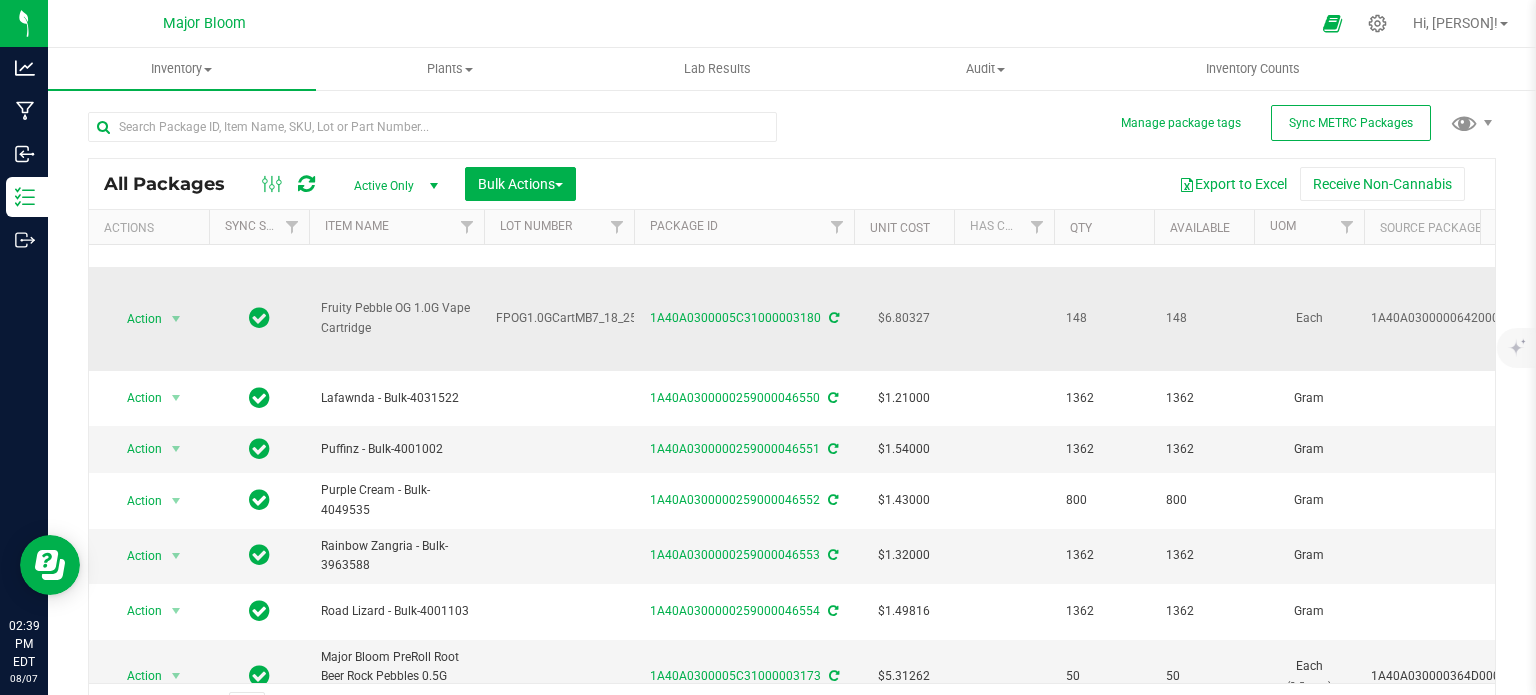 scroll, scrollTop: 100, scrollLeft: 0, axis: vertical 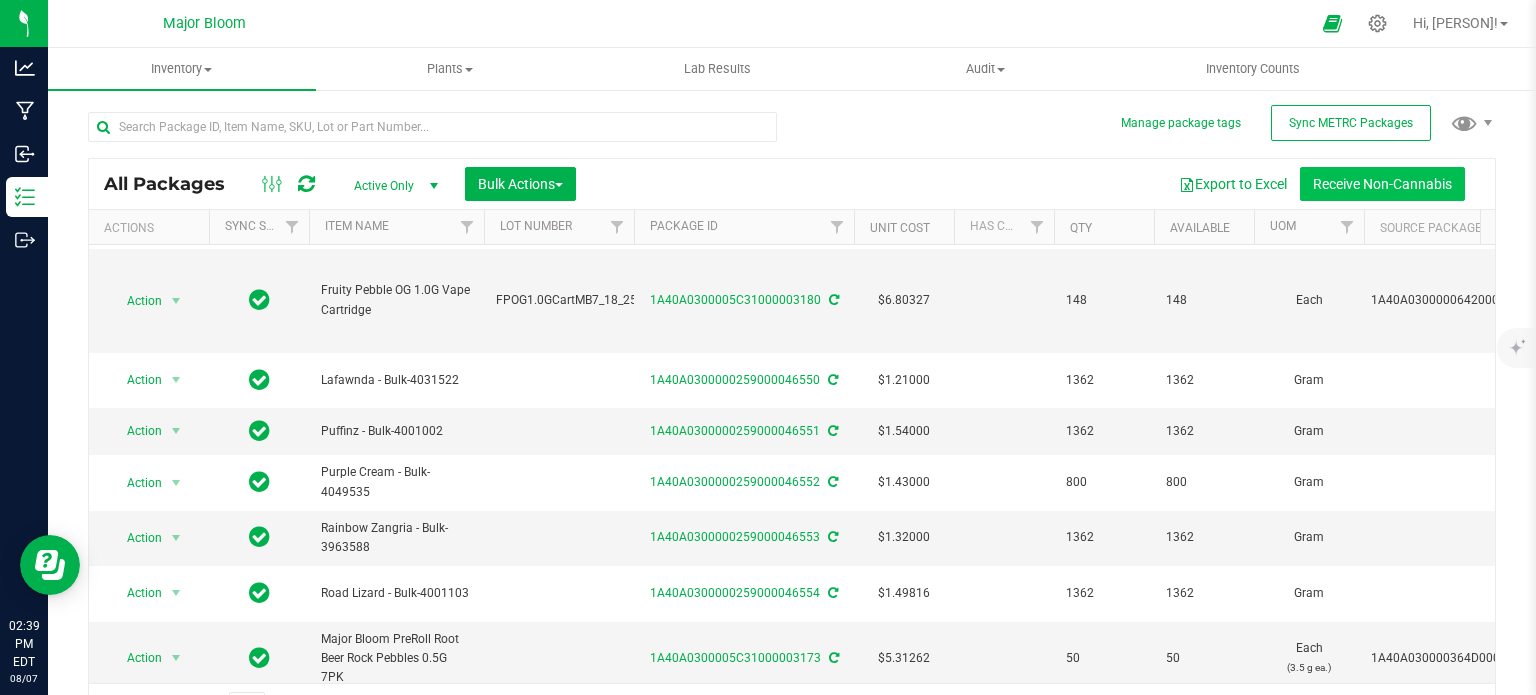 click on "Receive Non-Cannabis" at bounding box center [1382, 184] 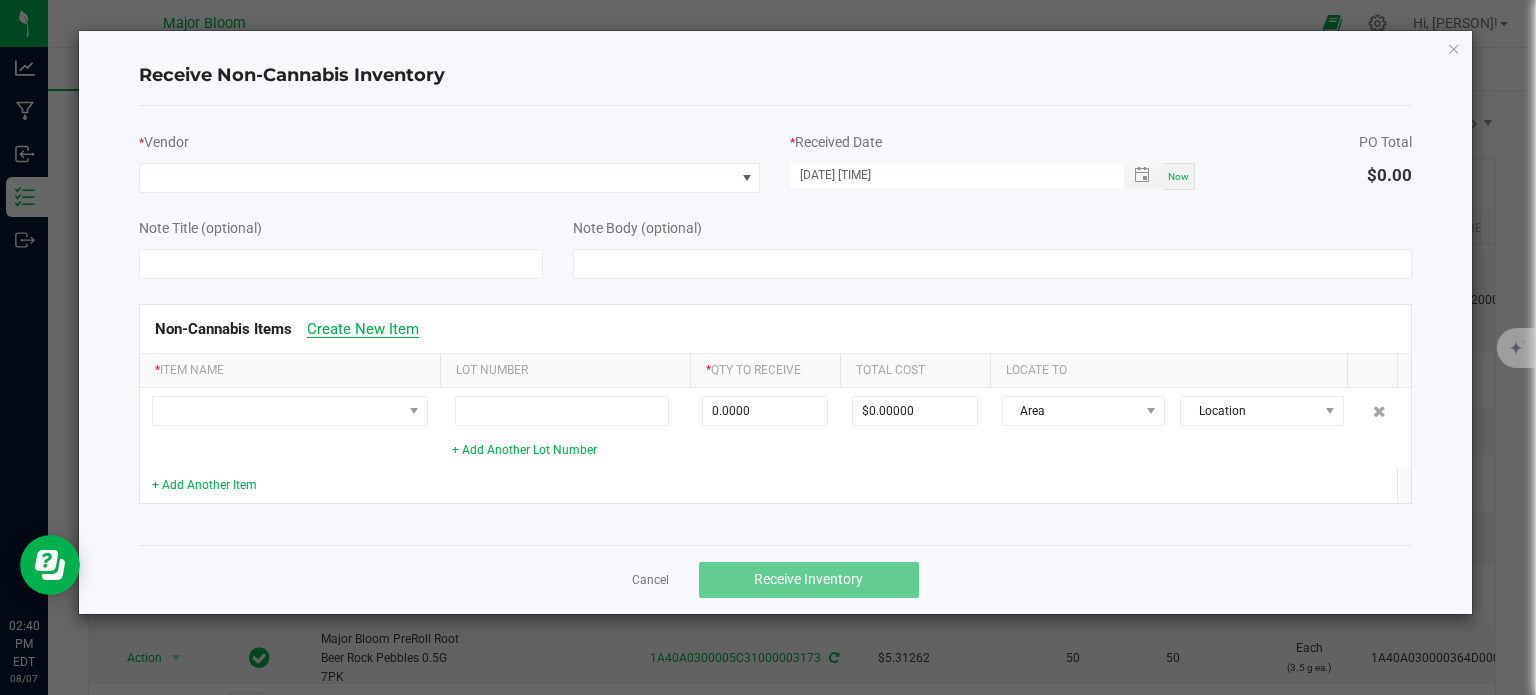 click on "Create New Item" 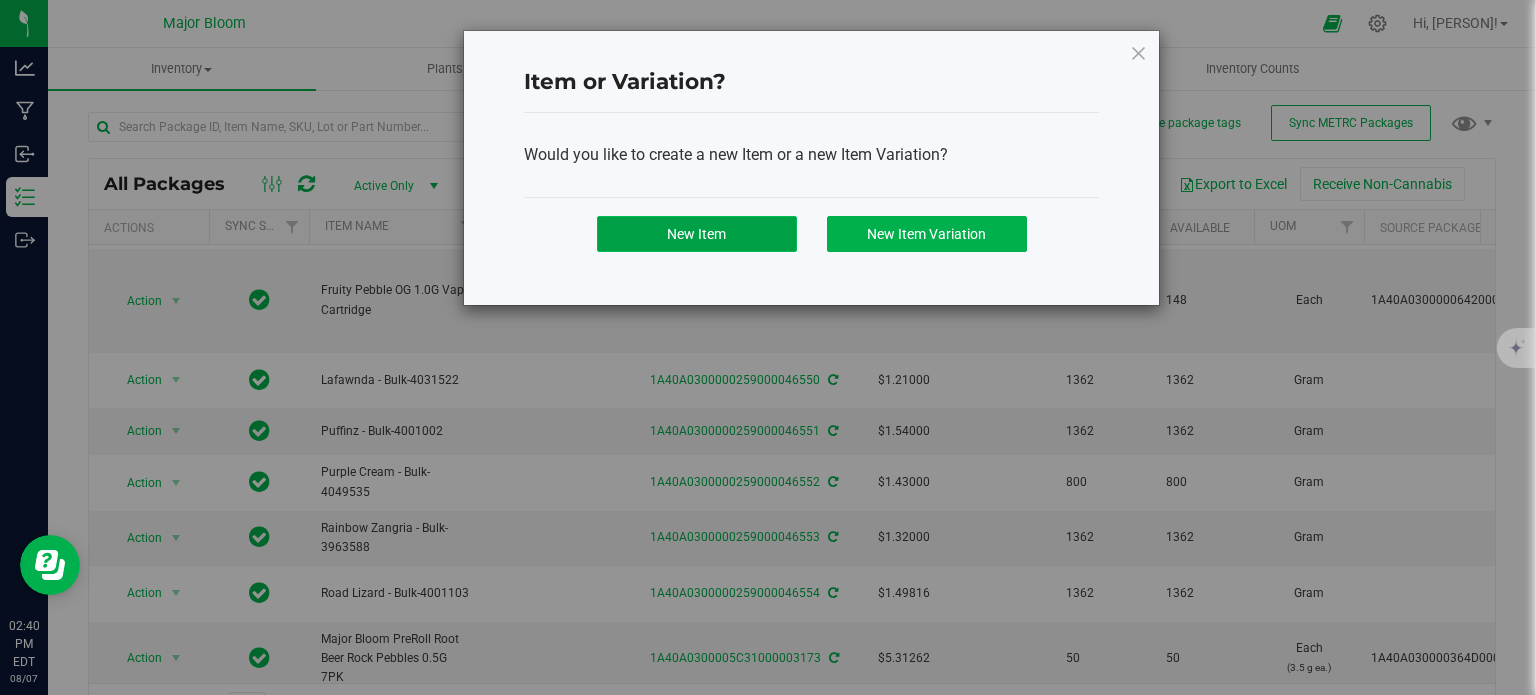 click on "New Item" at bounding box center [697, 234] 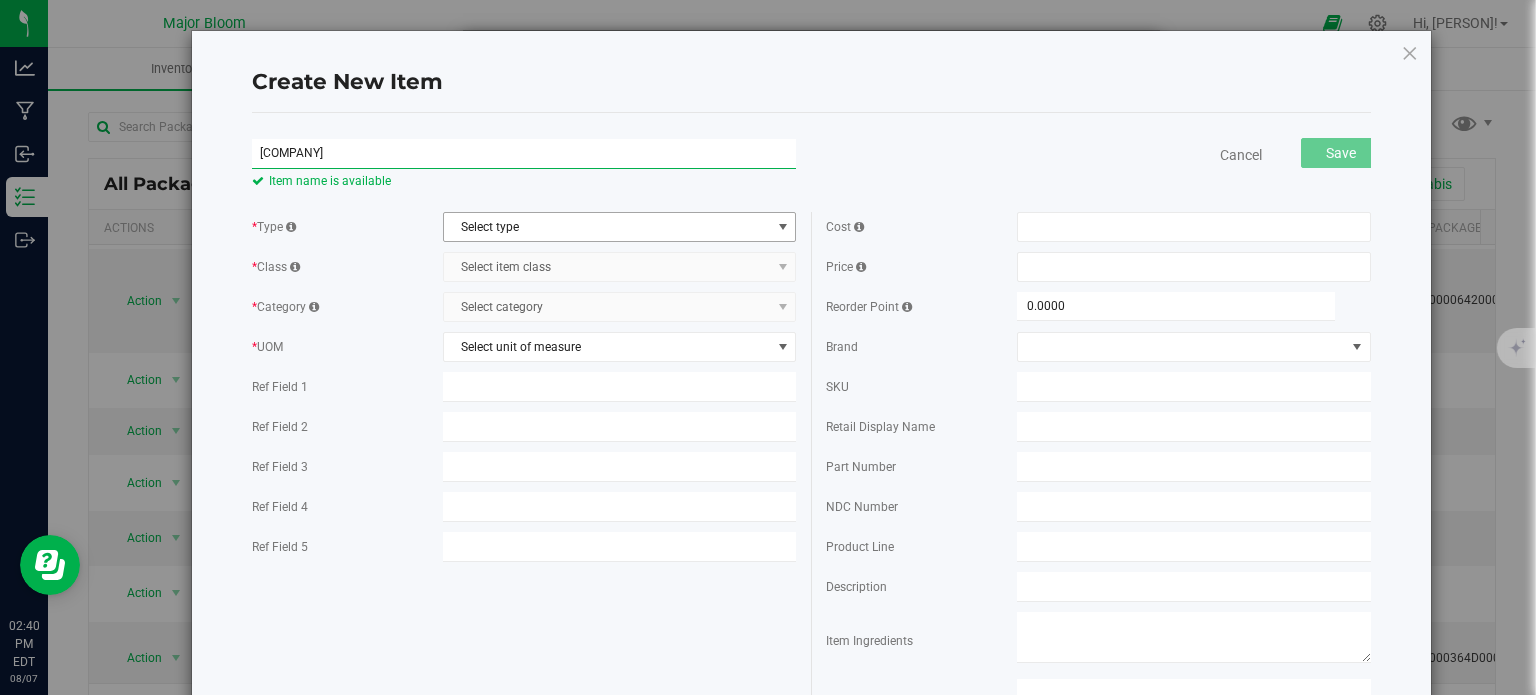 type on "[COMPANY]" 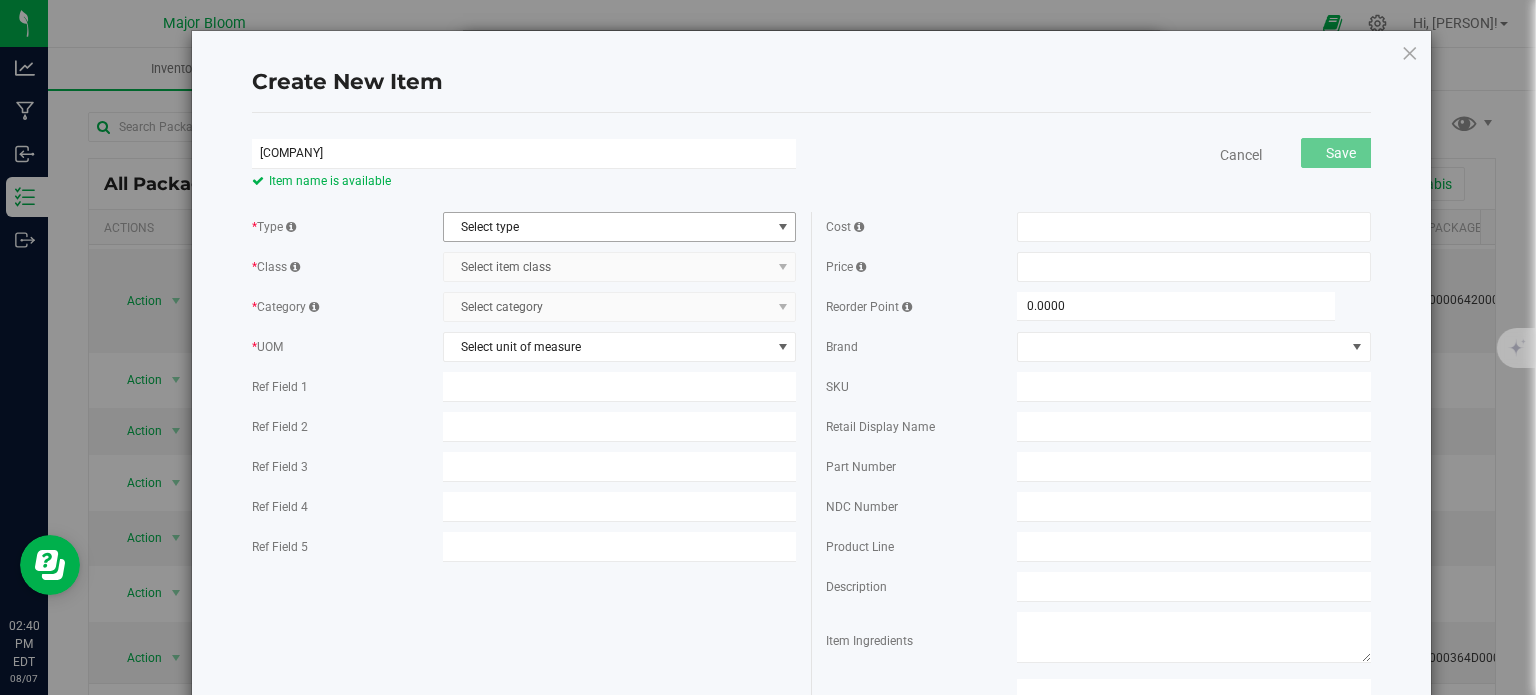 click on "Select type" at bounding box center [607, 227] 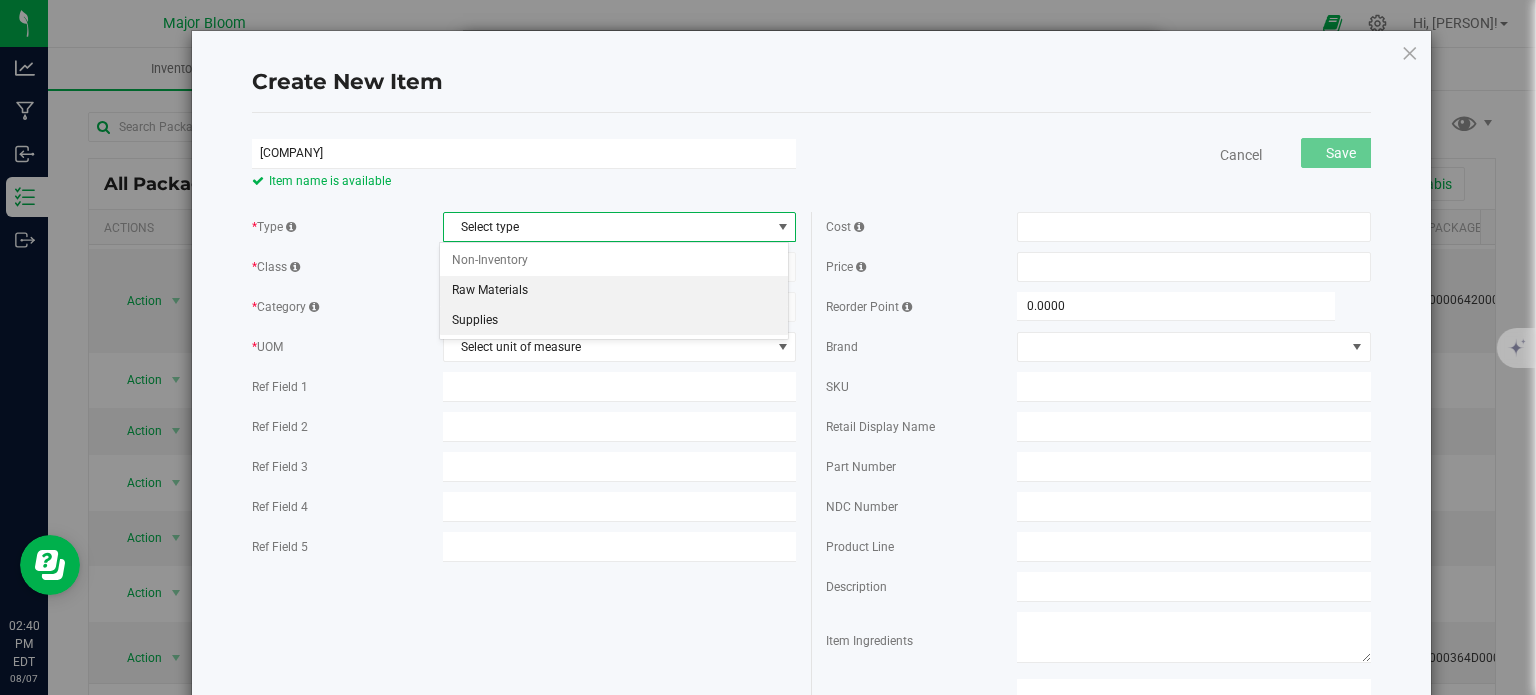 click on "Supplies" at bounding box center (614, 321) 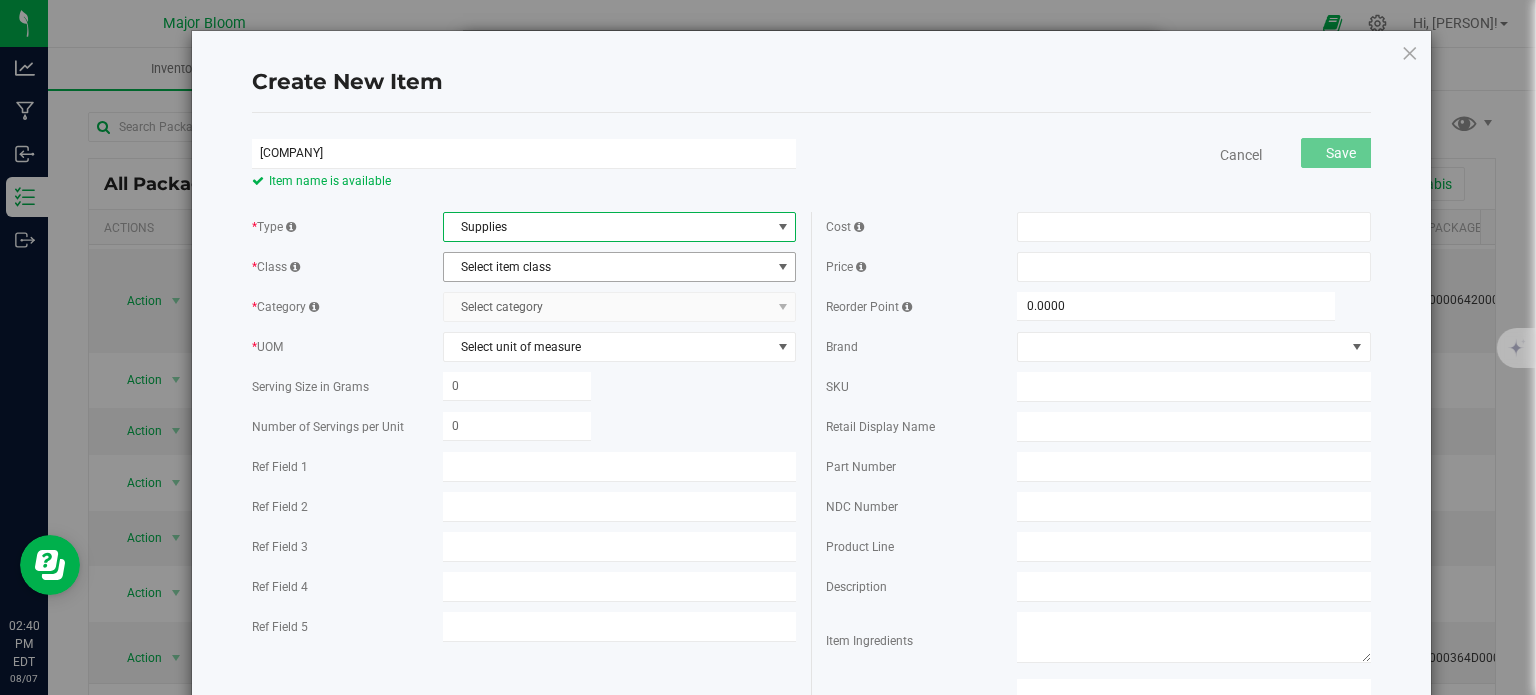 click on "Select item class" at bounding box center [607, 267] 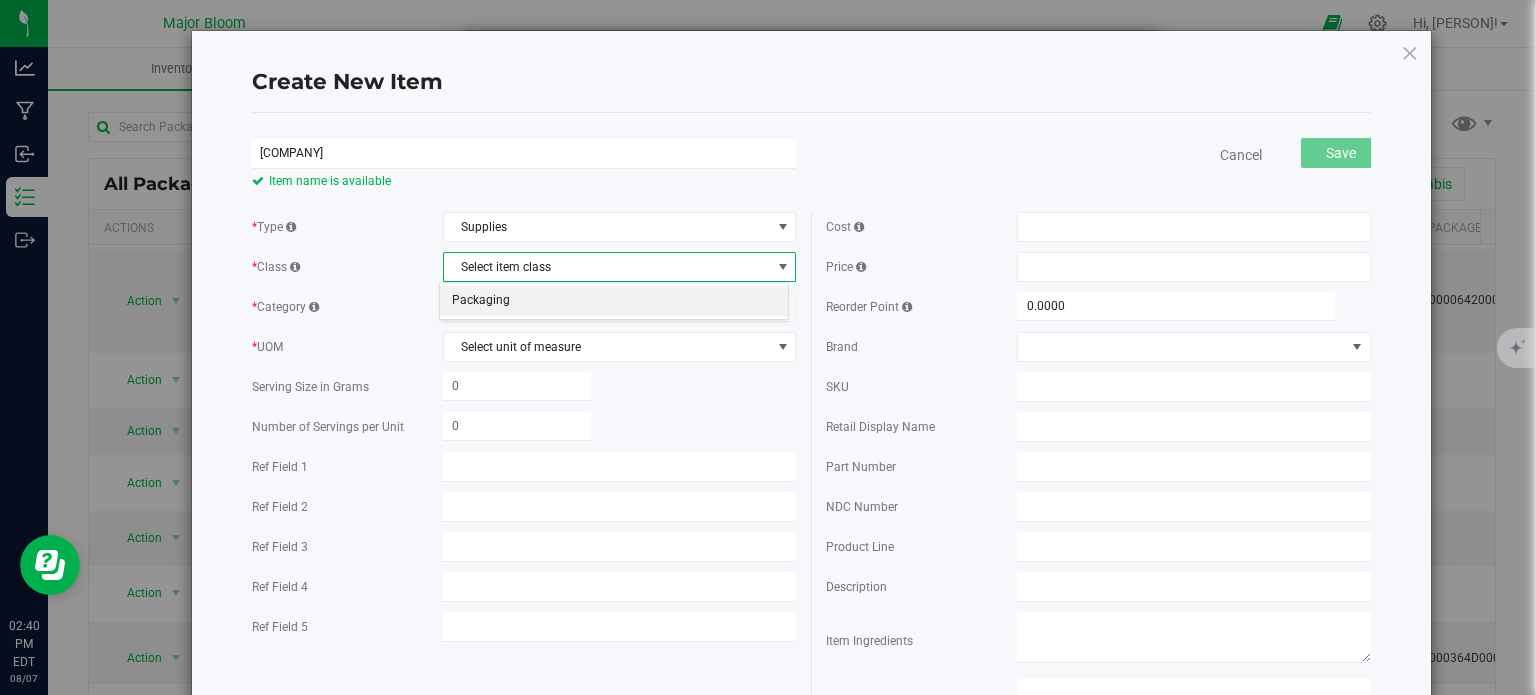 click on "Packaging" at bounding box center [614, 301] 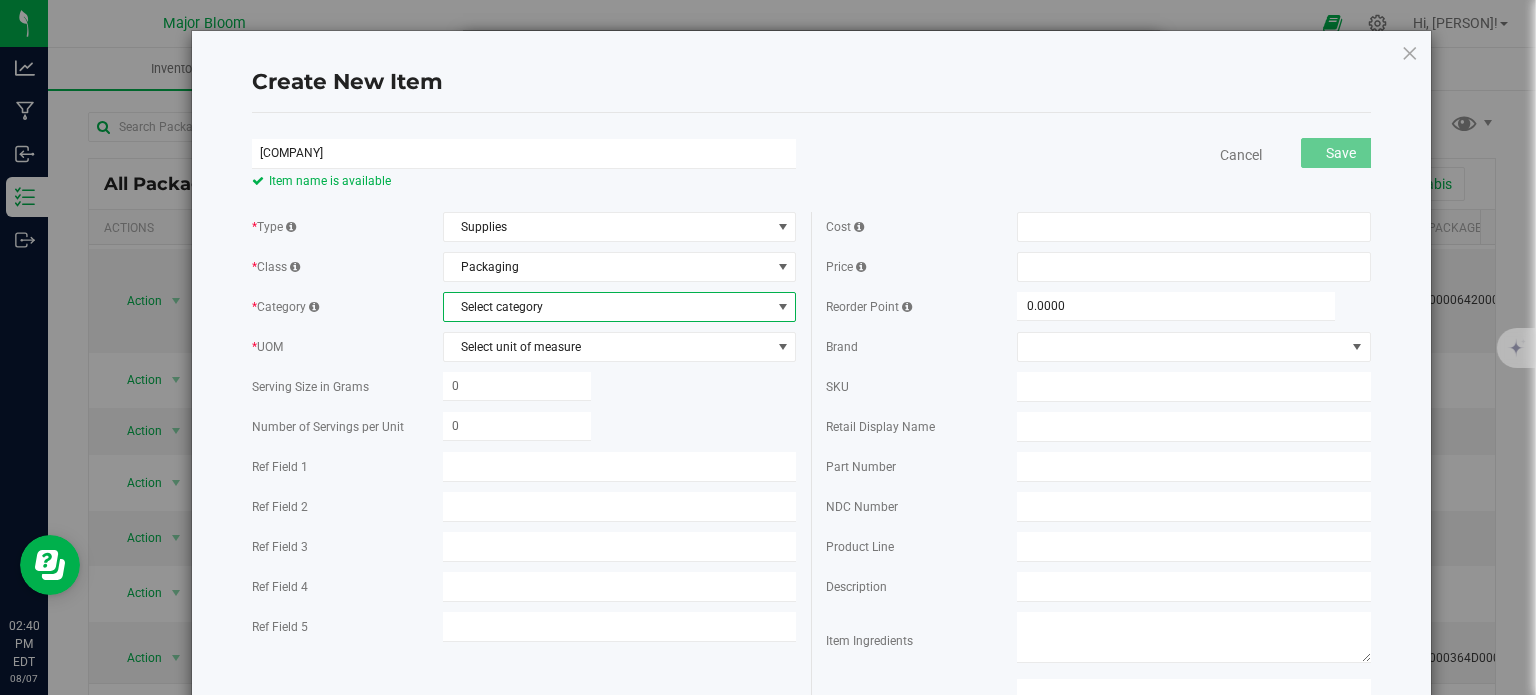 click on "Select category" at bounding box center (607, 307) 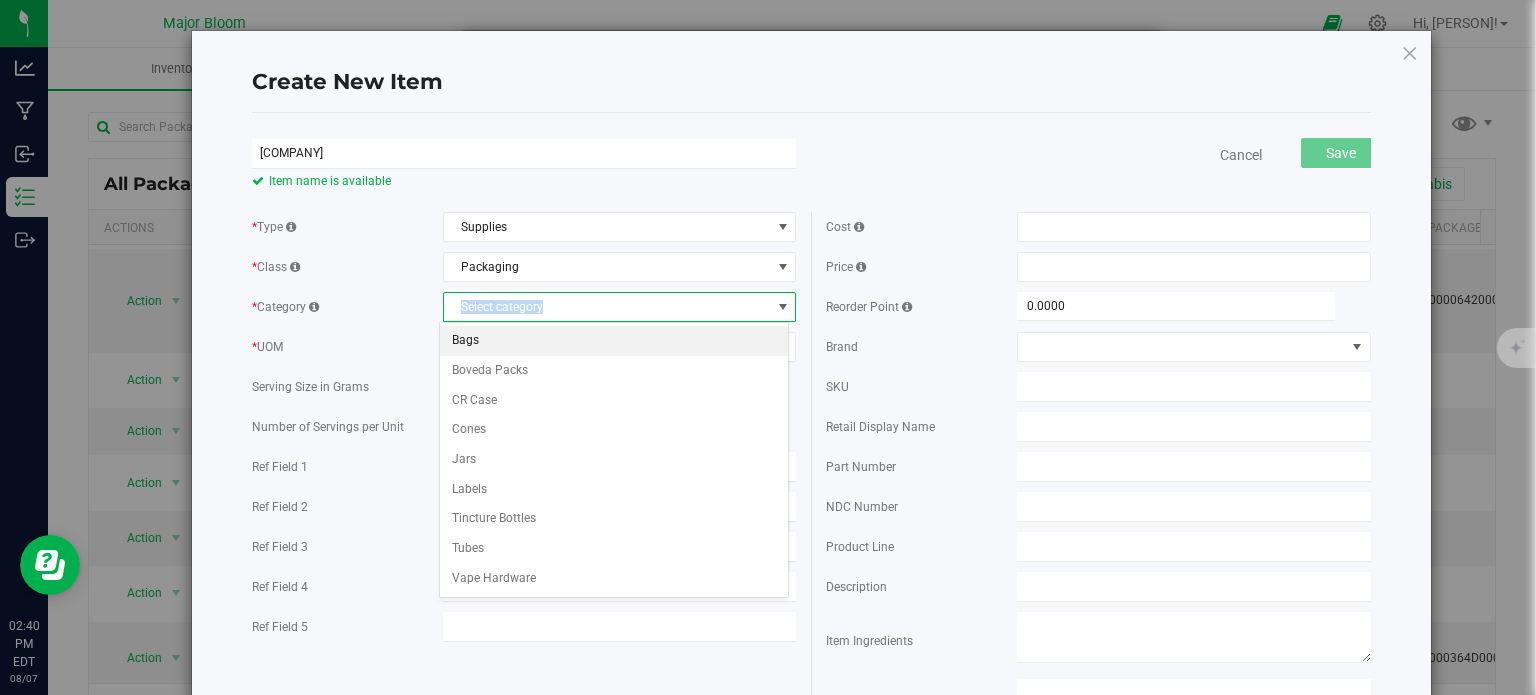 click on "Bags" at bounding box center [614, 341] 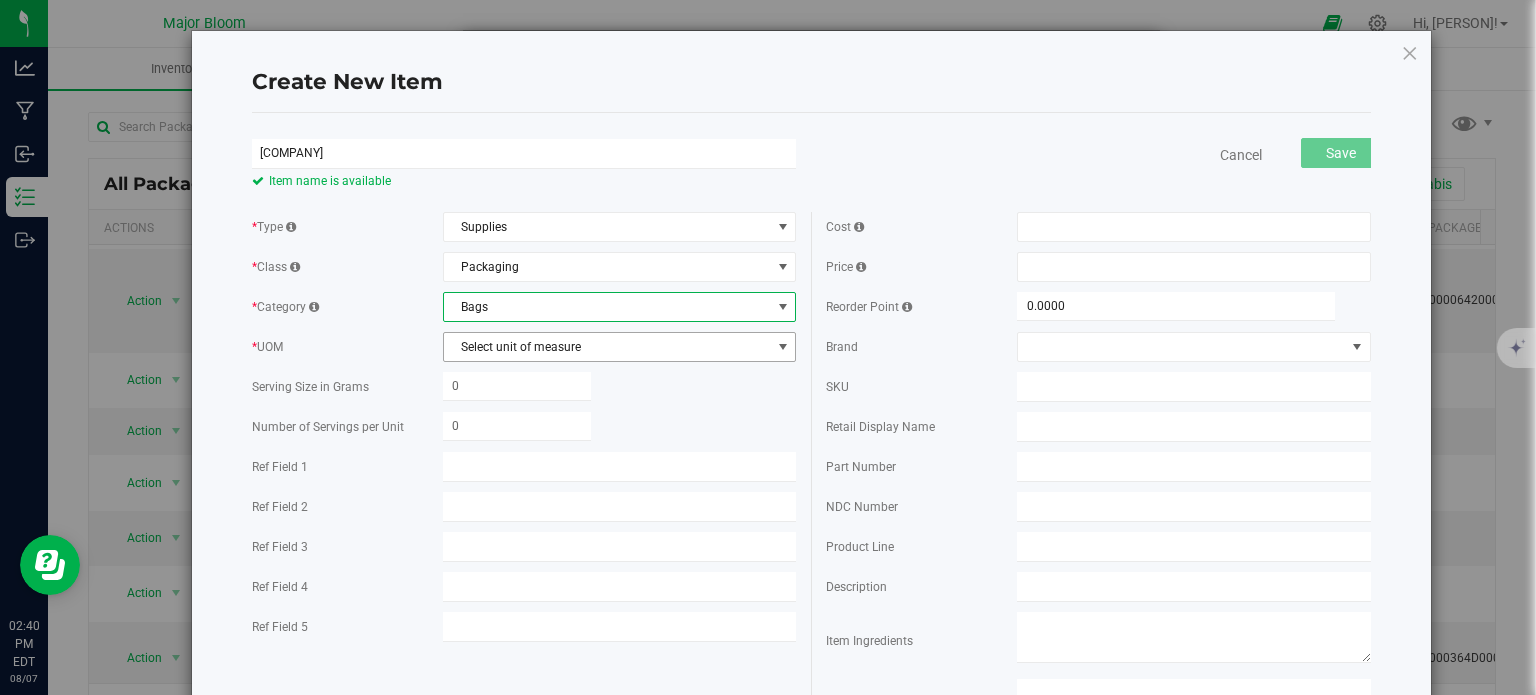 click on "Select unit of measure" at bounding box center [607, 347] 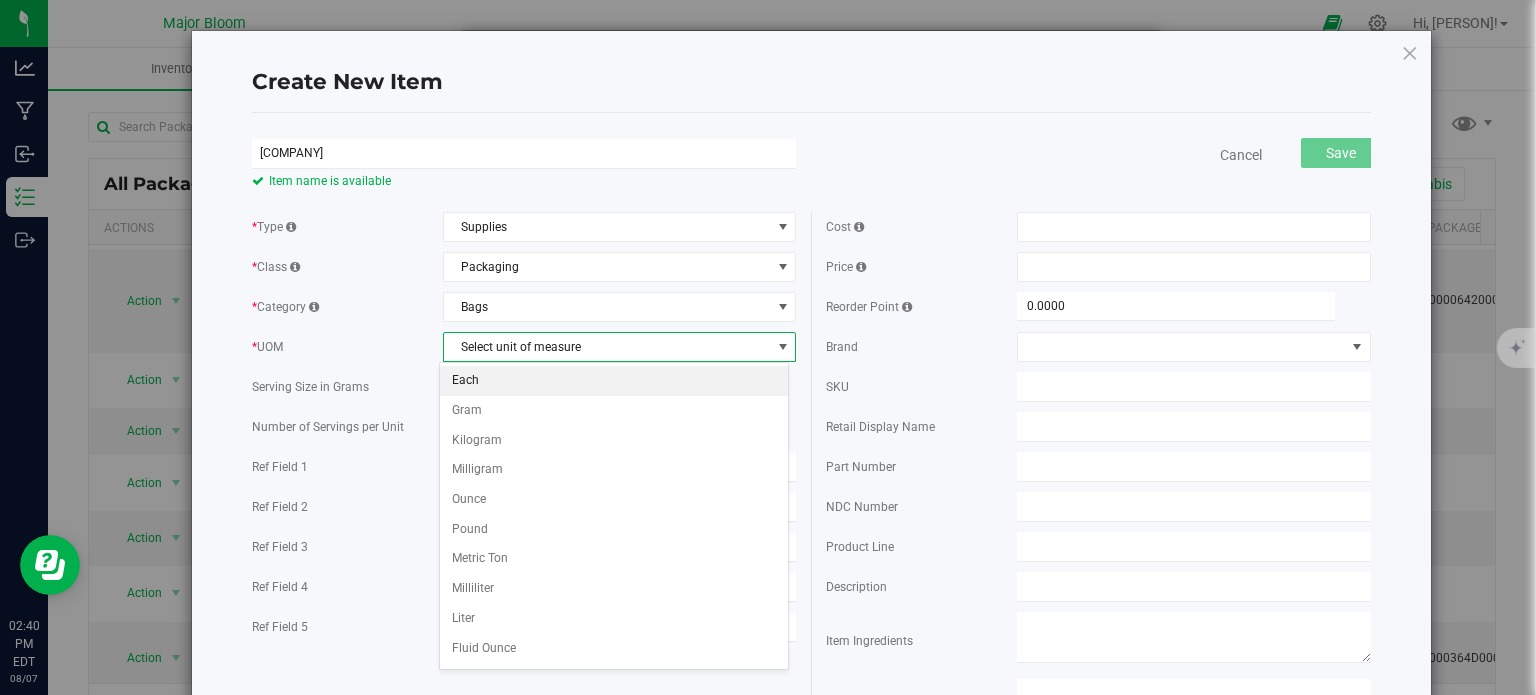 click on "Each" at bounding box center (614, 381) 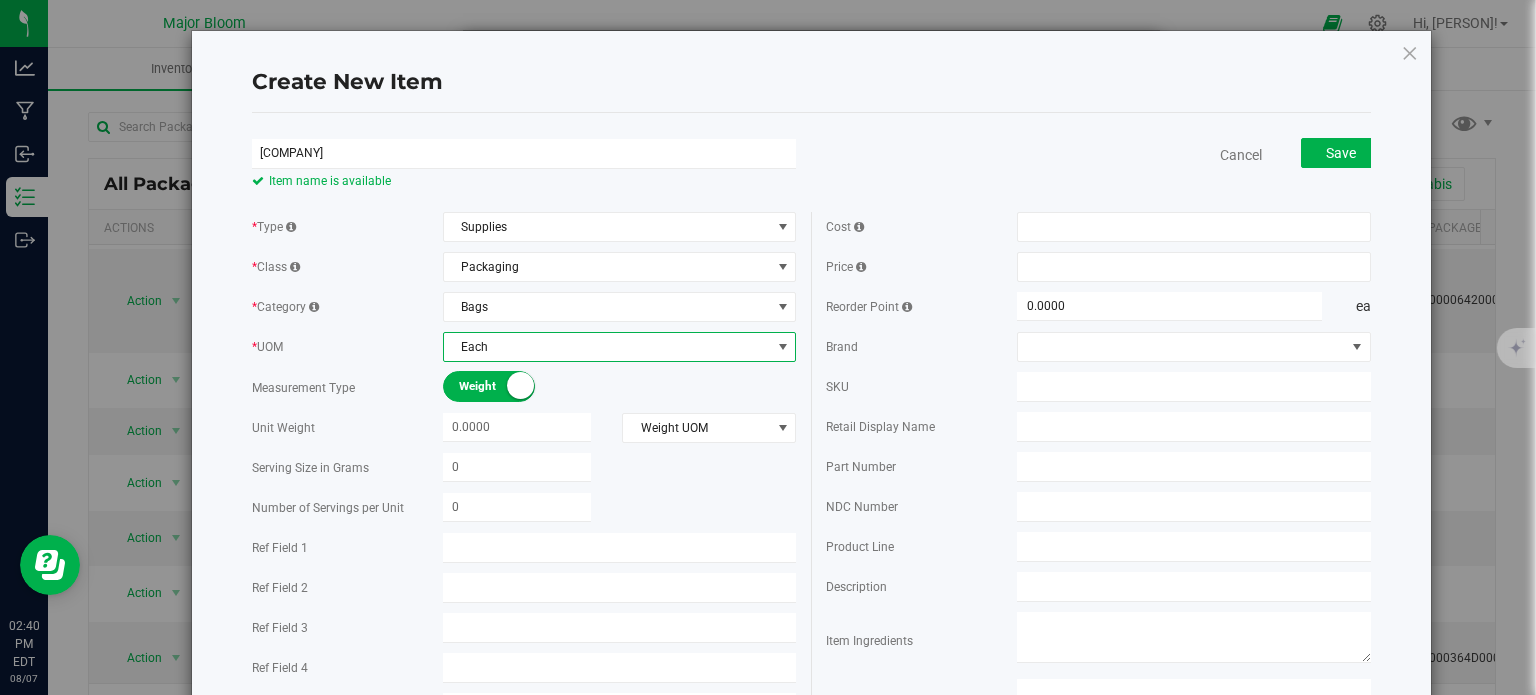 click on "Weight" at bounding box center [504, 386] 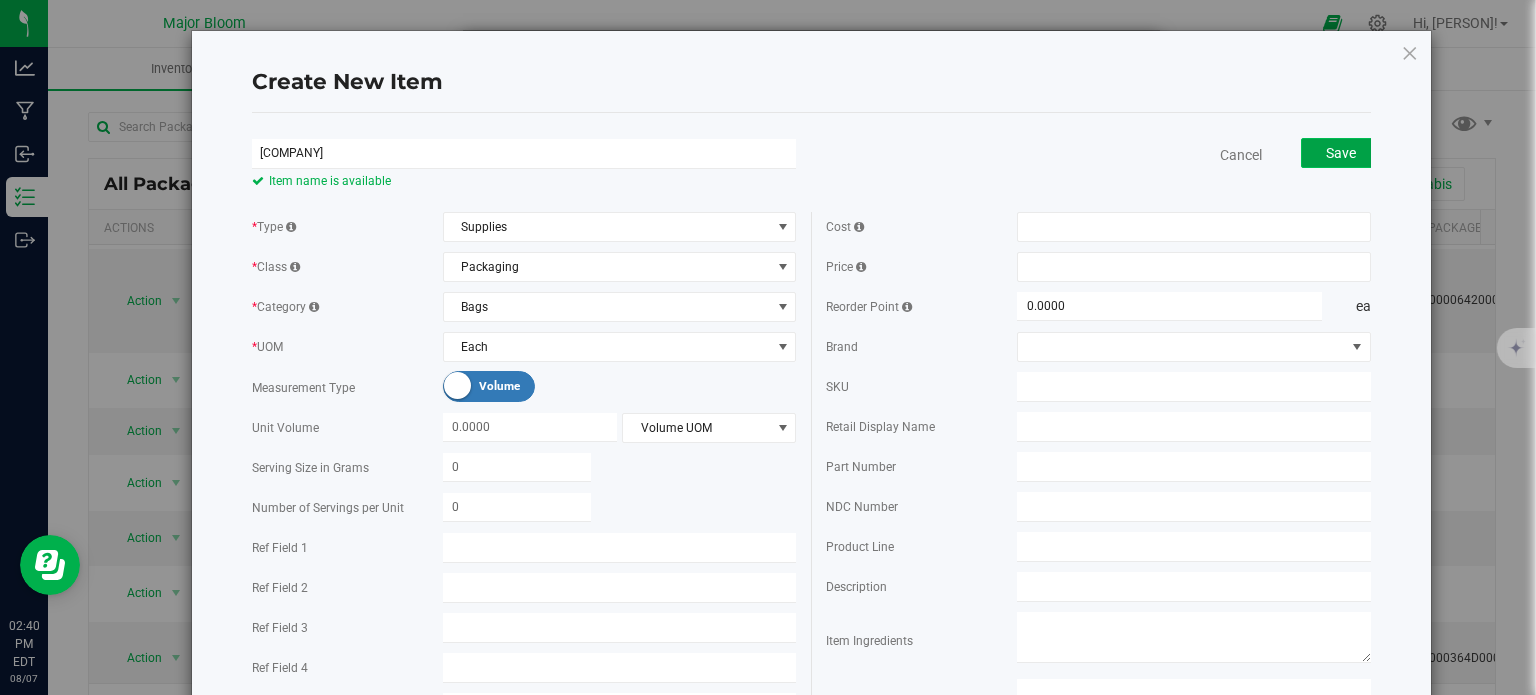 click on "Save" at bounding box center [1341, 153] 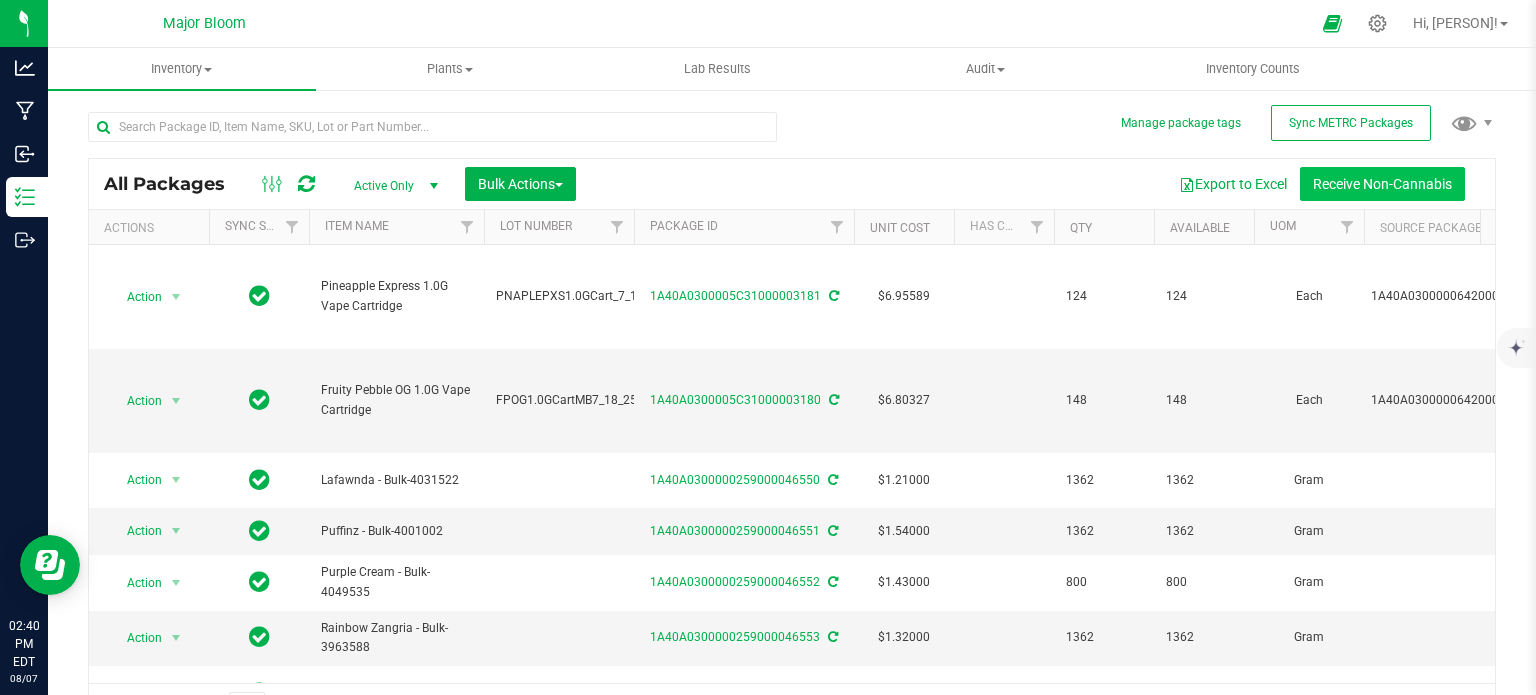 click on "Receive Non-Cannabis" at bounding box center (1382, 184) 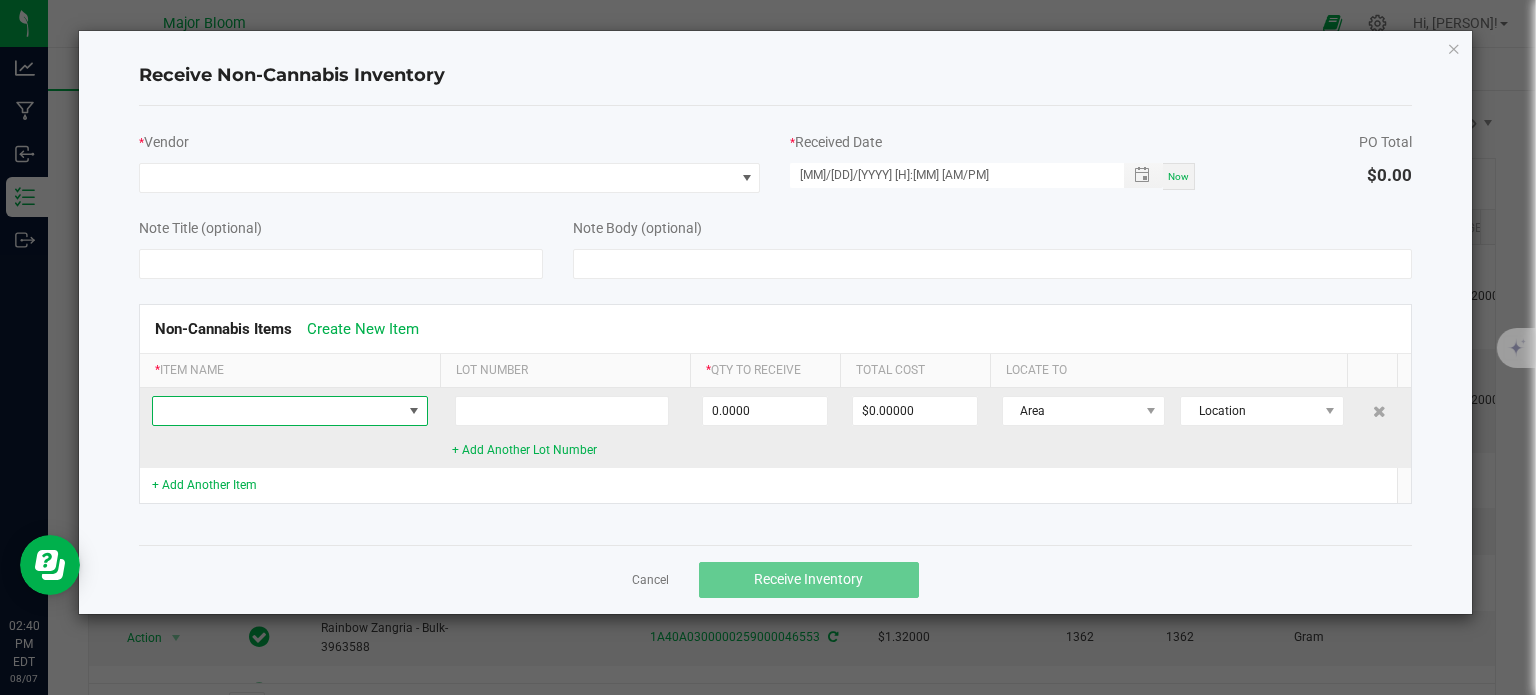 click at bounding box center [277, 411] 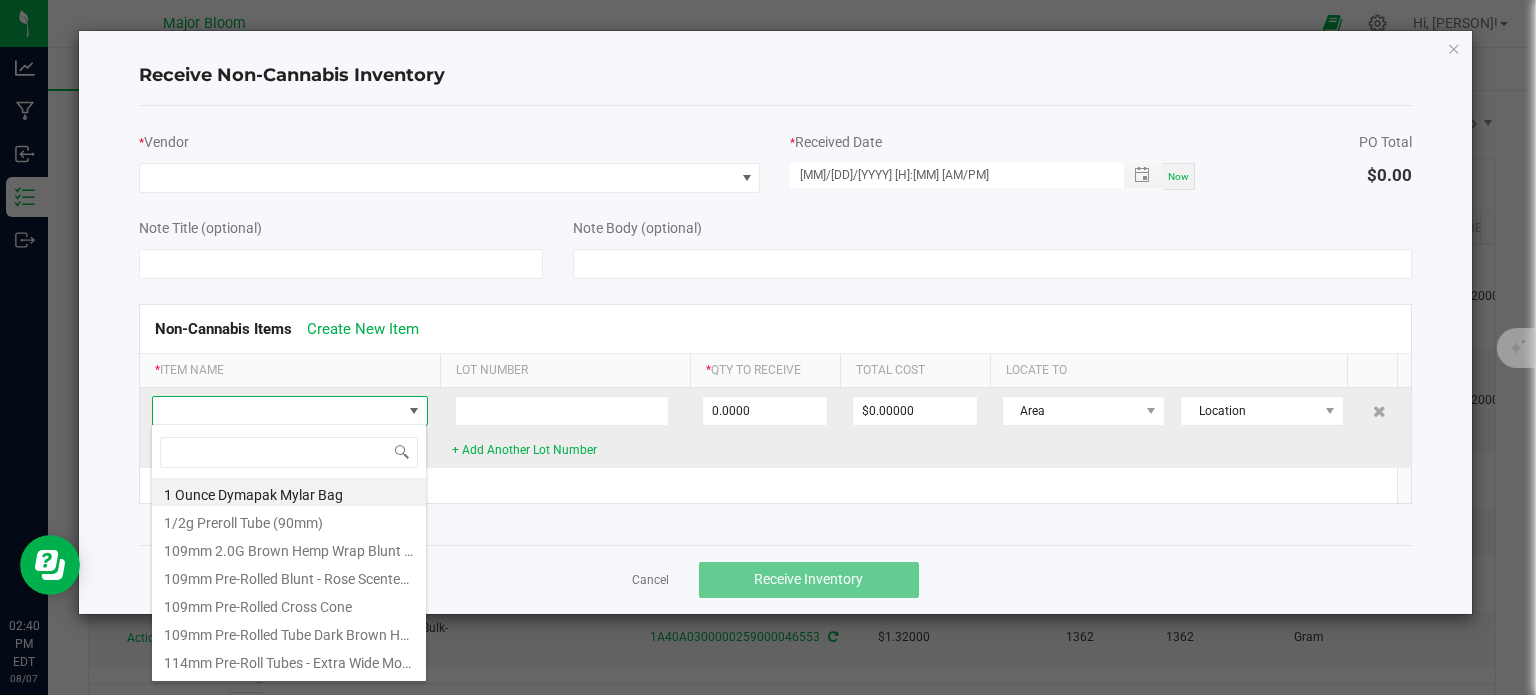 scroll, scrollTop: 99970, scrollLeft: 99724, axis: both 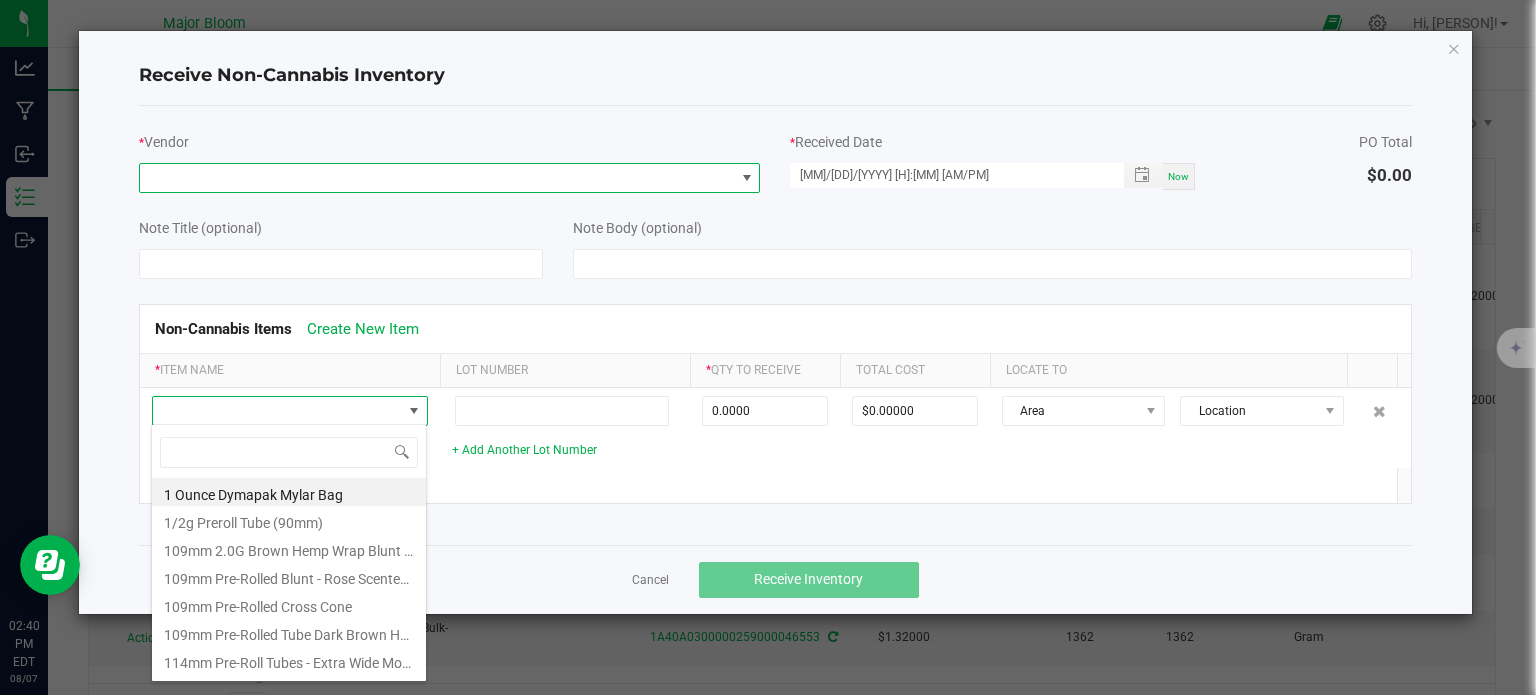 click at bounding box center [437, 178] 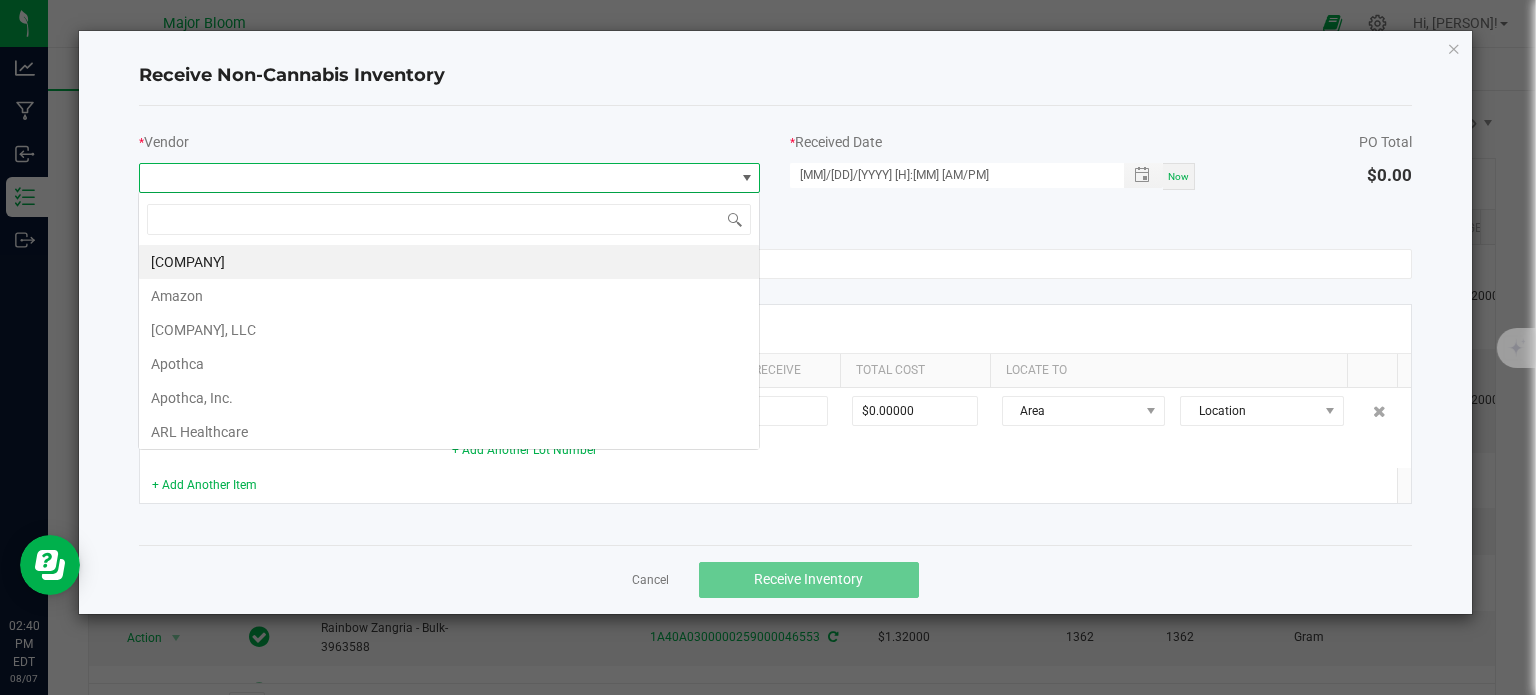 scroll, scrollTop: 99970, scrollLeft: 99377, axis: both 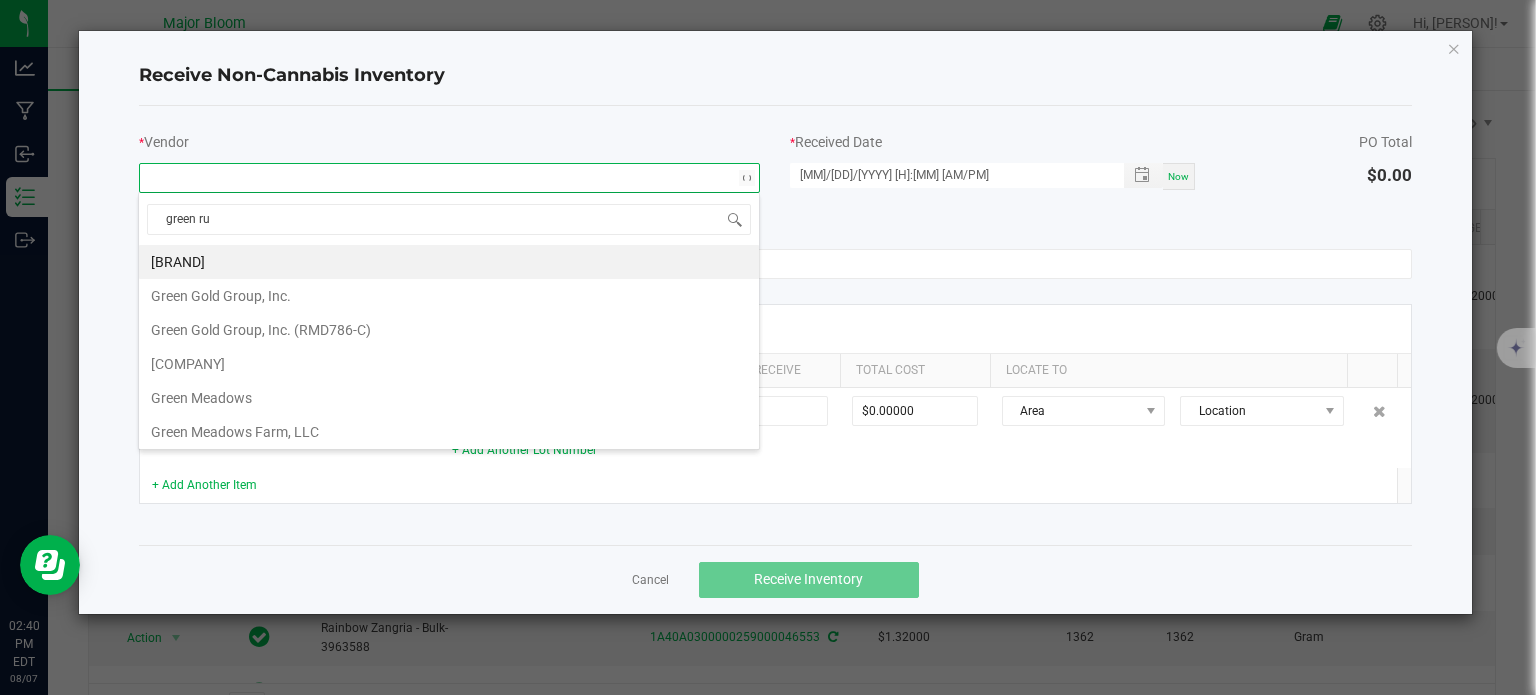 type on "green rus" 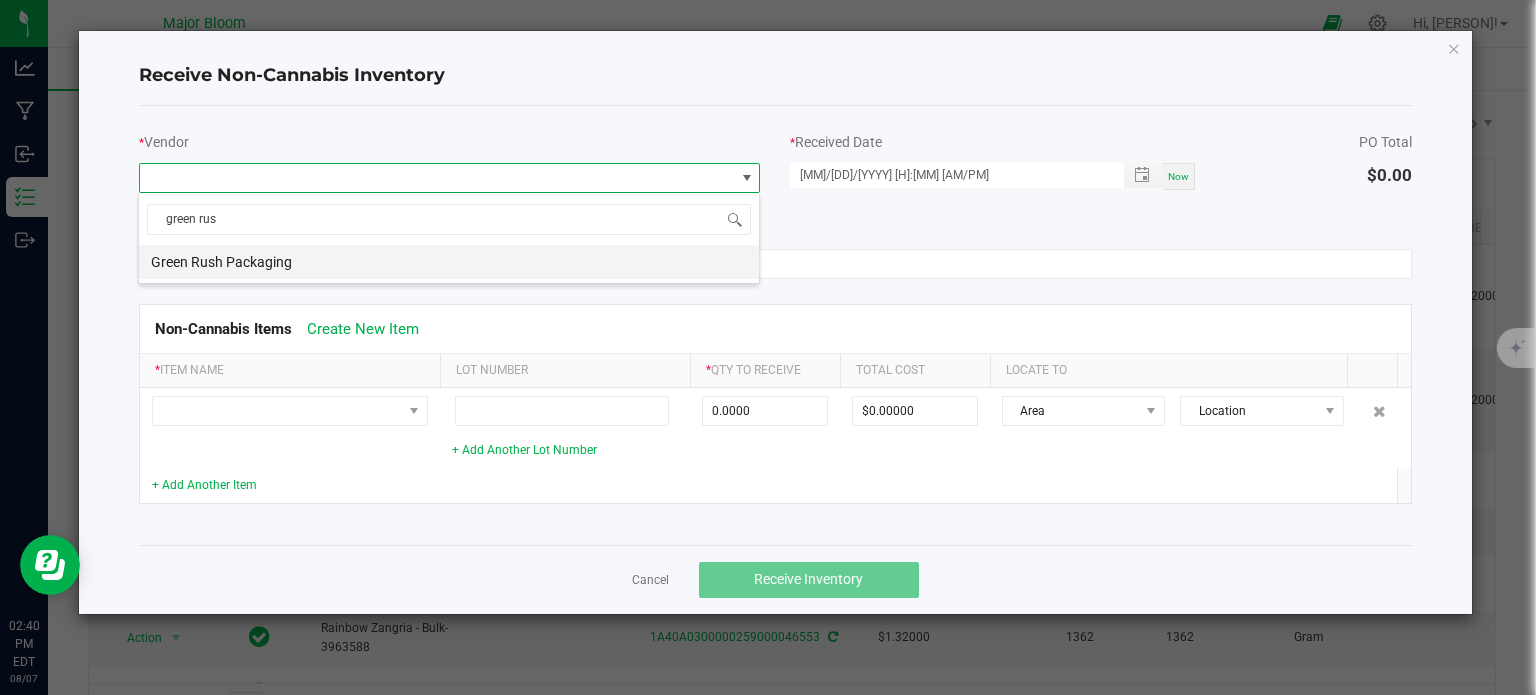 click on "Green Rush Packaging" at bounding box center (449, 262) 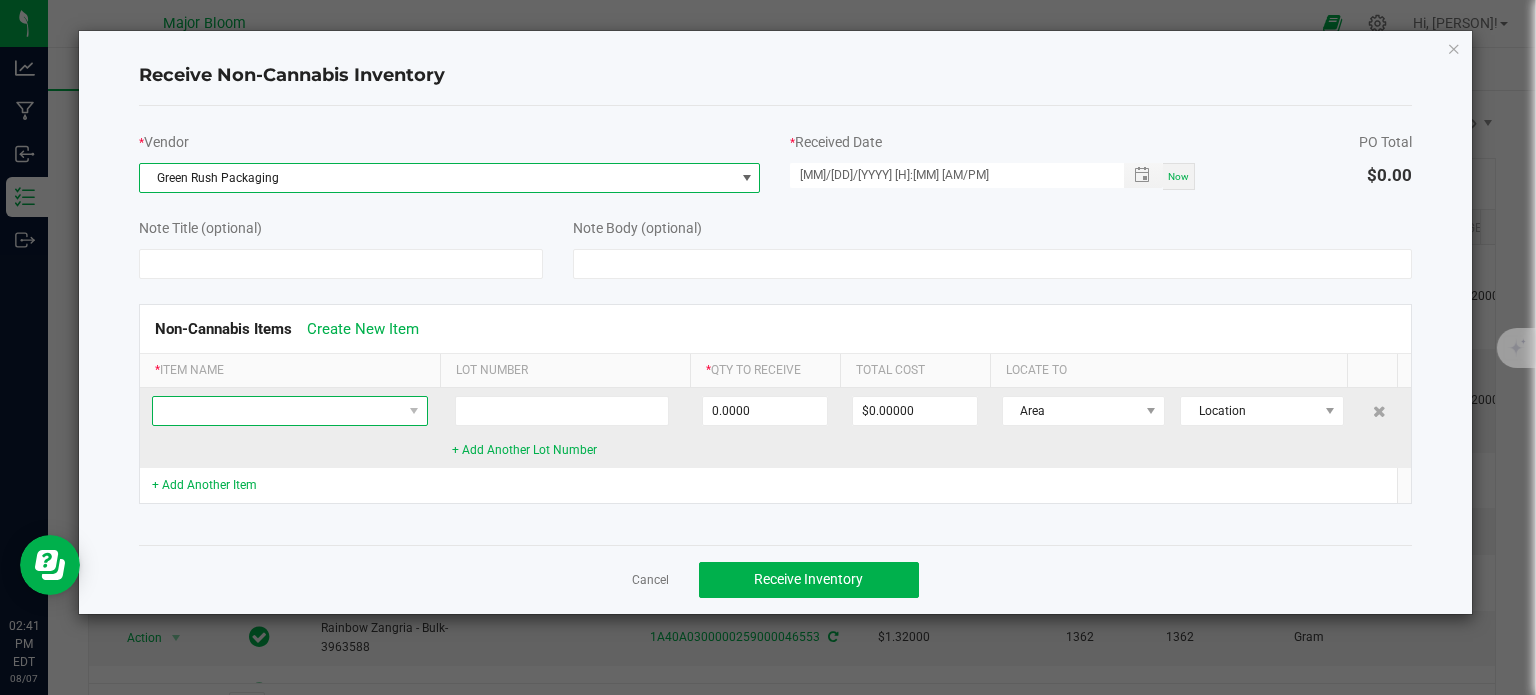 click at bounding box center [277, 411] 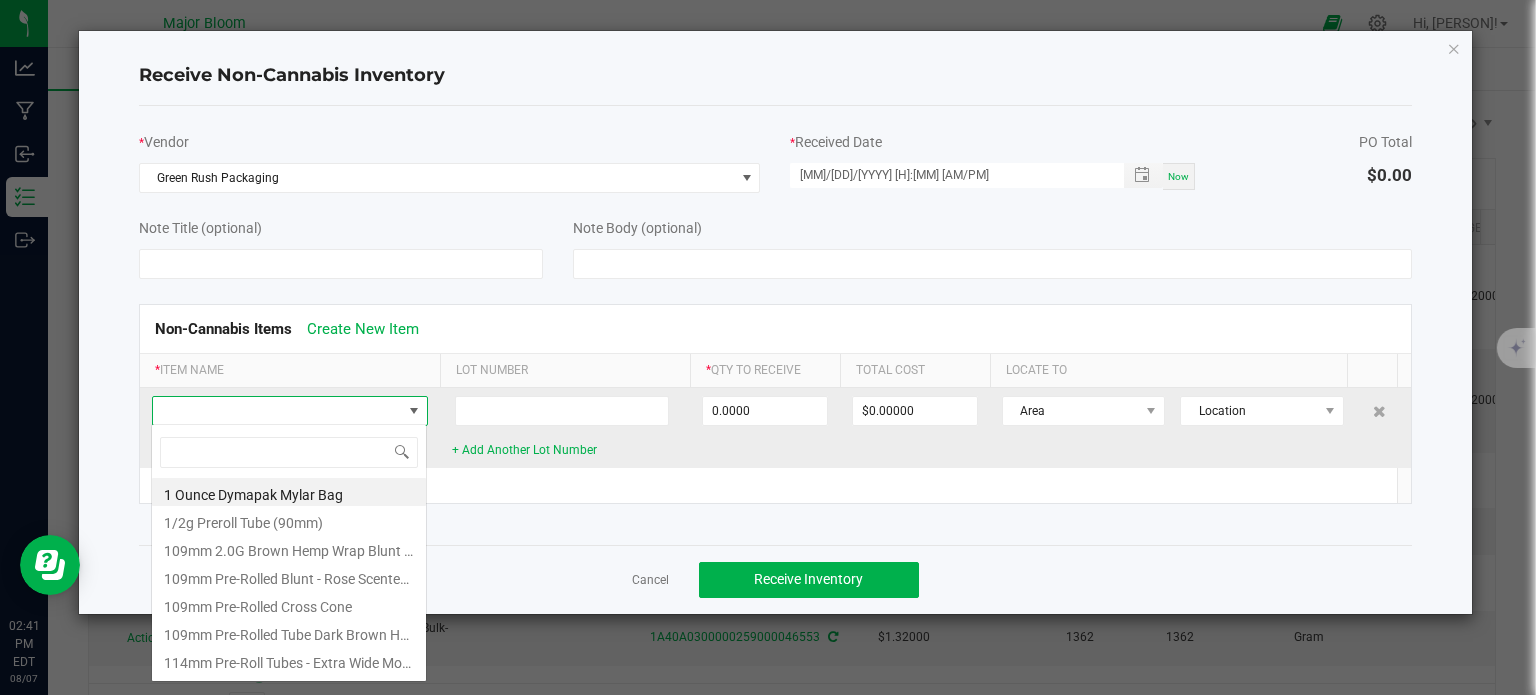 scroll, scrollTop: 99970, scrollLeft: 99724, axis: both 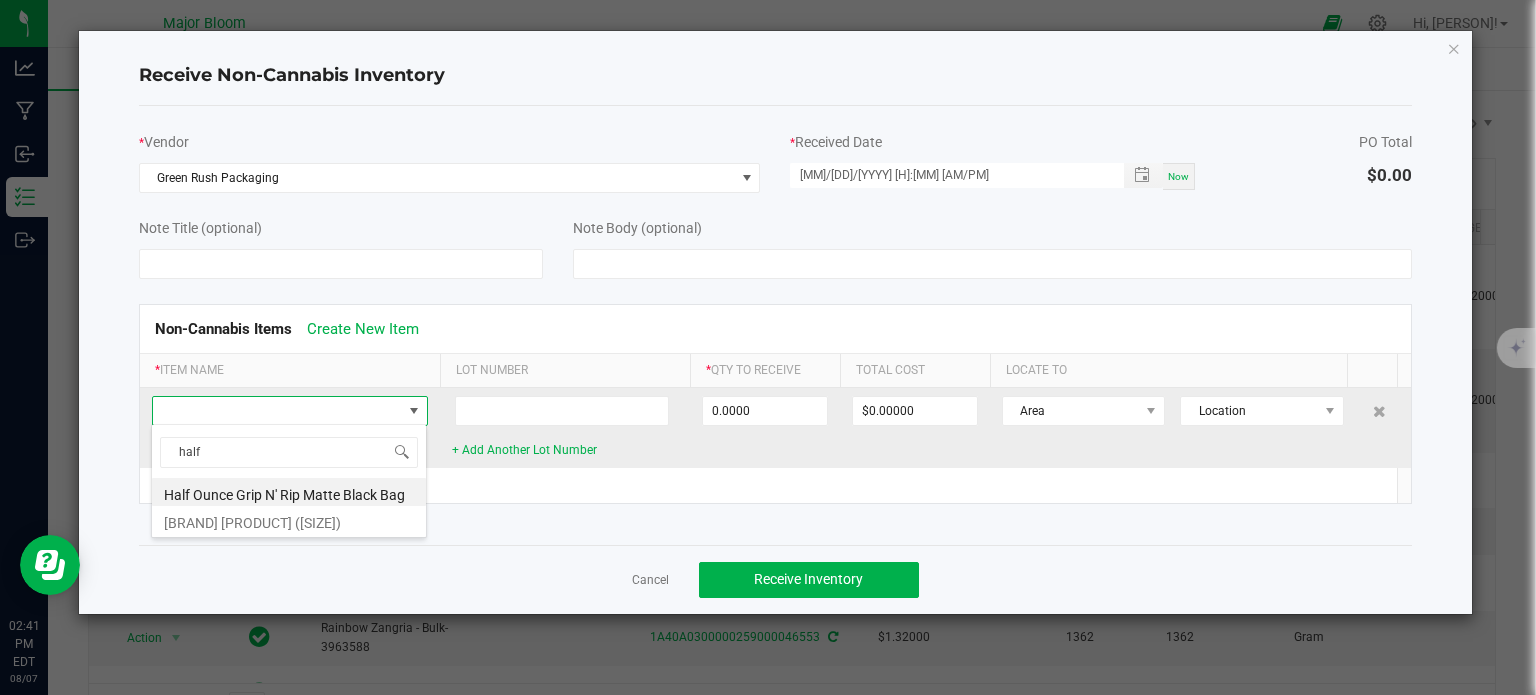 type on "half" 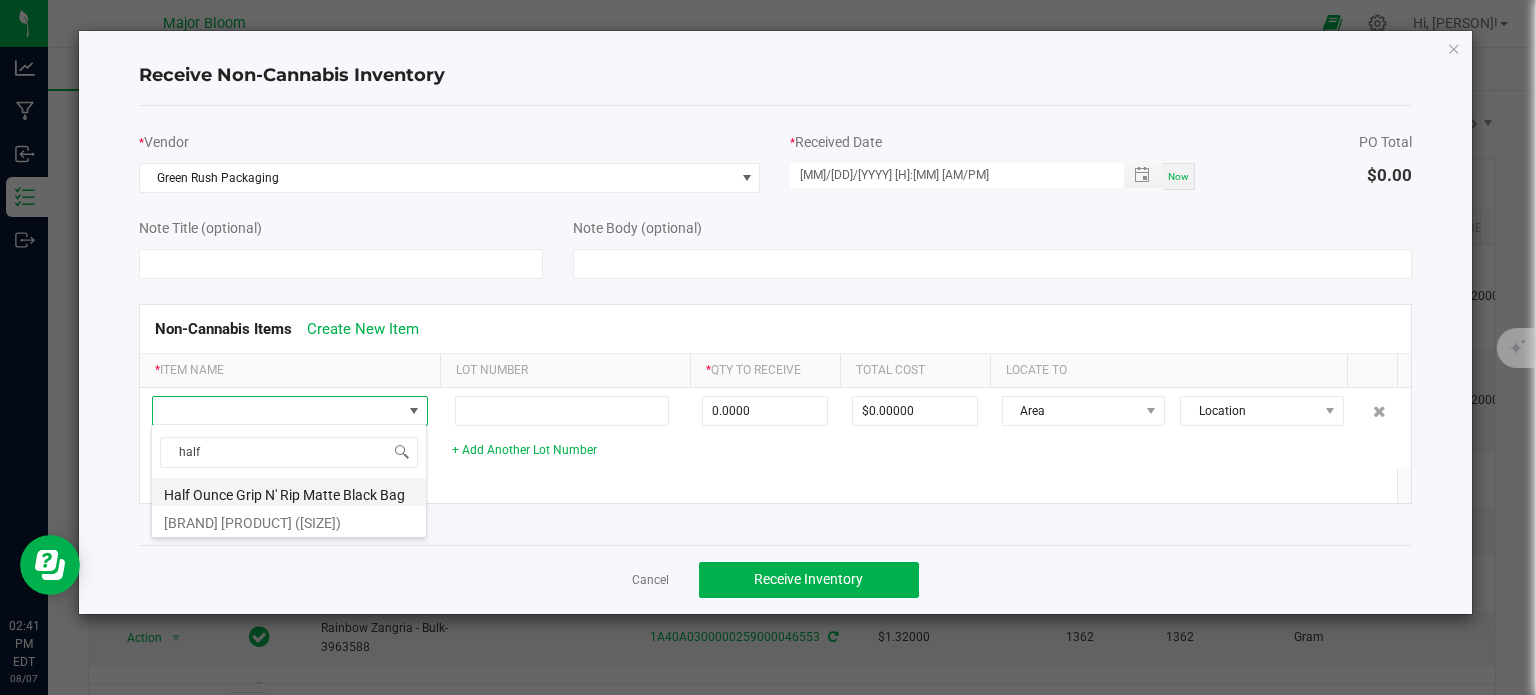 click on "Half Ounce Grip N' Rip Matte Black Bag" at bounding box center (289, 492) 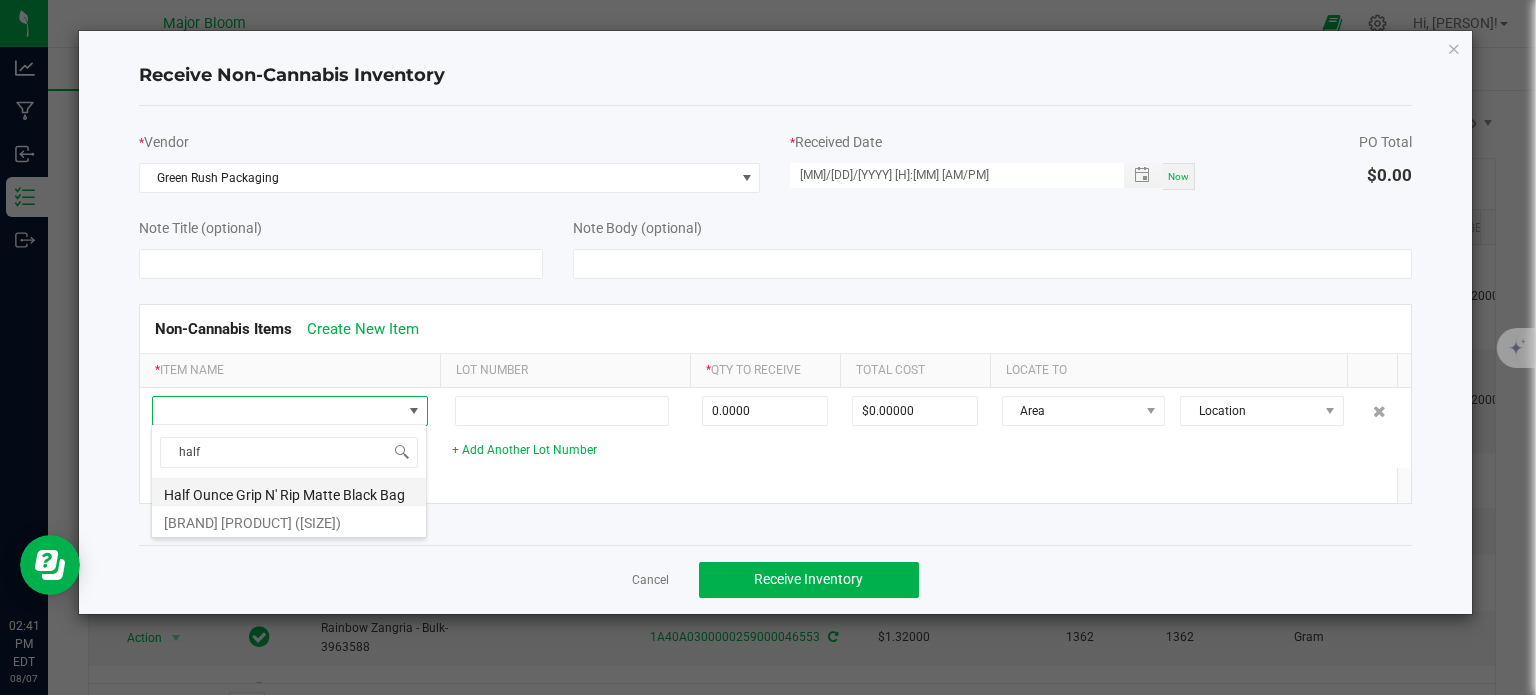 type on "0 ea" 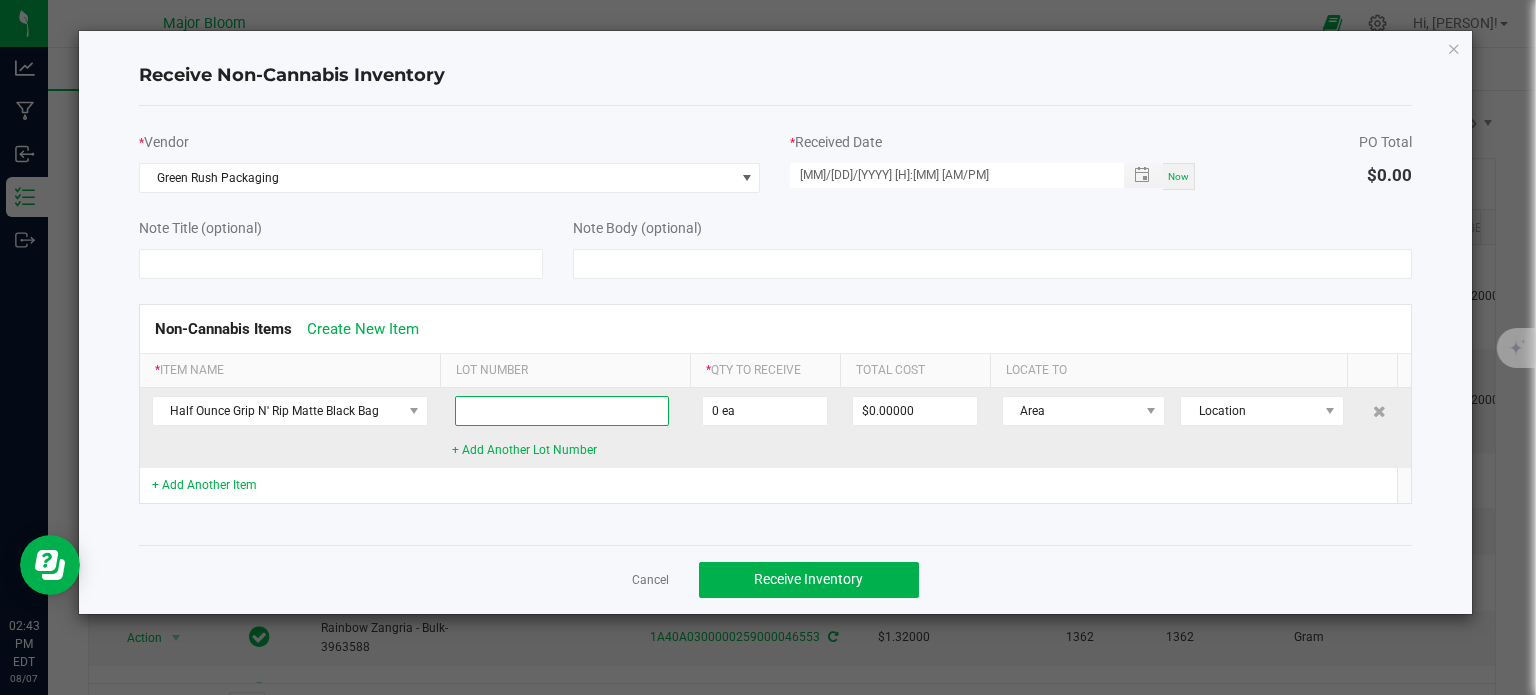 click 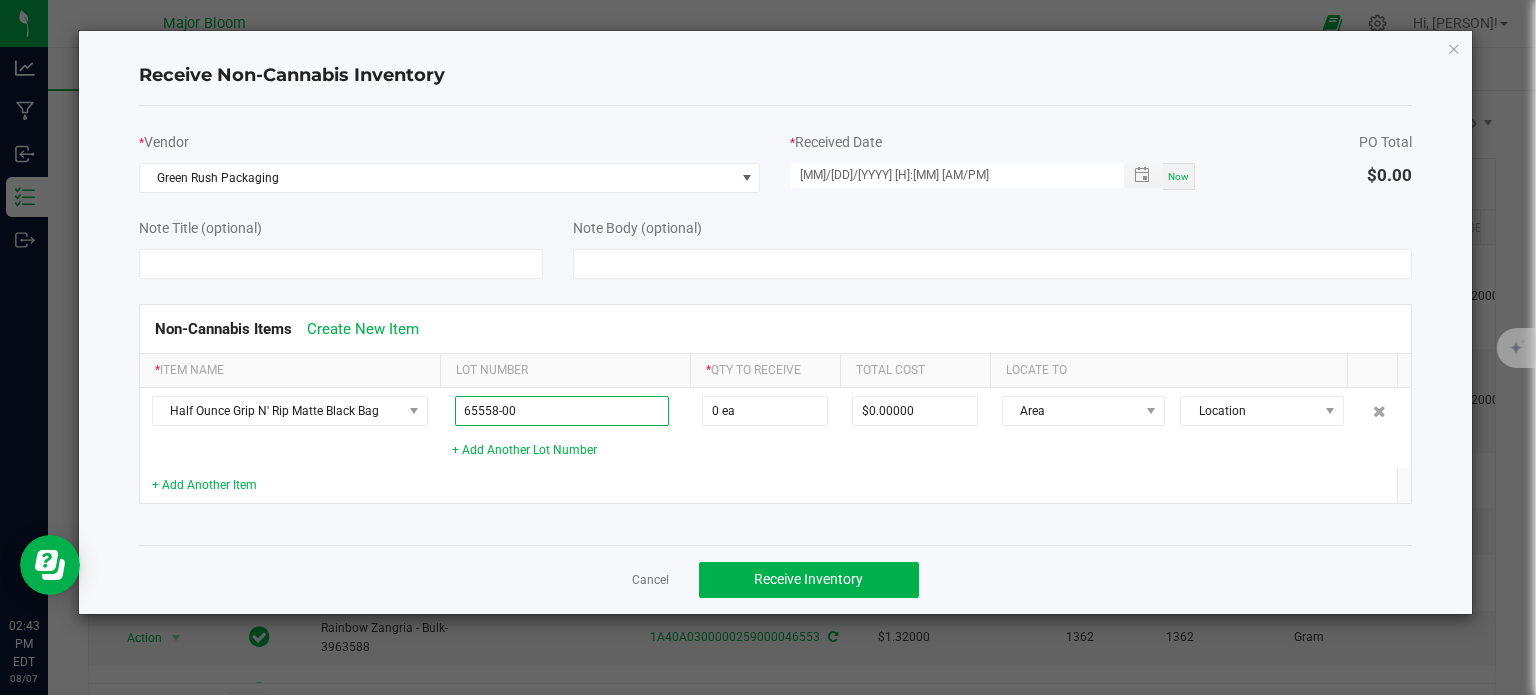 type on "65558-00" 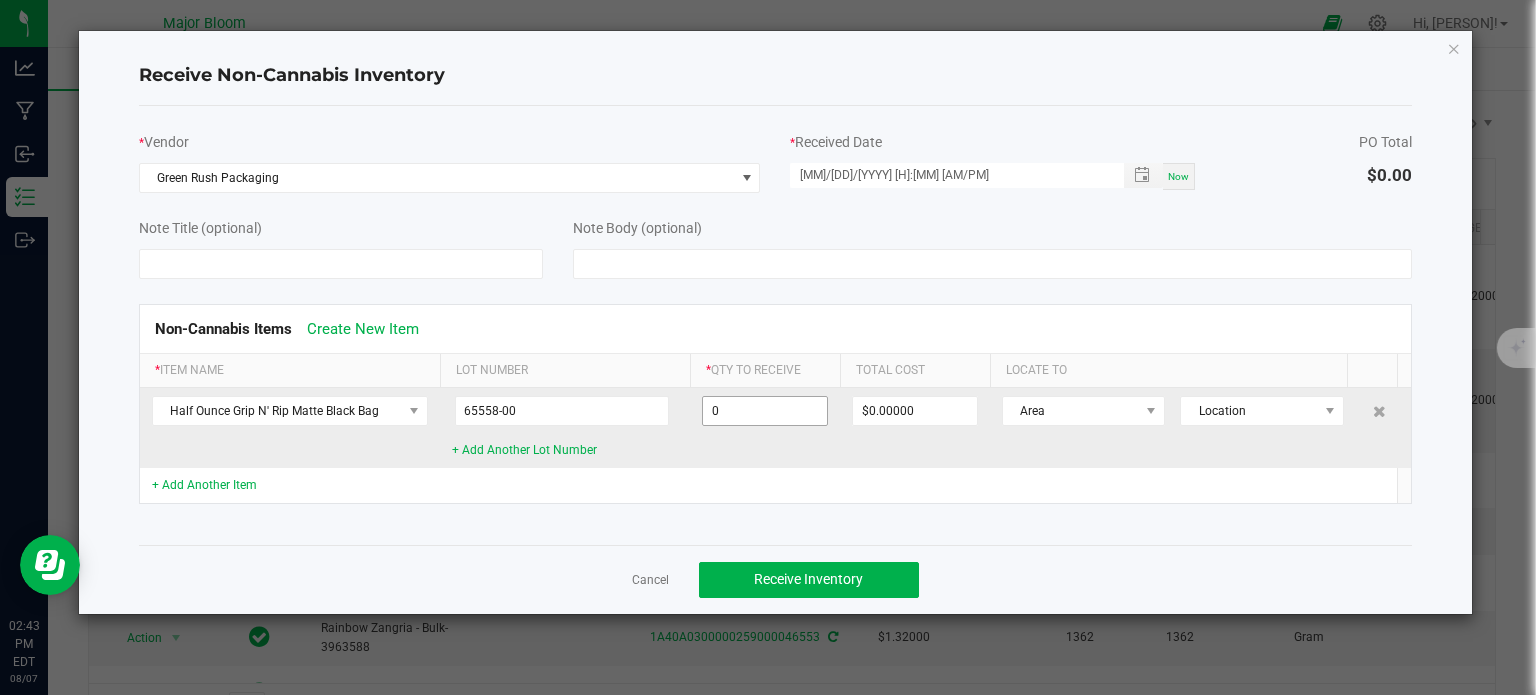 click on "0" at bounding box center (765, 411) 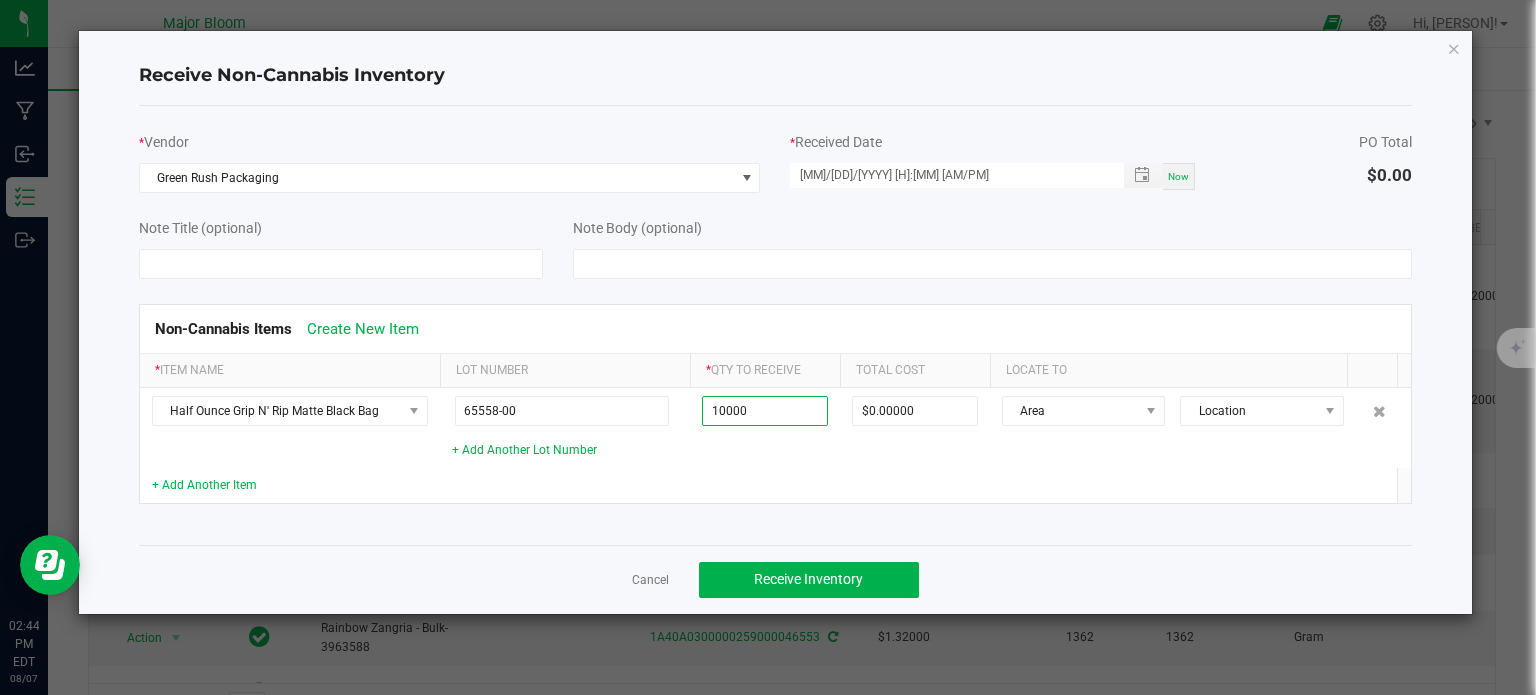type on "10000 ea" 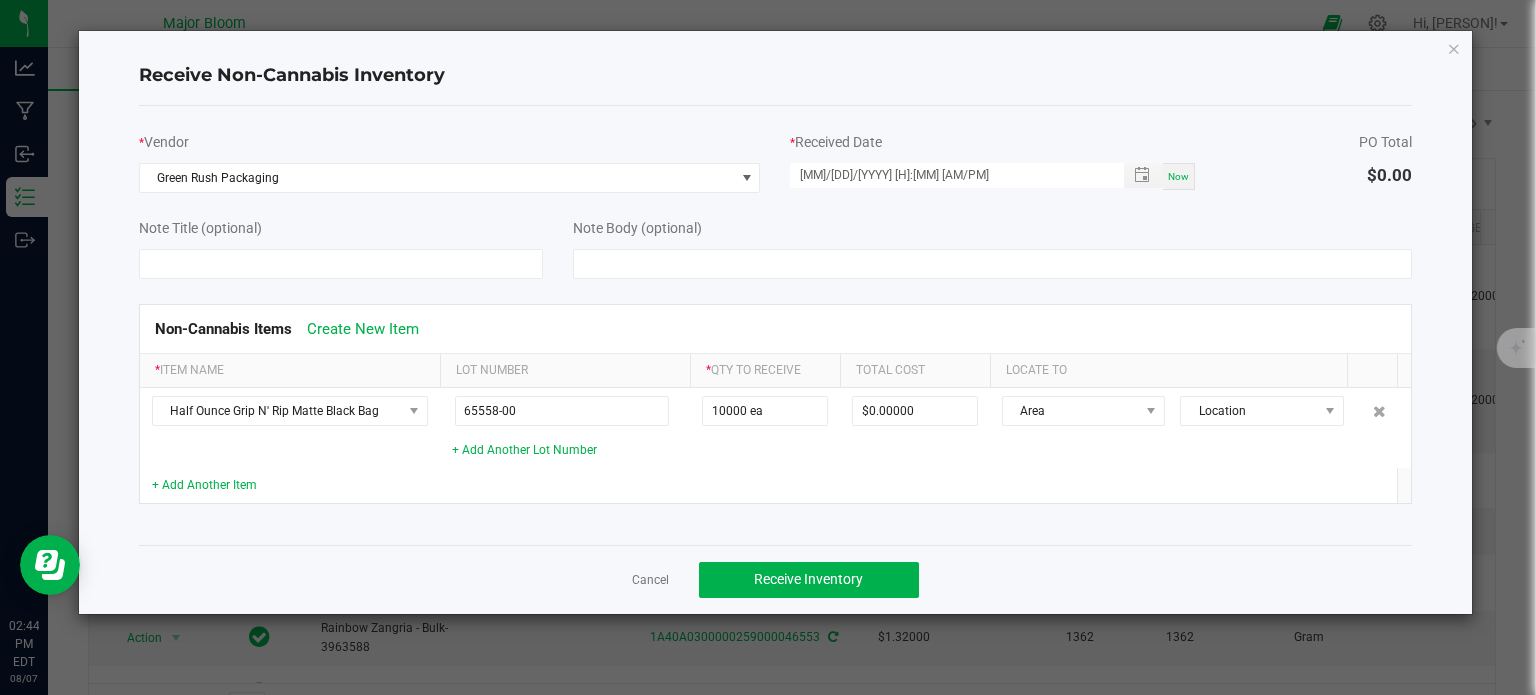 click 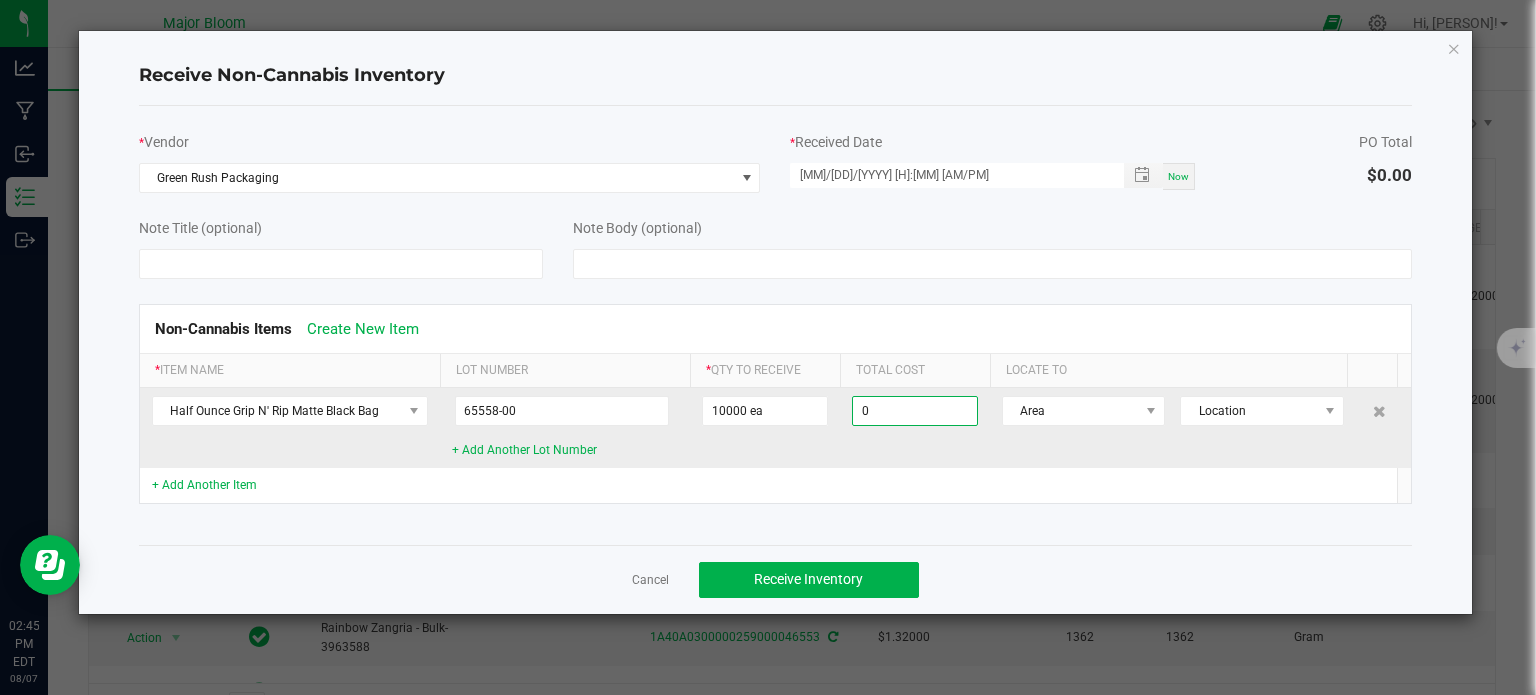 click on "0" at bounding box center (915, 411) 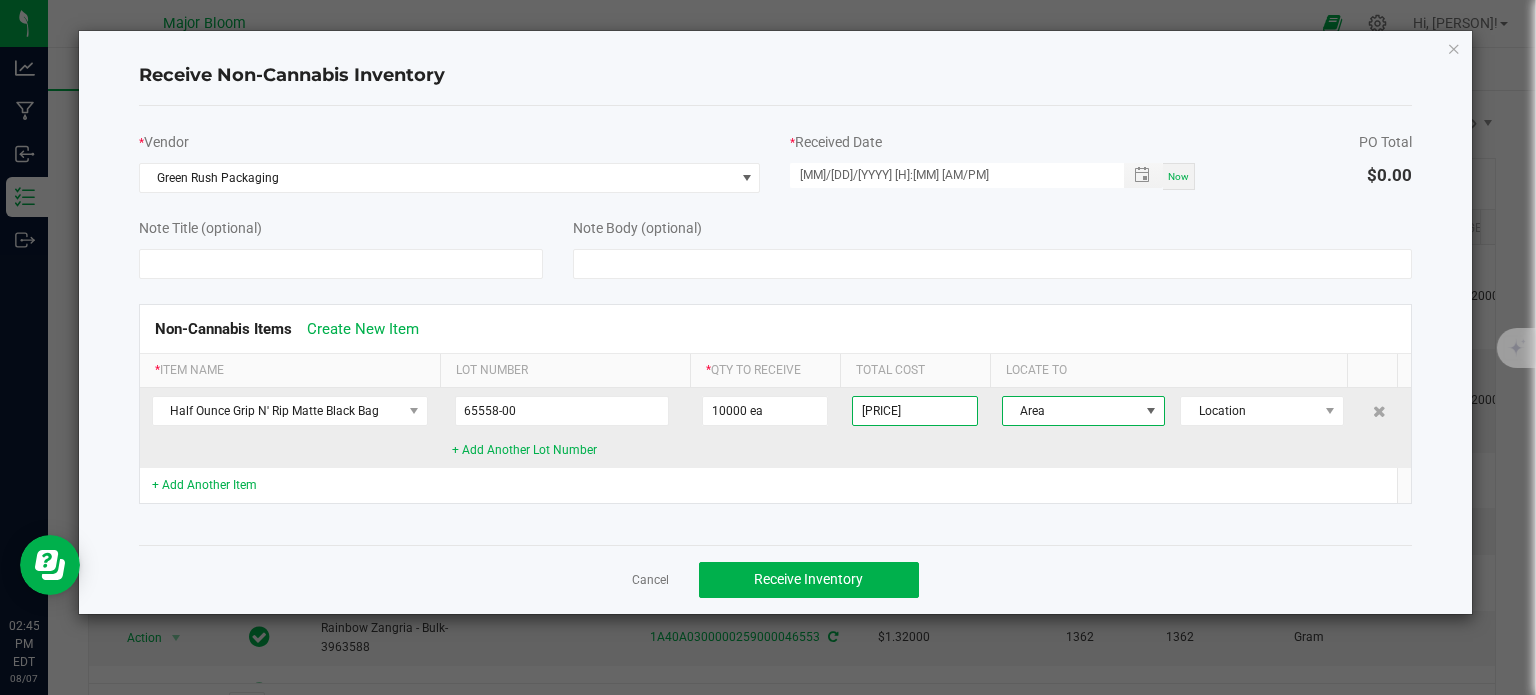 type on "[PRICE]" 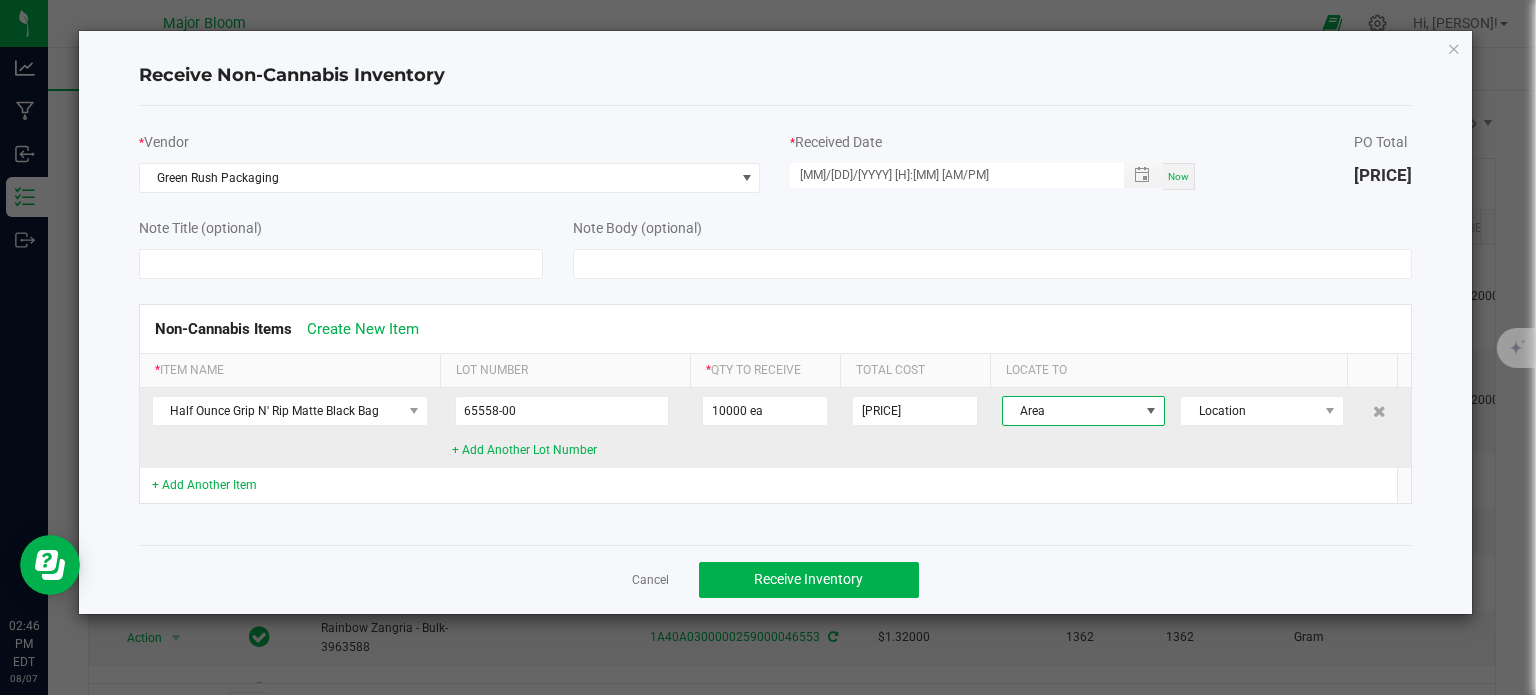 click at bounding box center [1151, 411] 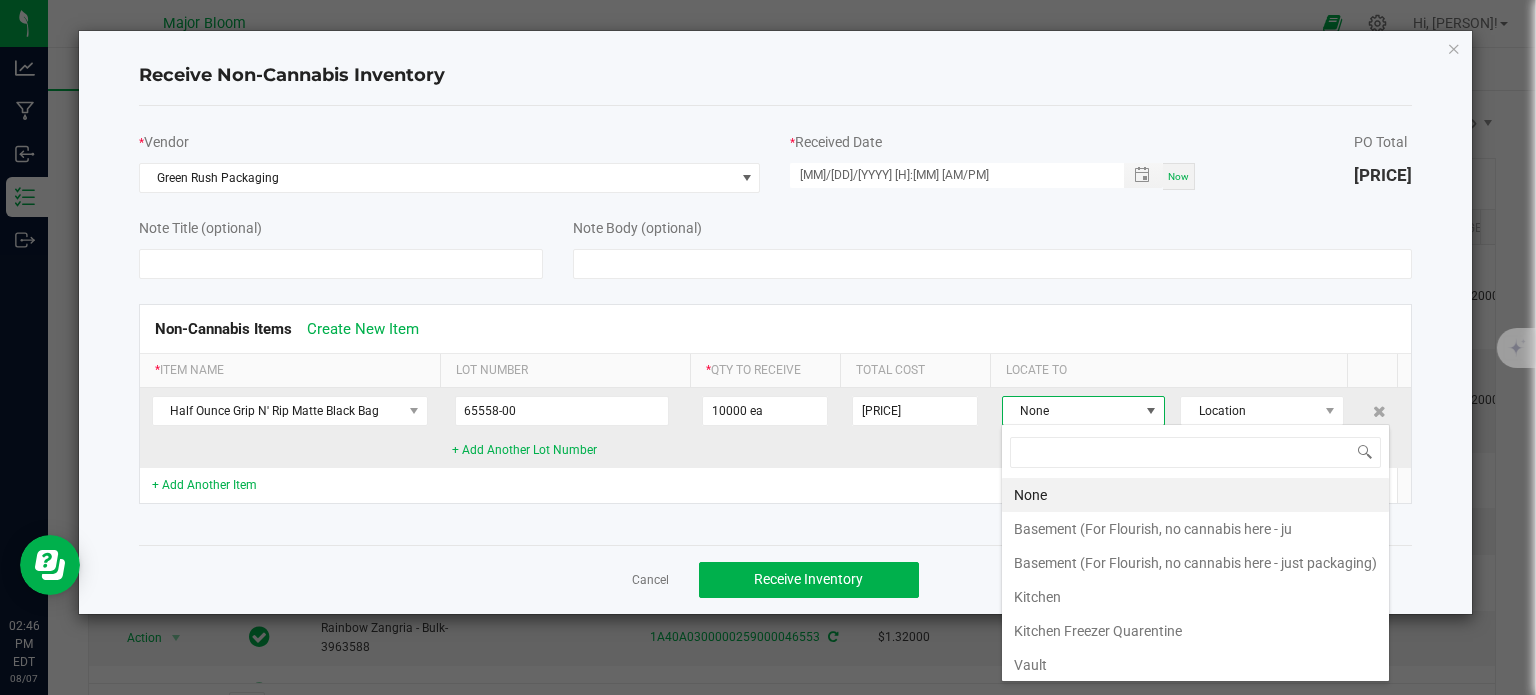 scroll, scrollTop: 99970, scrollLeft: 99843, axis: both 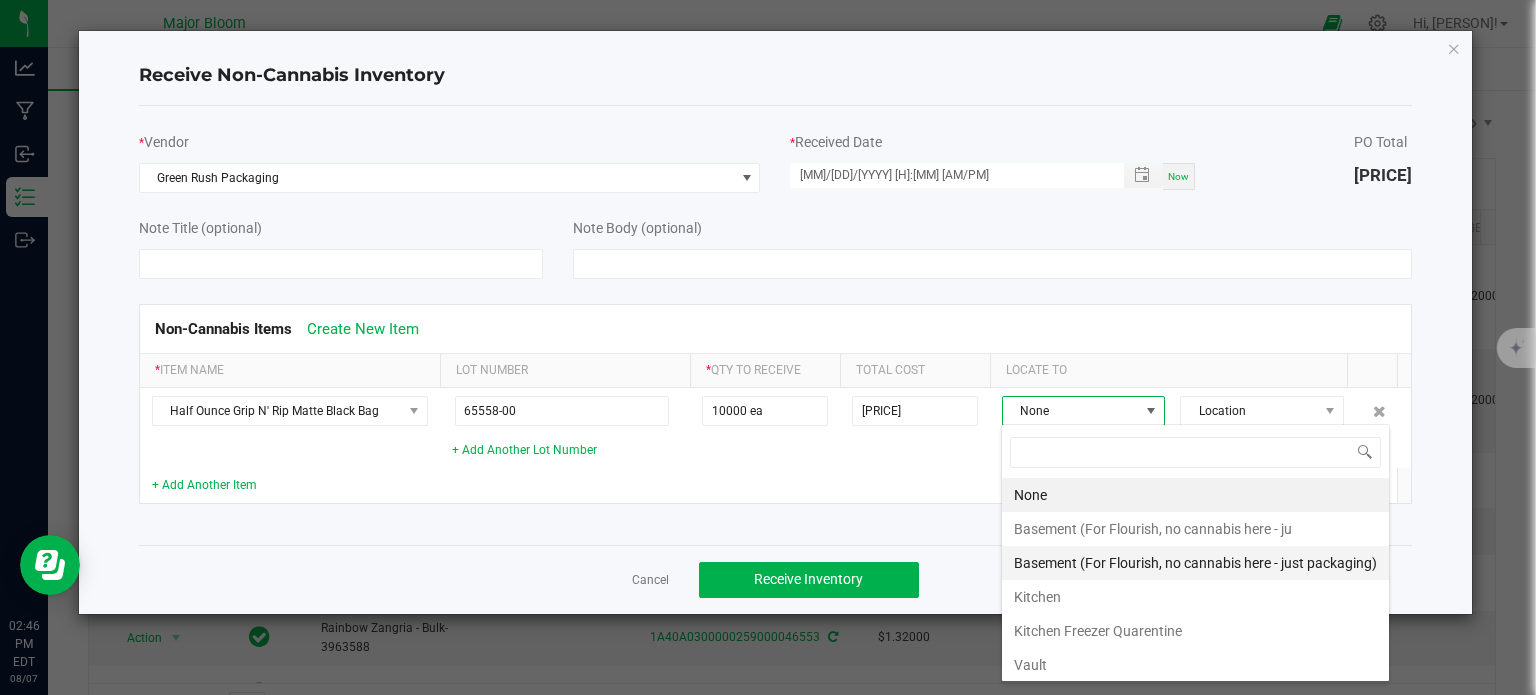 click on "Basement (For Flourish, no cannabis here - just packaging)" at bounding box center [1195, 563] 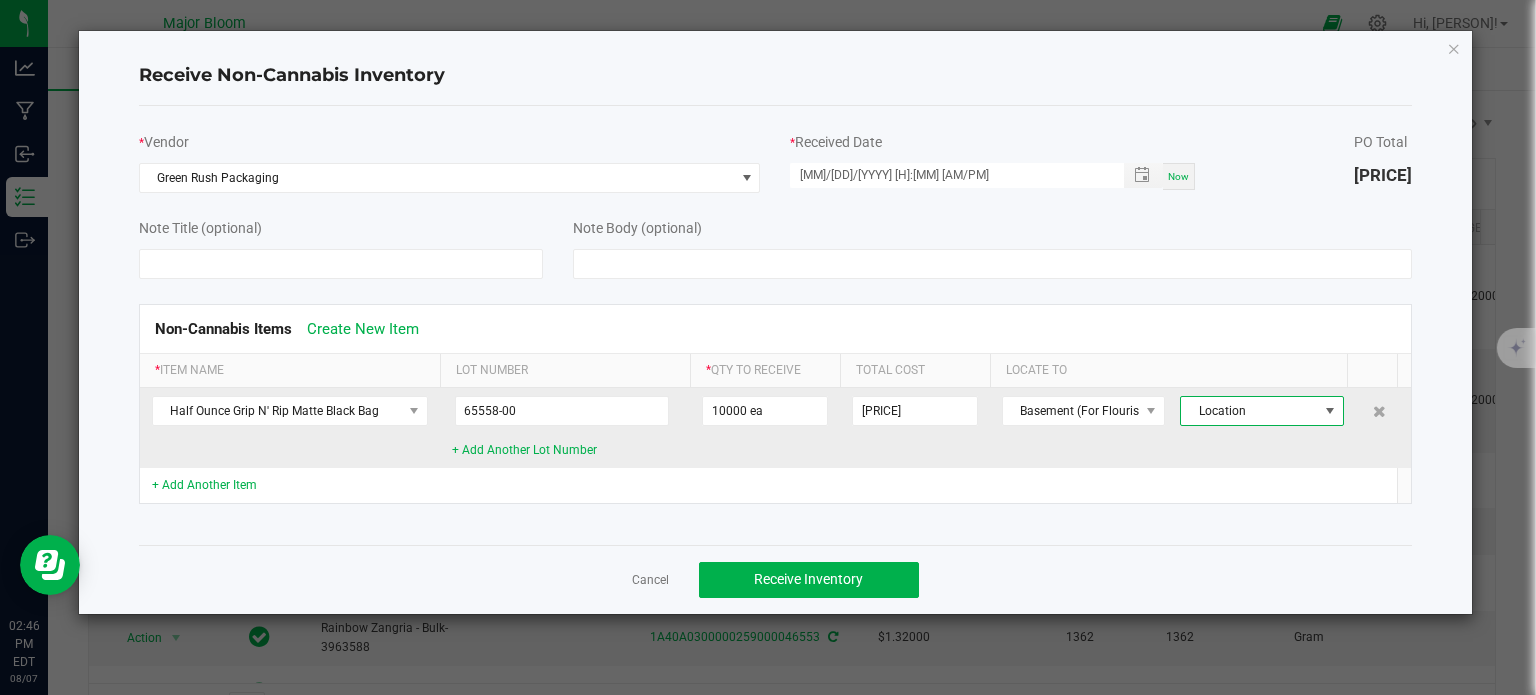 click on "Location" at bounding box center [1249, 411] 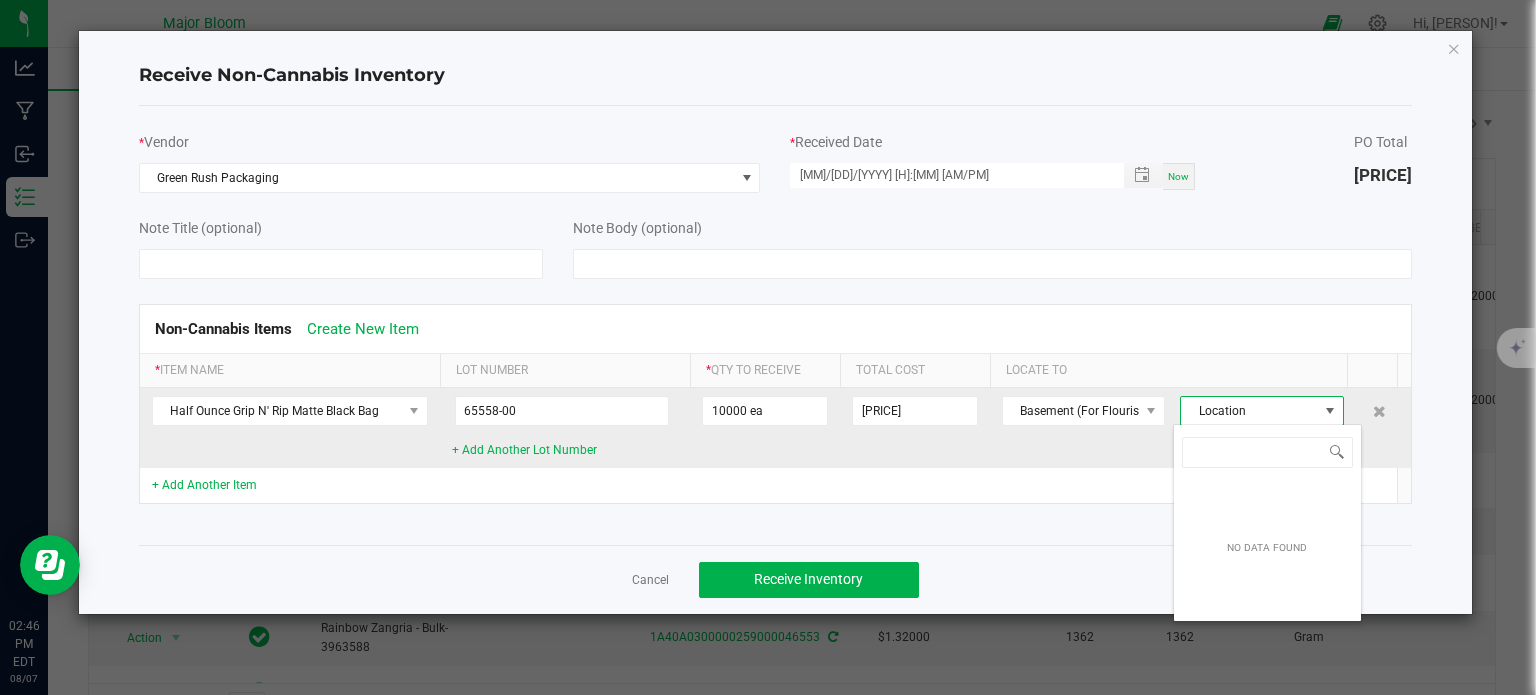 scroll, scrollTop: 99970, scrollLeft: 99843, axis: both 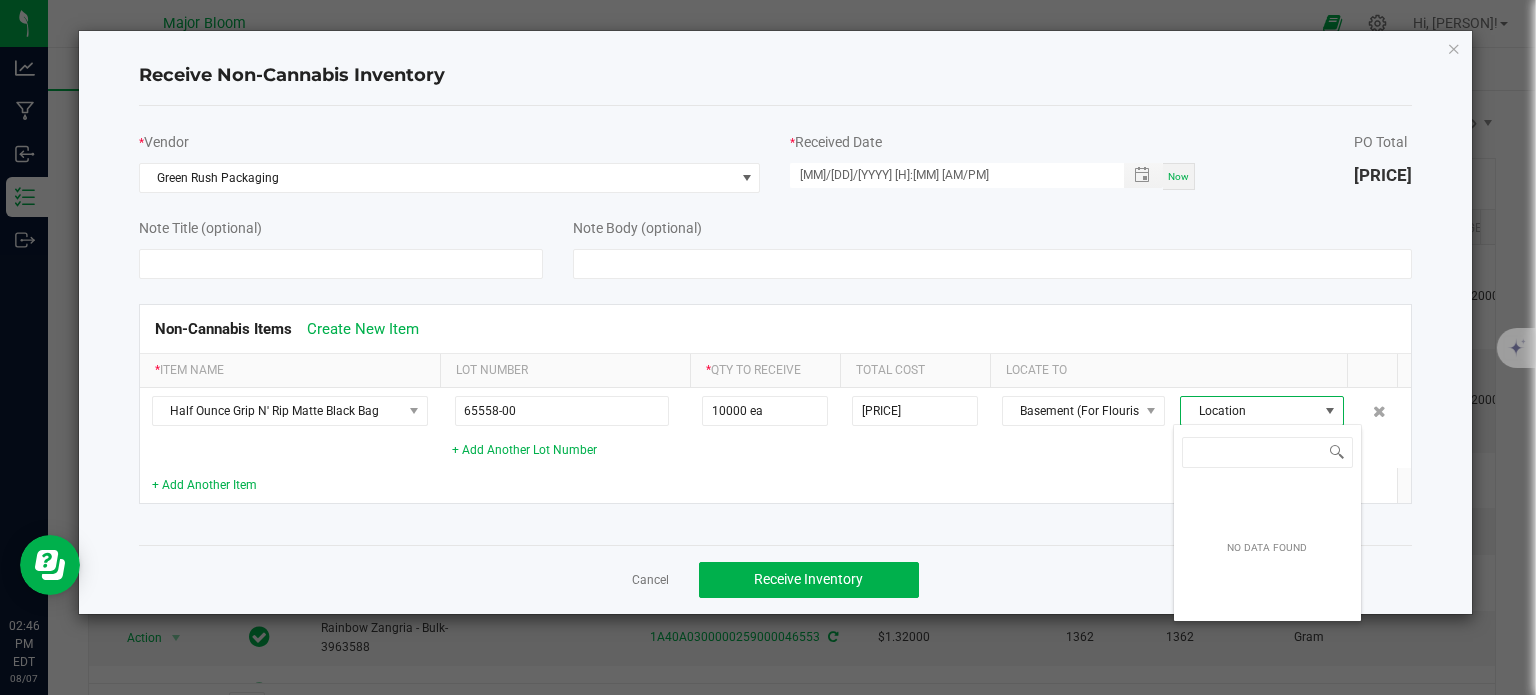 click on "Non-Cannabis Items   Create New Item" 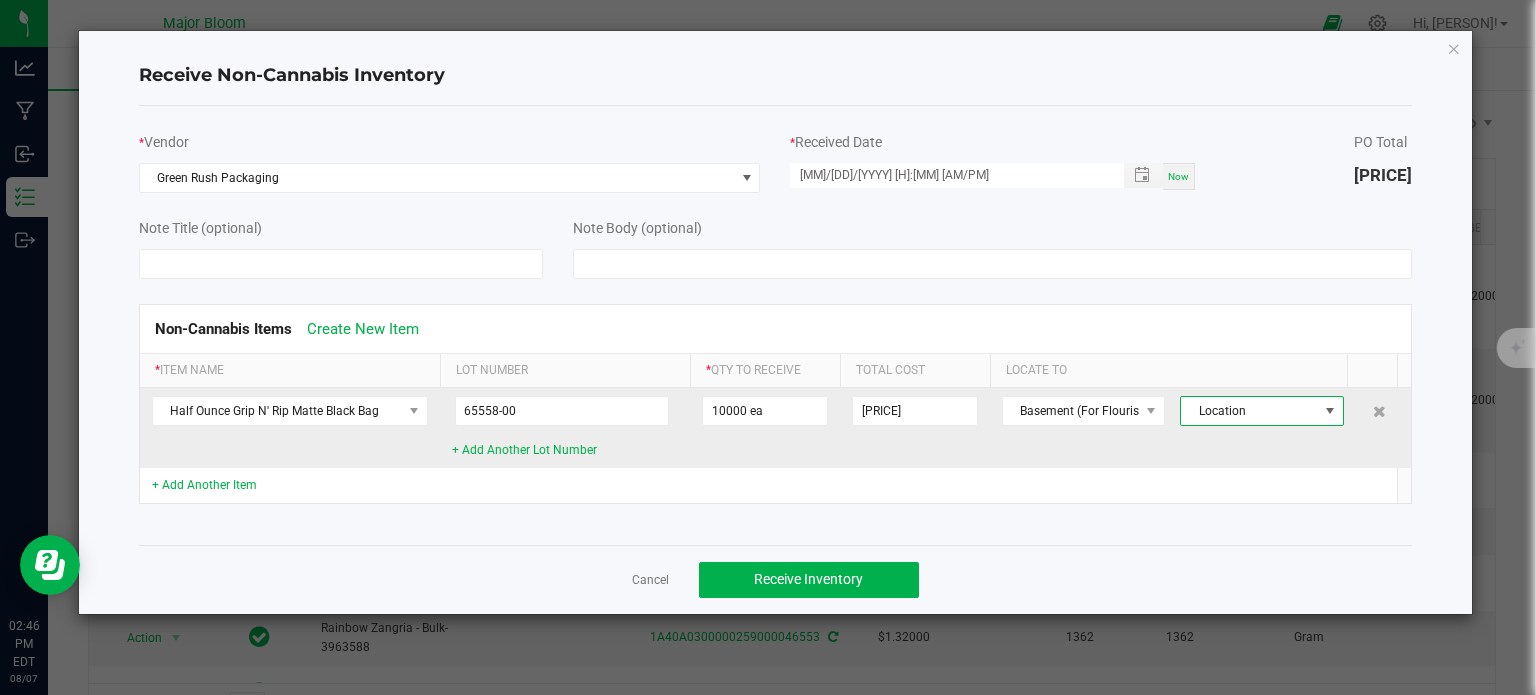 click on "Location" at bounding box center [1249, 411] 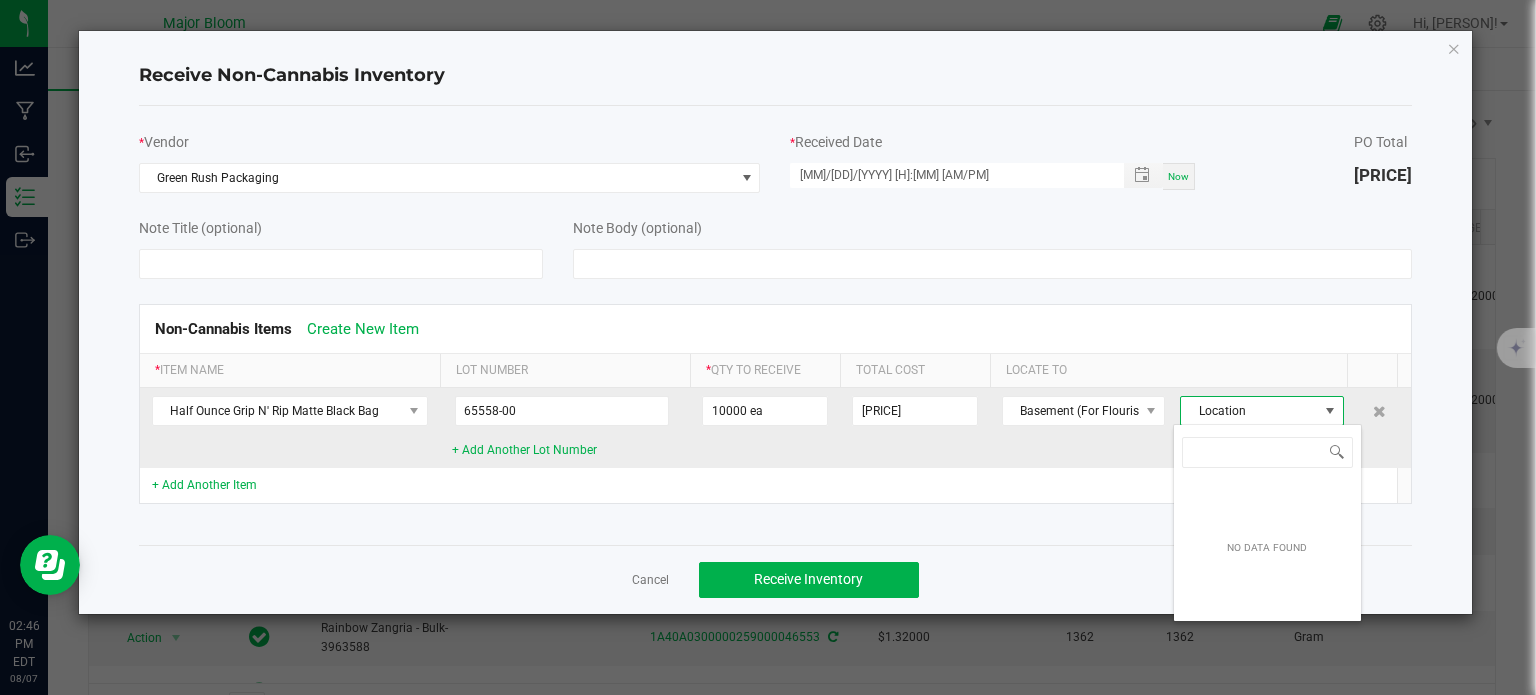 scroll, scrollTop: 99970, scrollLeft: 99843, axis: both 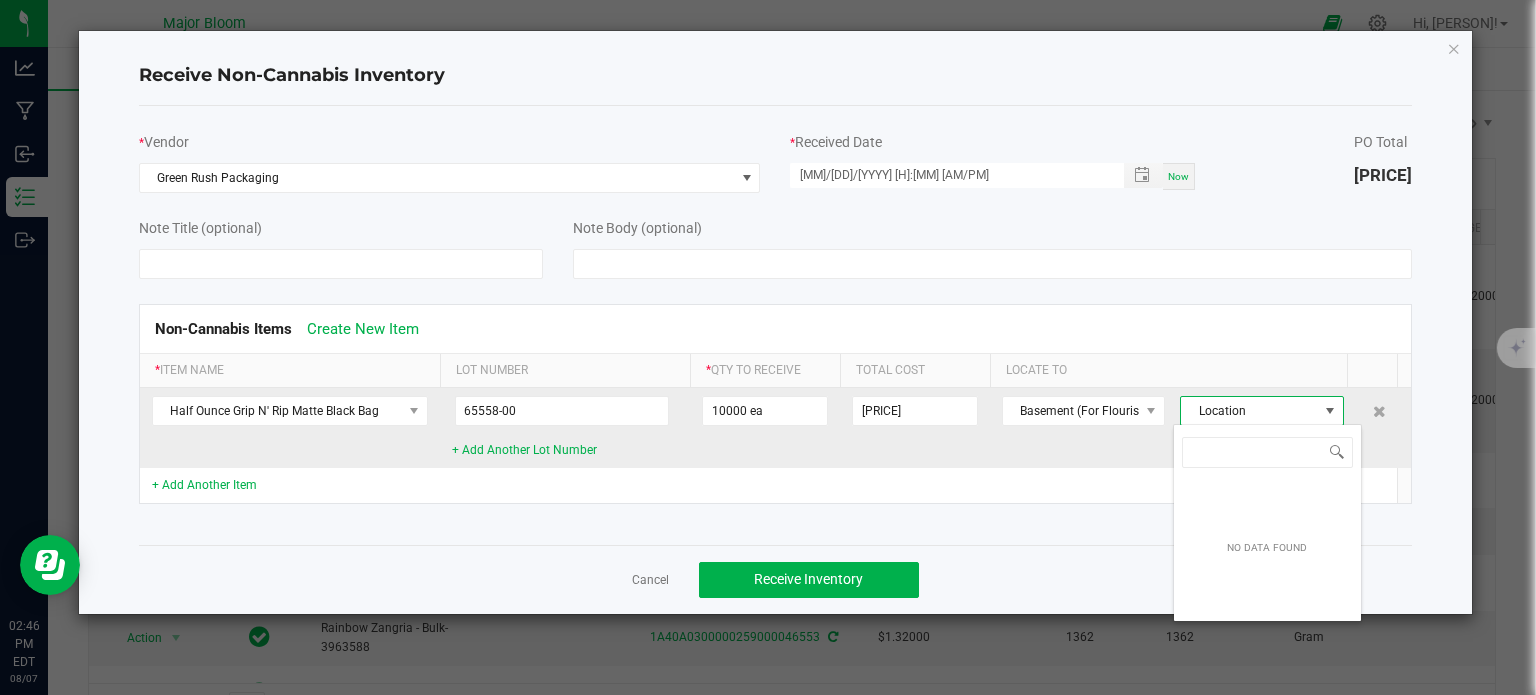 click on "Location" at bounding box center (1249, 411) 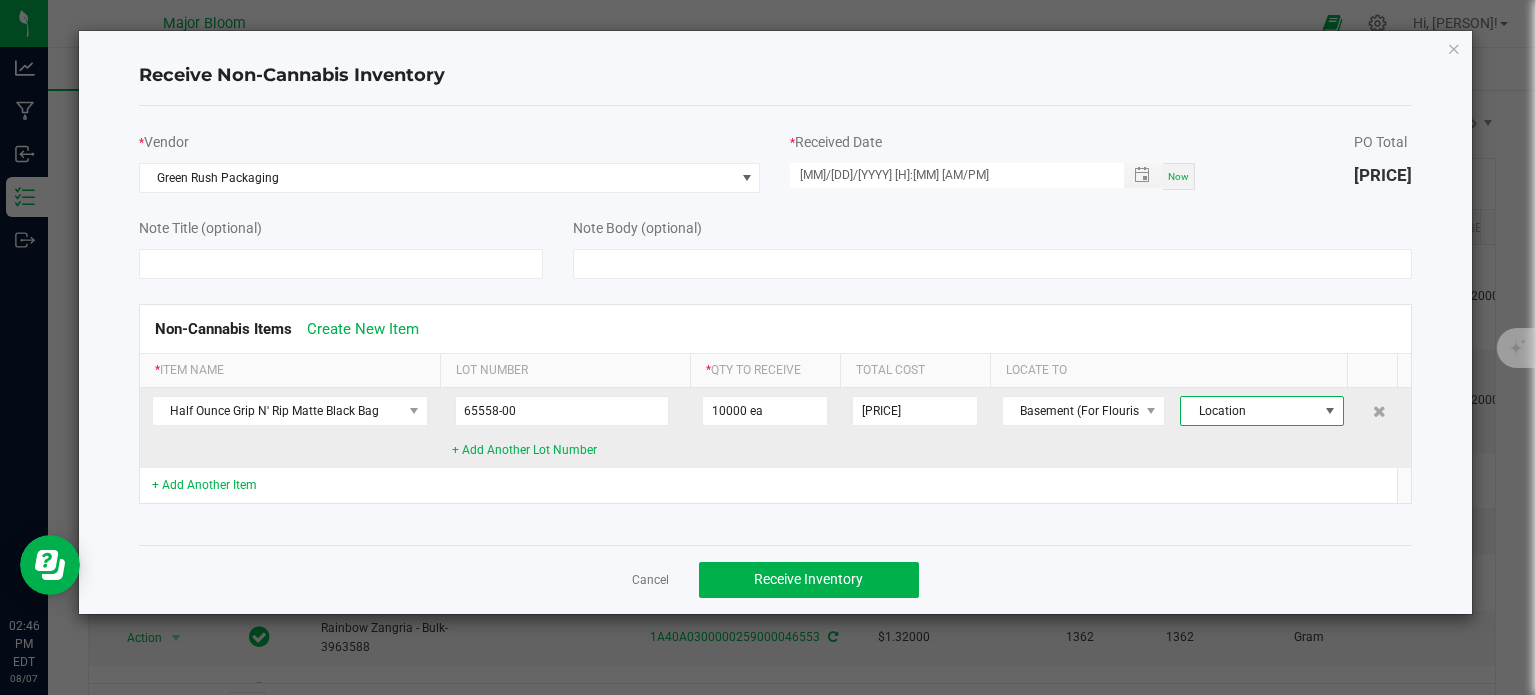 click on "+ Add Another Lot Number" 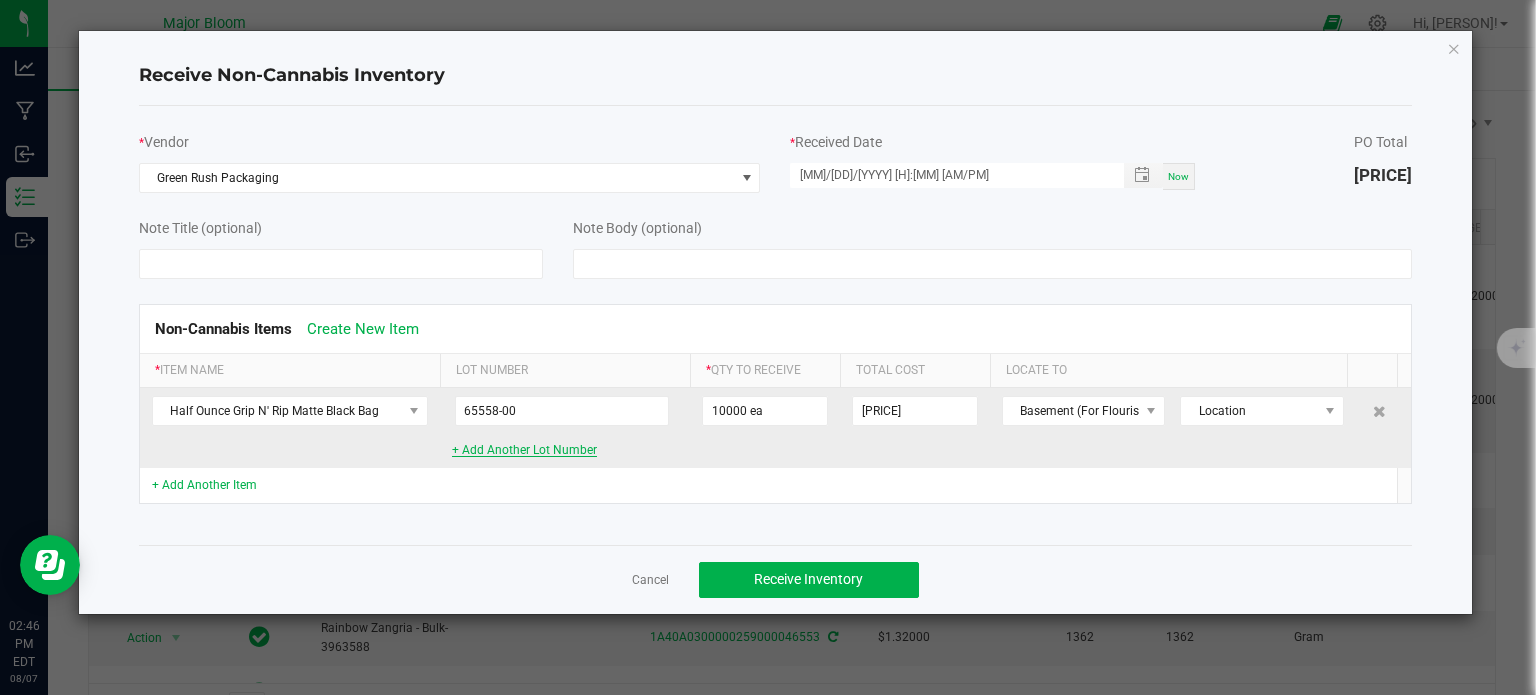 click on "+ Add Another Lot Number" 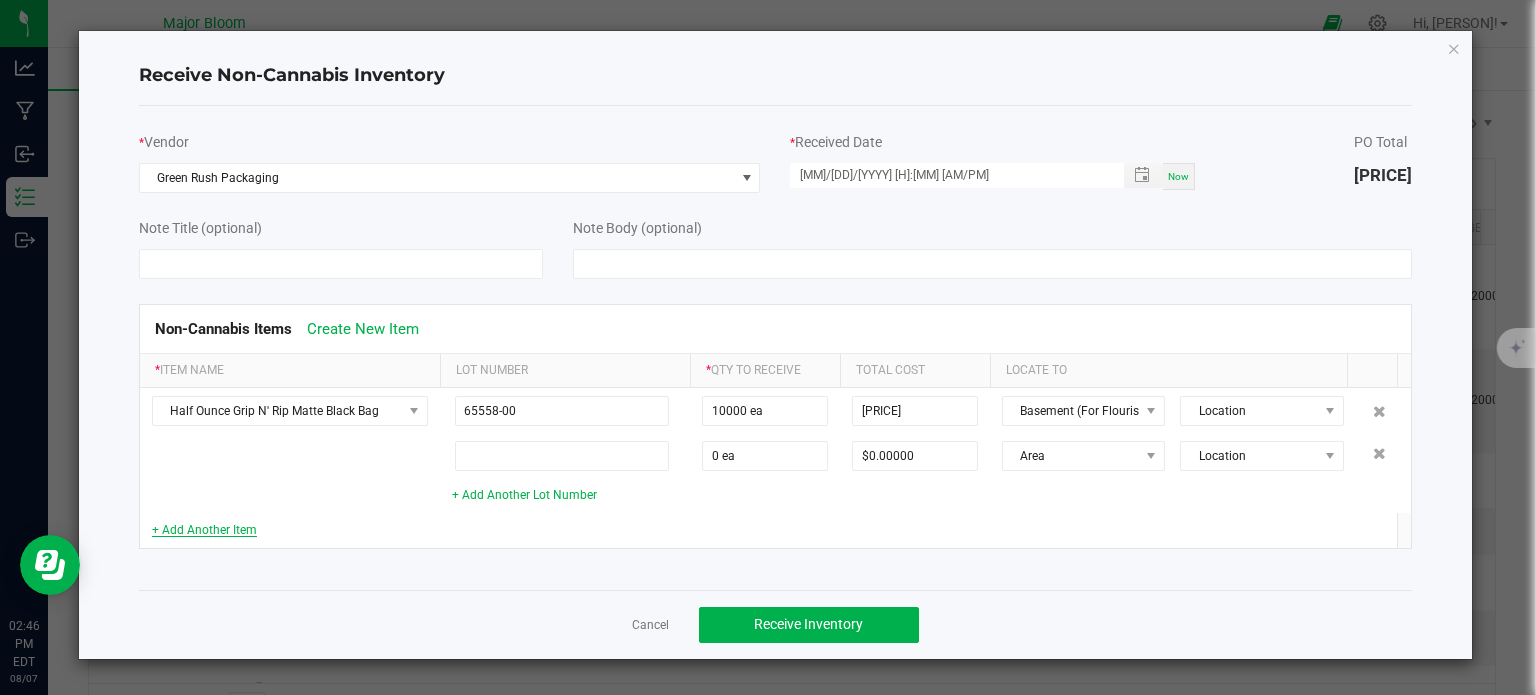 click on "+ Add Another Item" 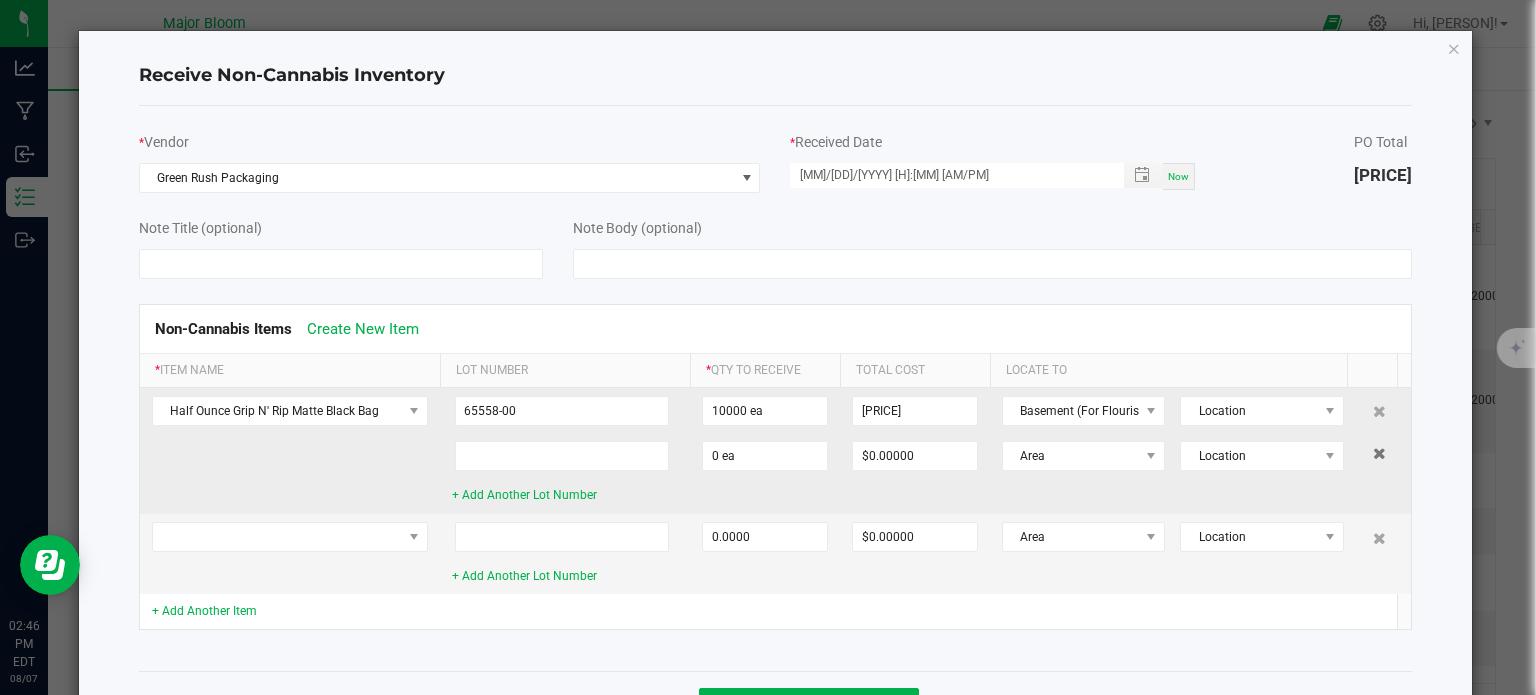 click 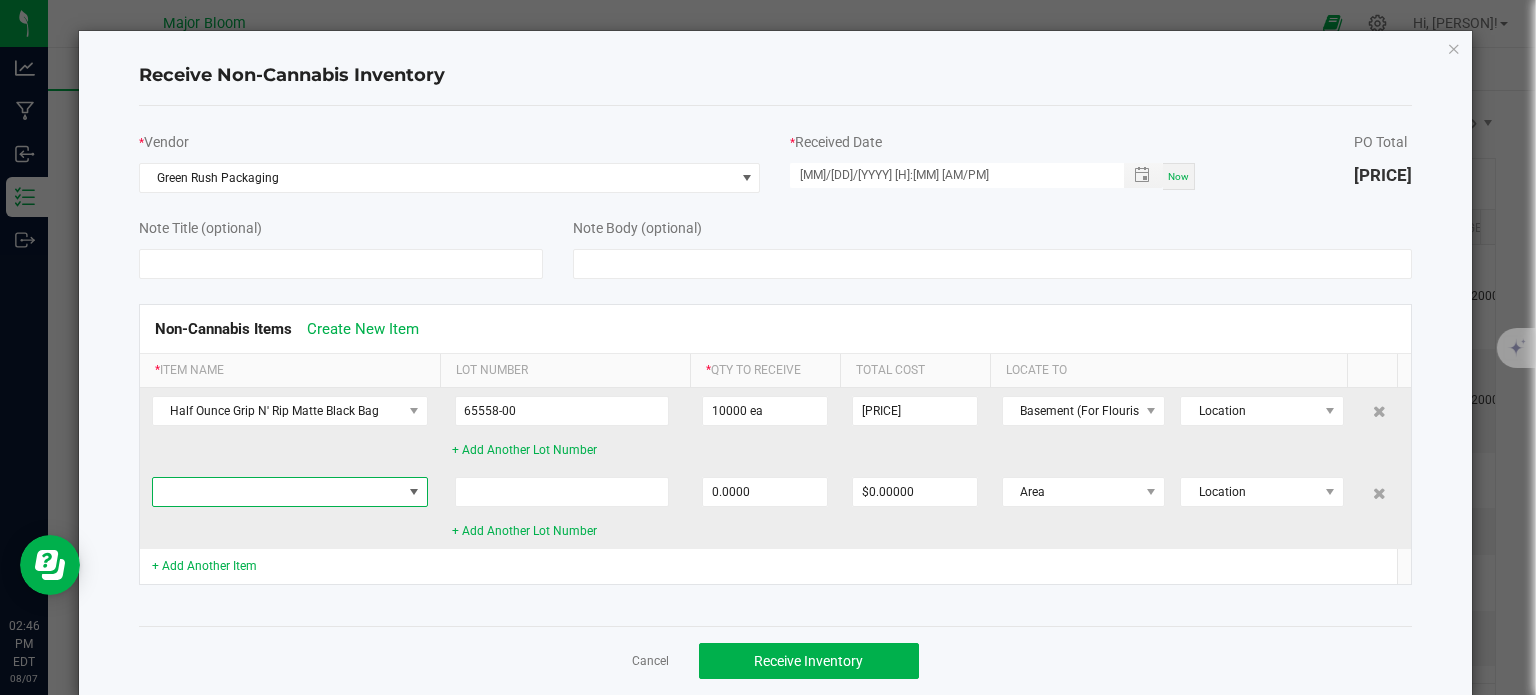 click at bounding box center (277, 492) 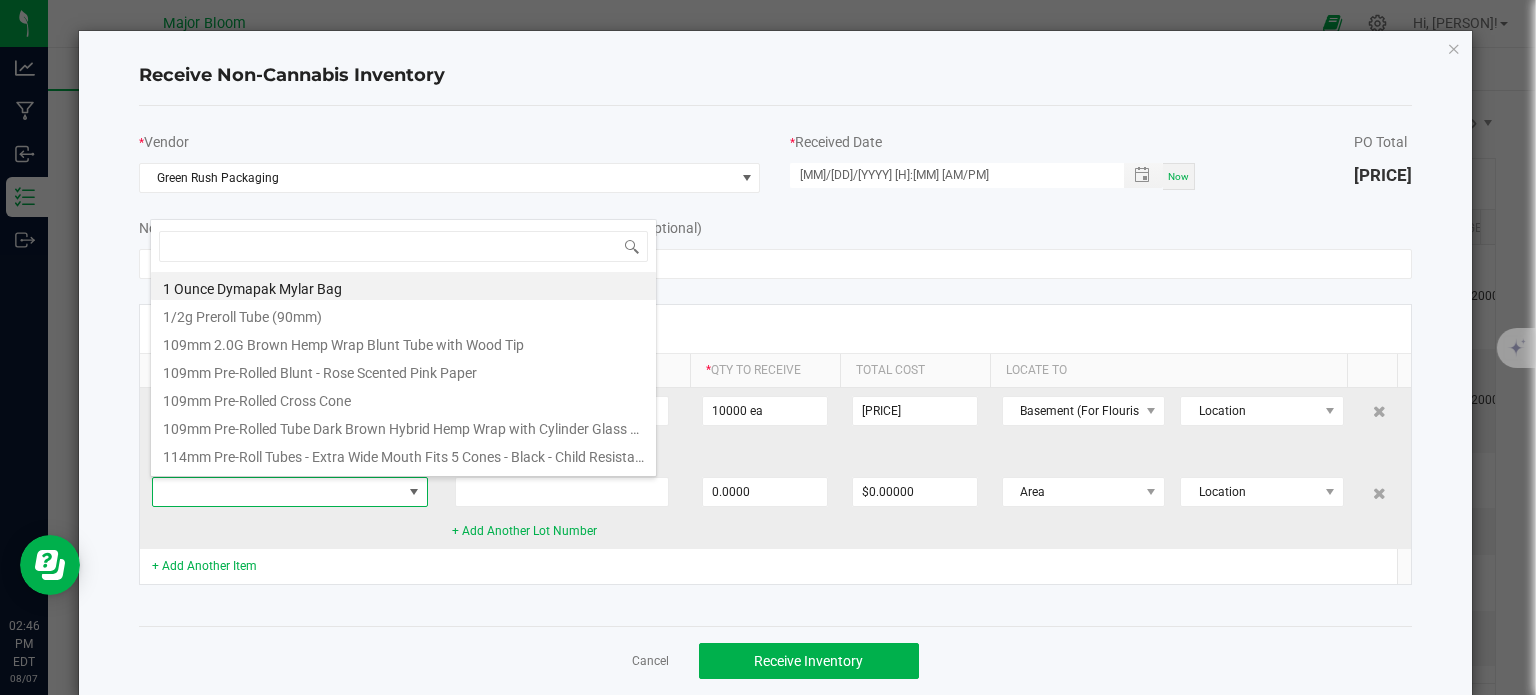 scroll, scrollTop: 99970, scrollLeft: 99724, axis: both 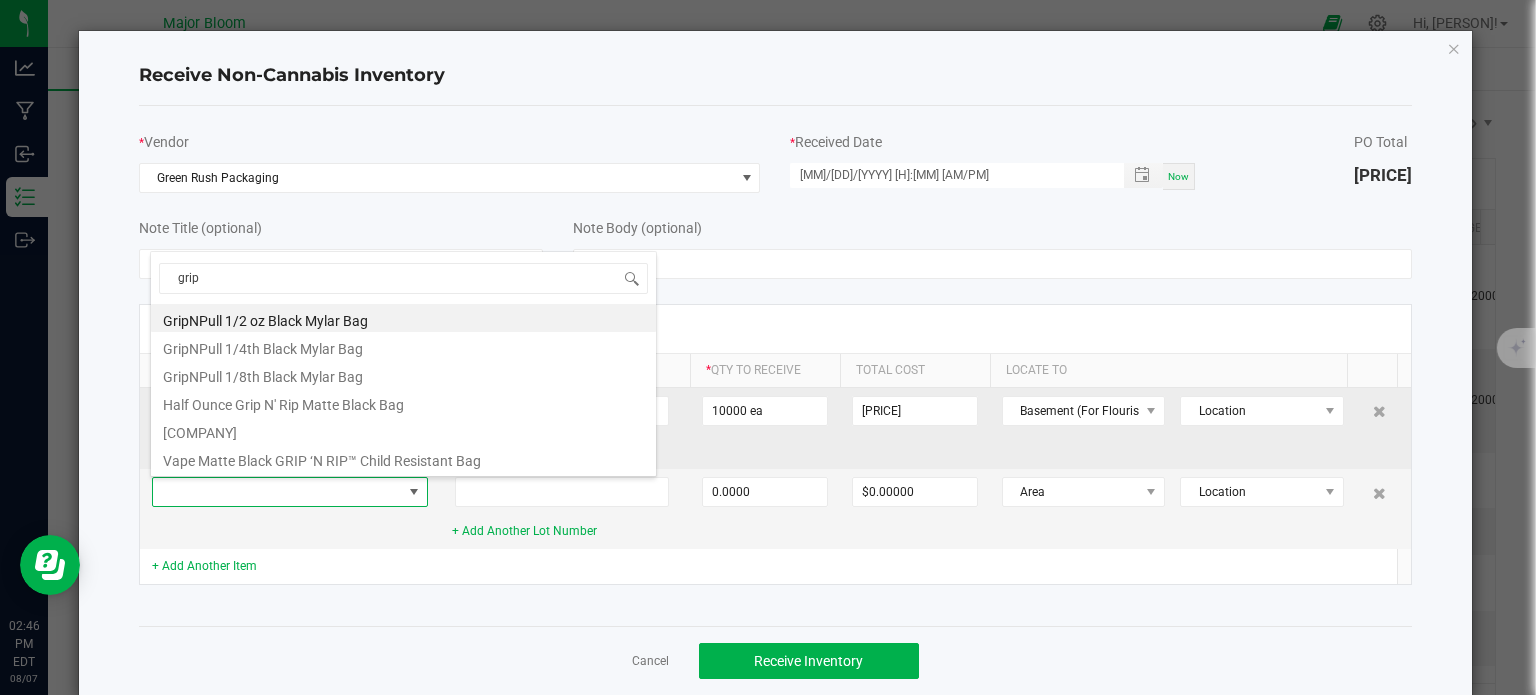type on "grip" 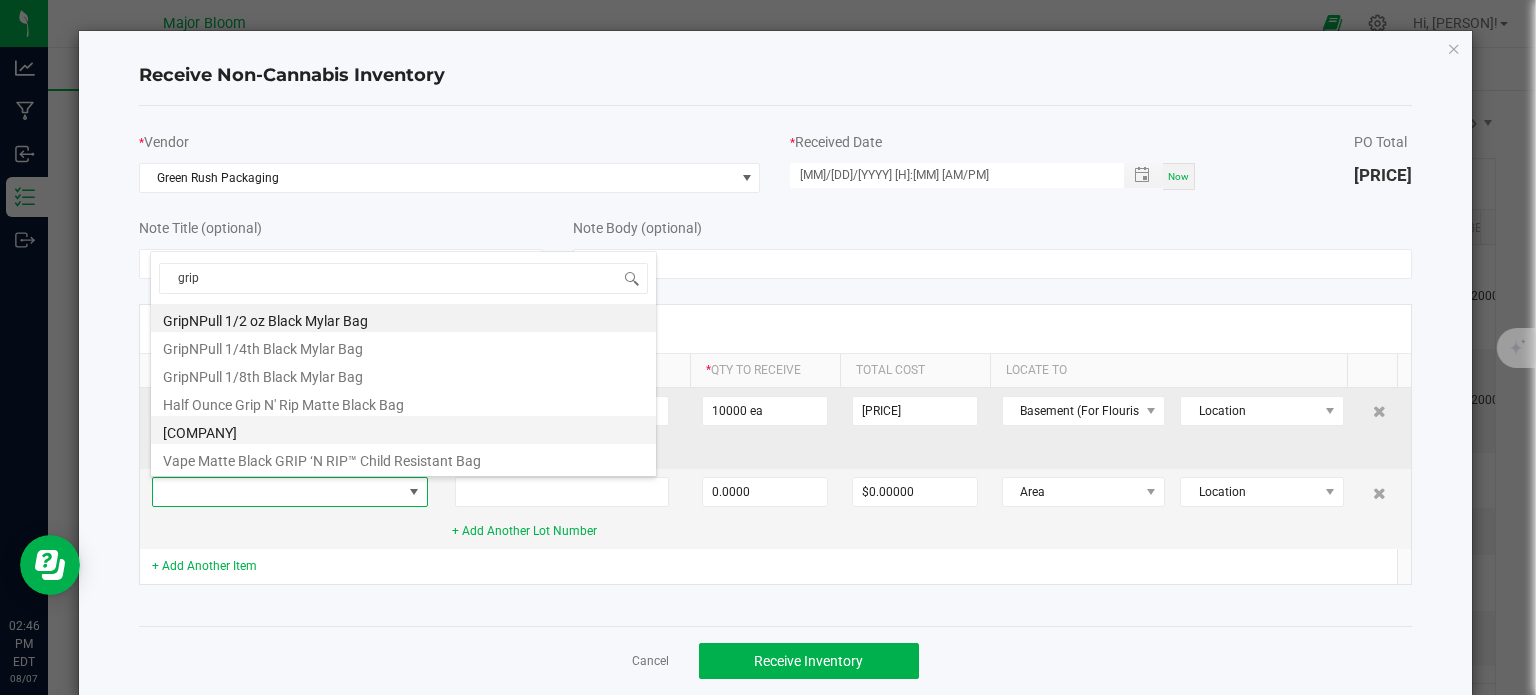 click on "[COMPANY]" at bounding box center (403, 430) 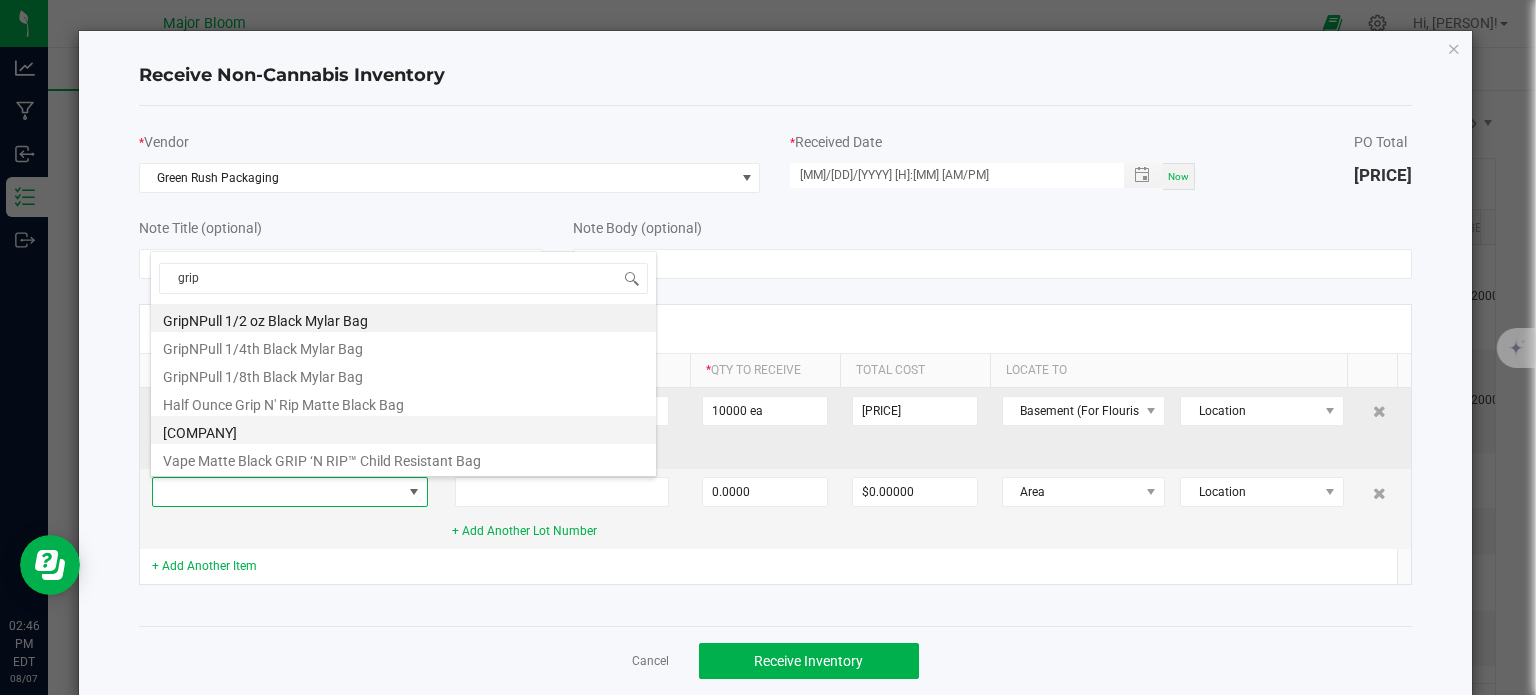 type on "0 ea" 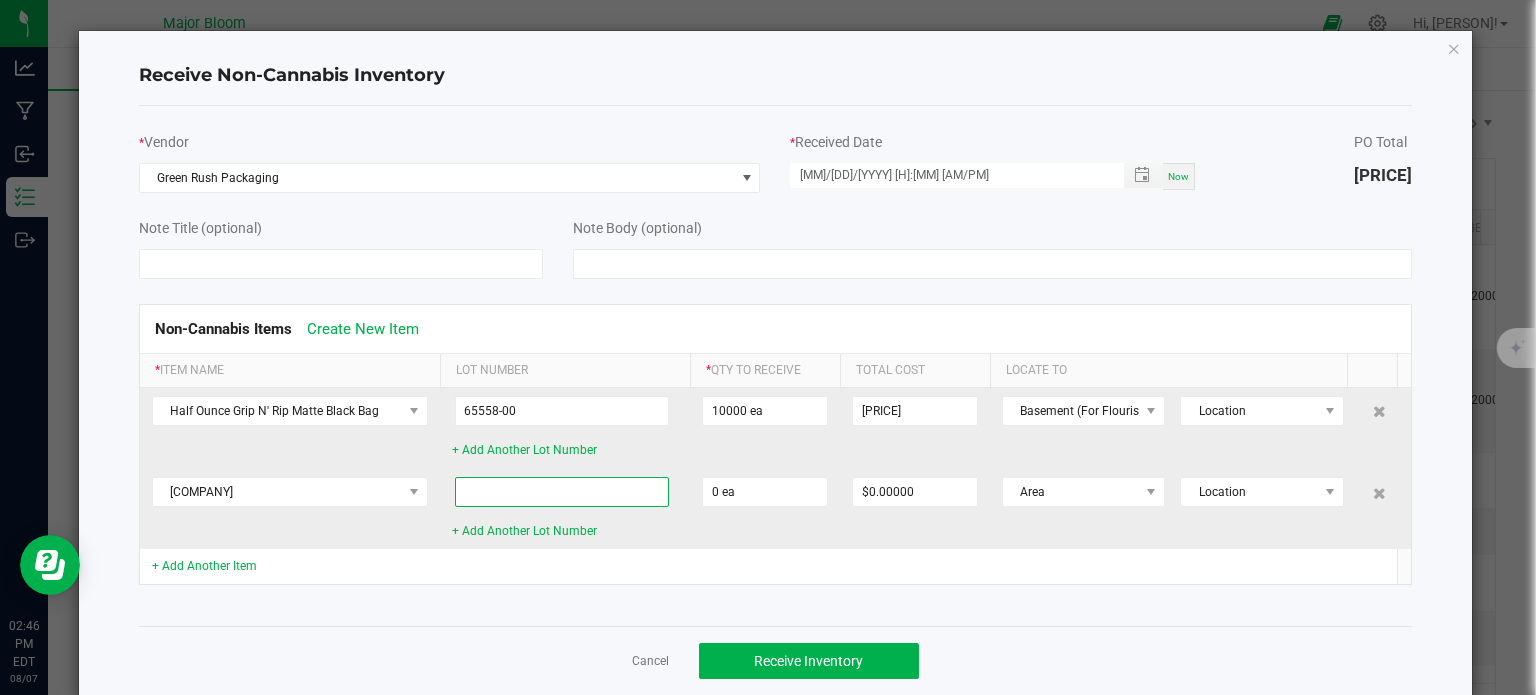 click 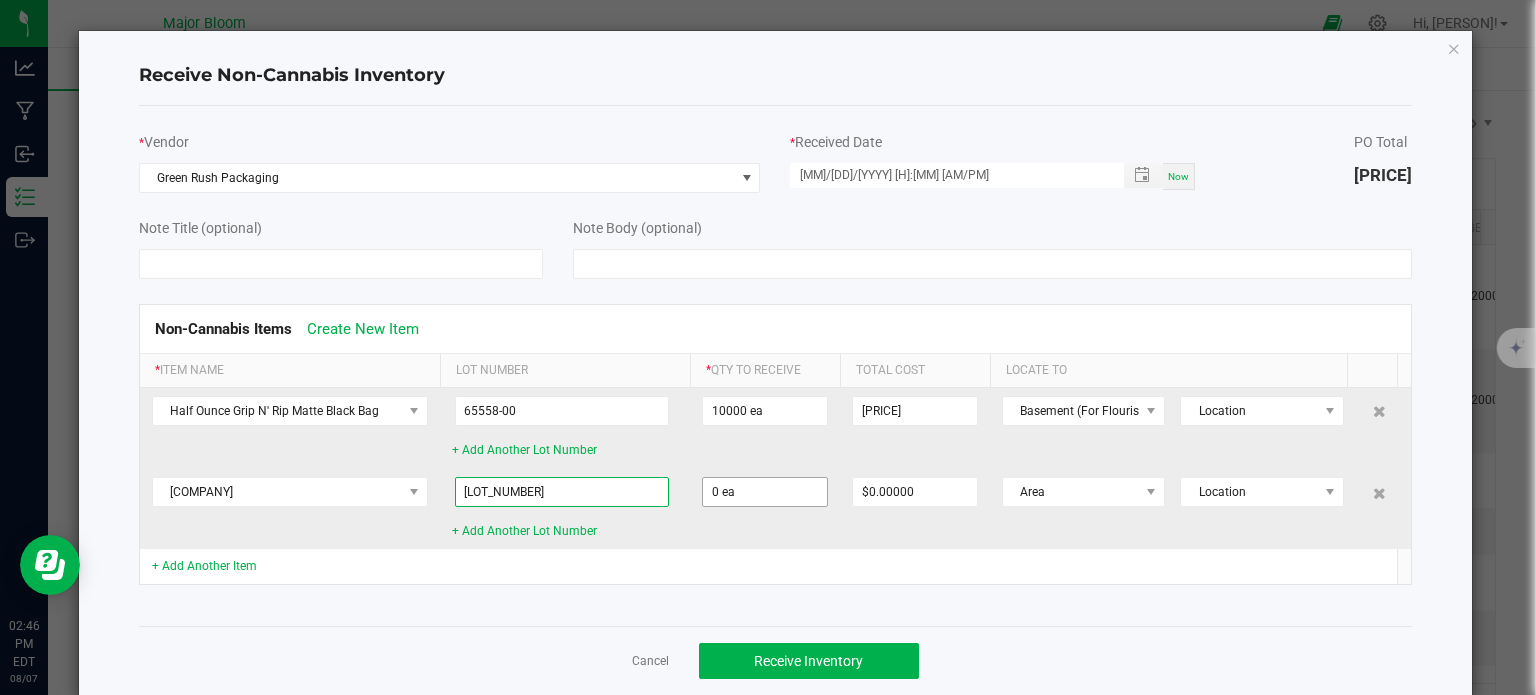 type on "[LOT_NUMBER]" 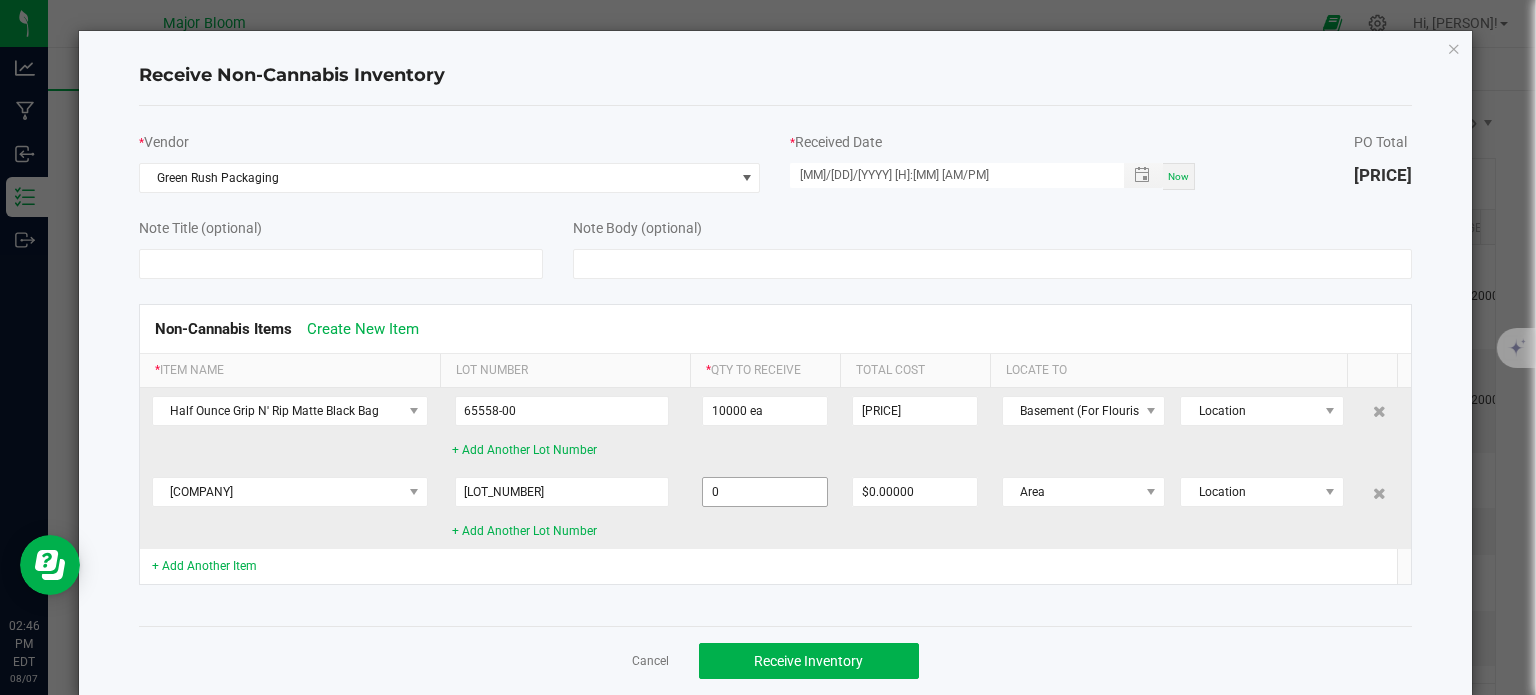 click on "0" at bounding box center [765, 492] 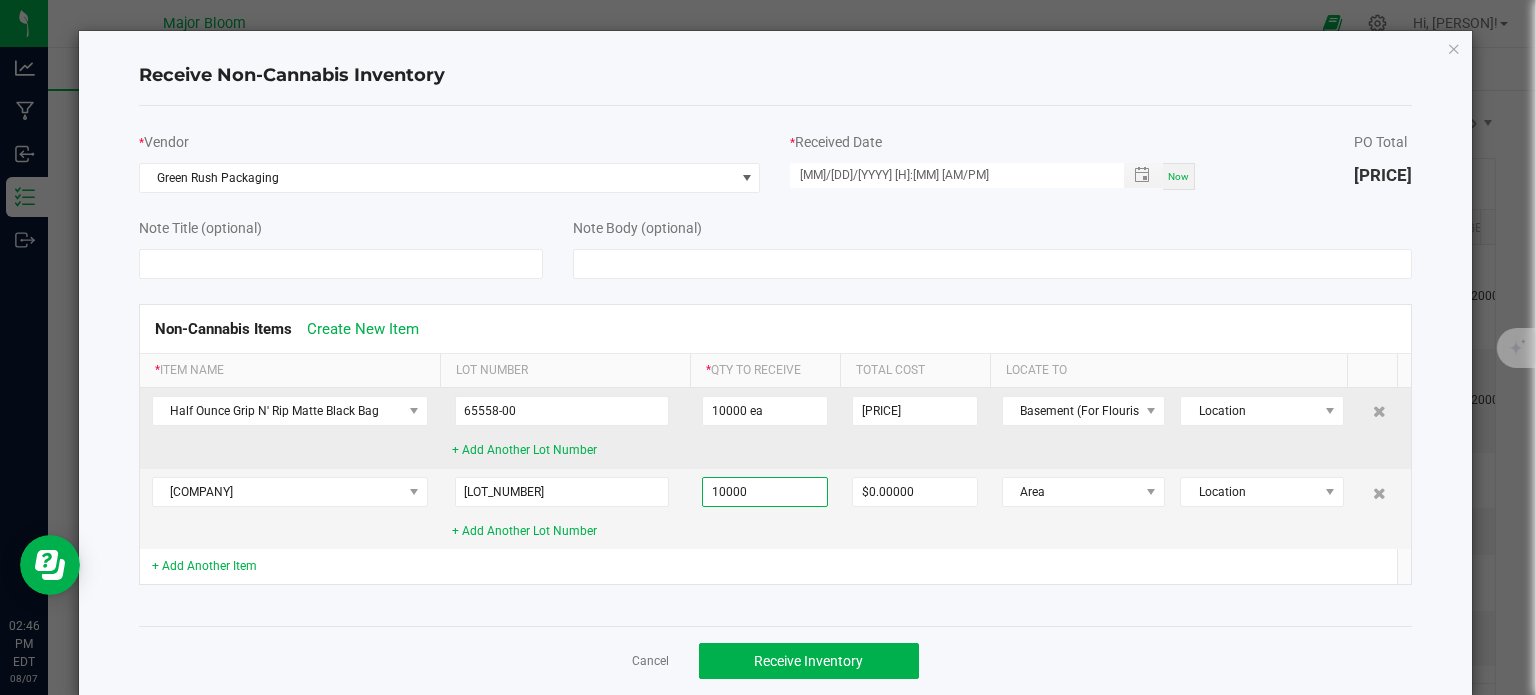 type on "10000 ea" 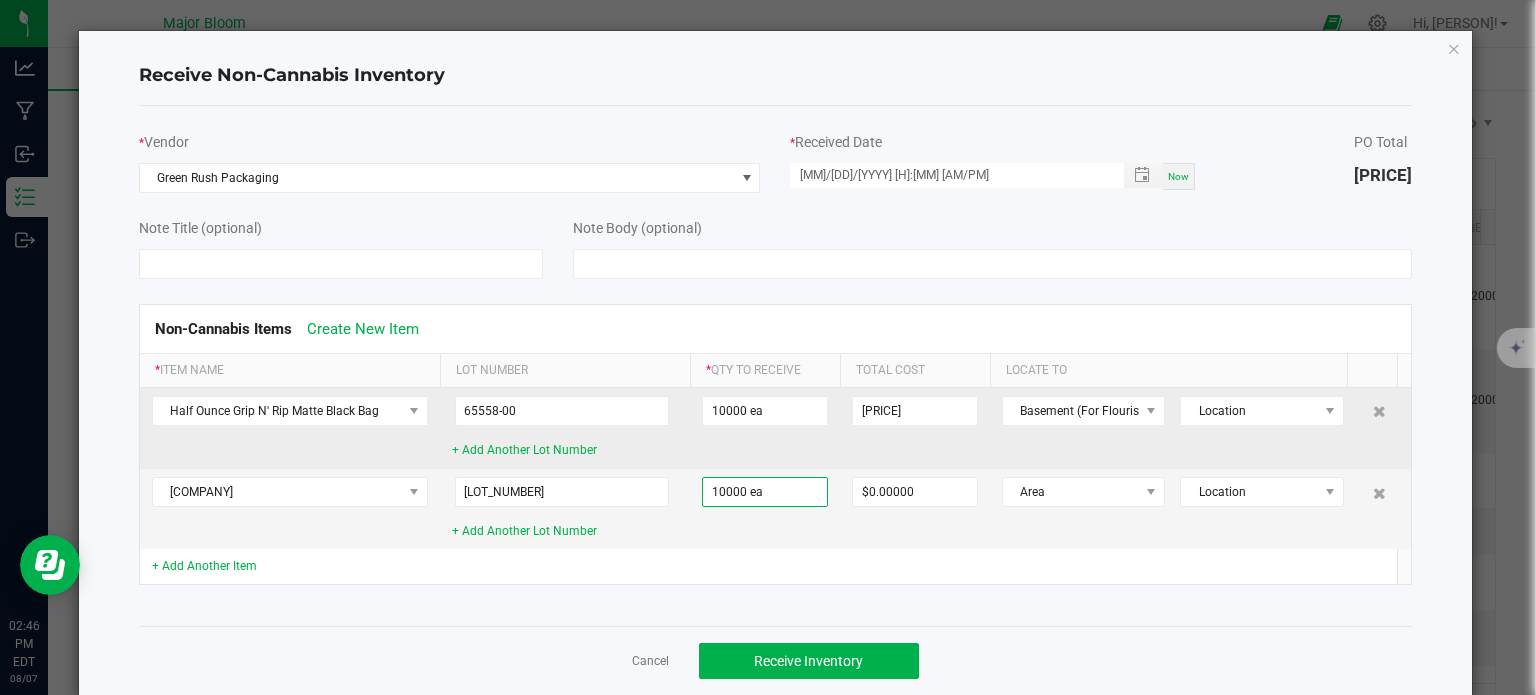 click 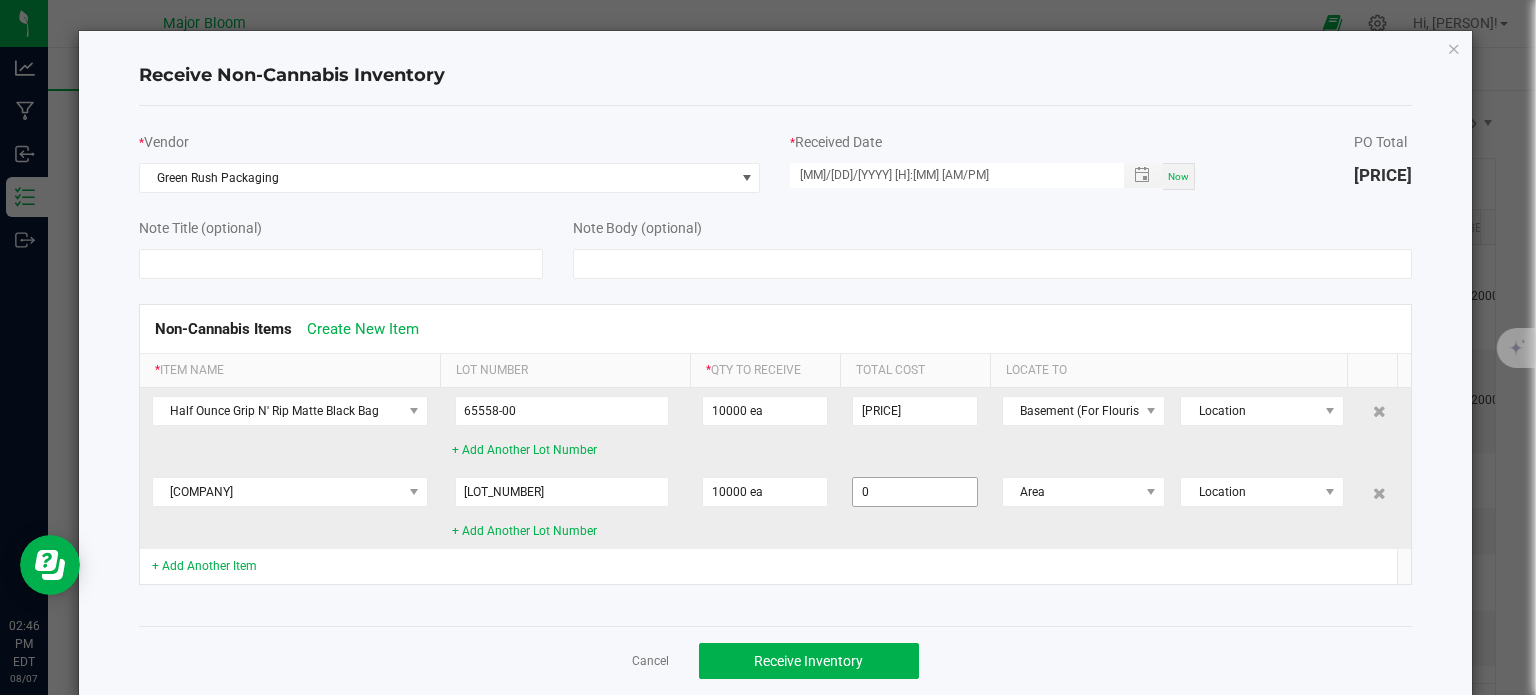 click on "0" at bounding box center [915, 492] 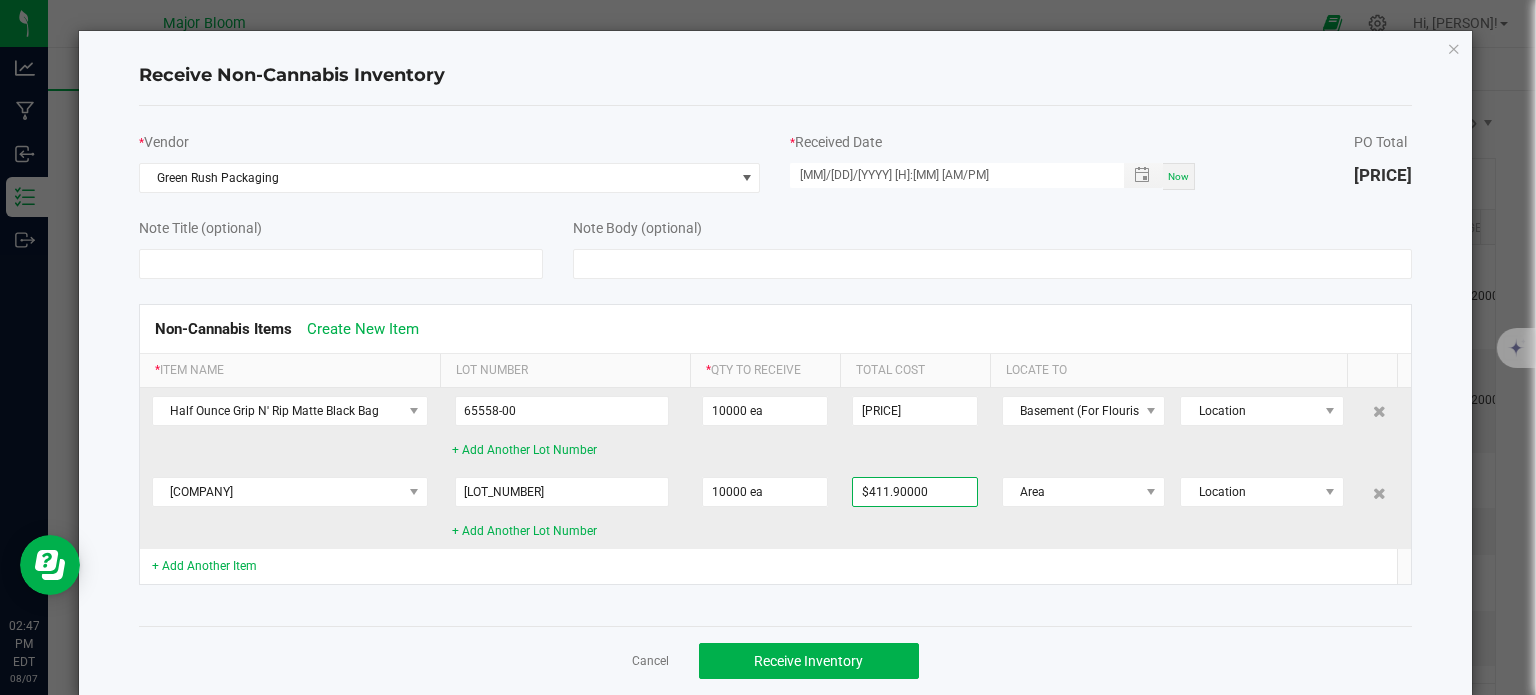 click on "$411.90000" 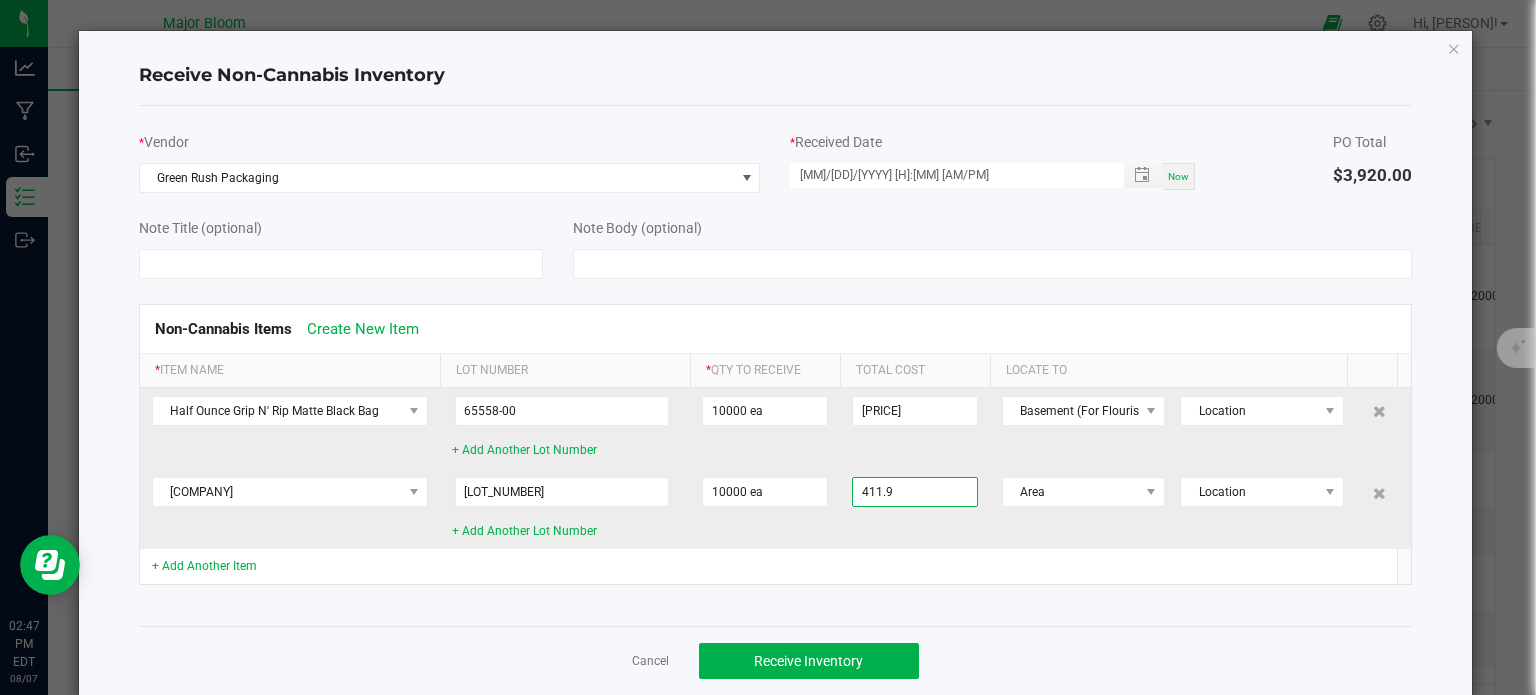 click on "411.9" at bounding box center [915, 492] 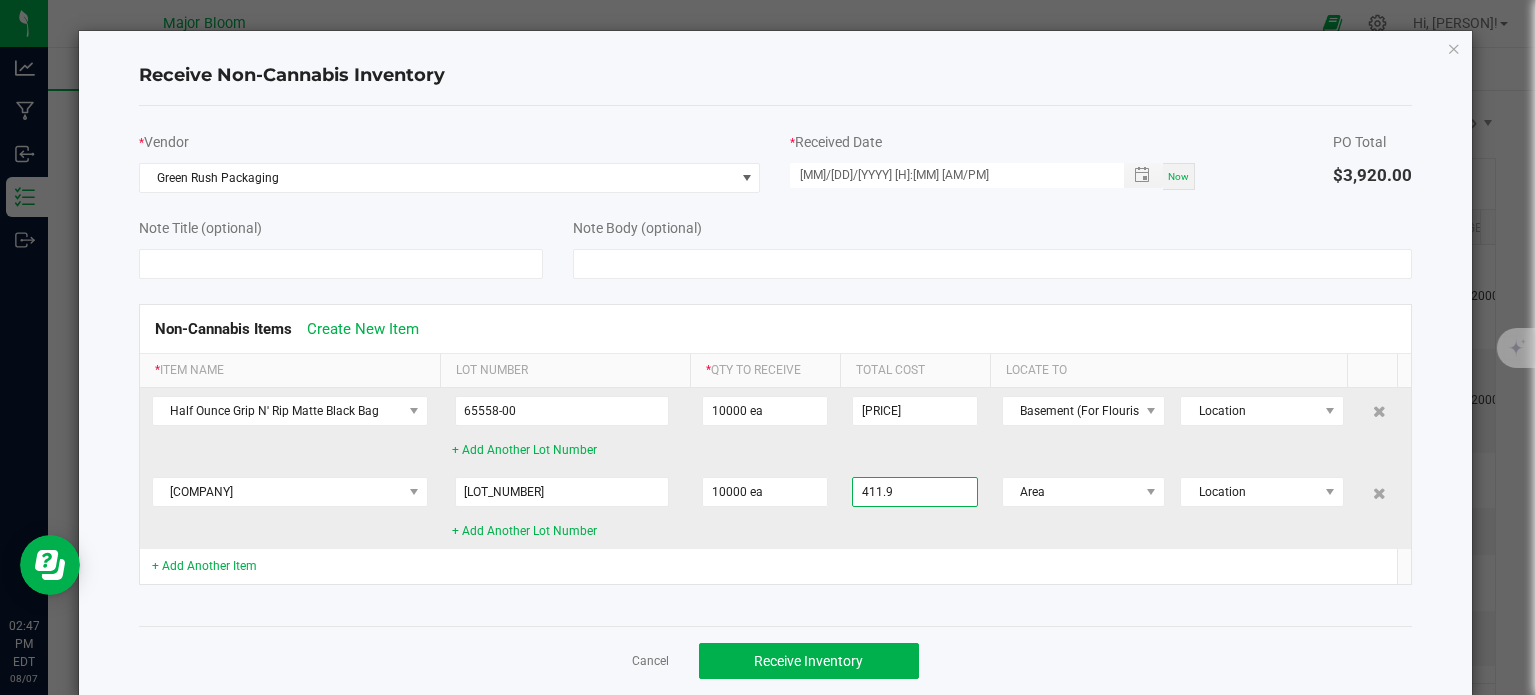 click on "411.9" at bounding box center (915, 492) 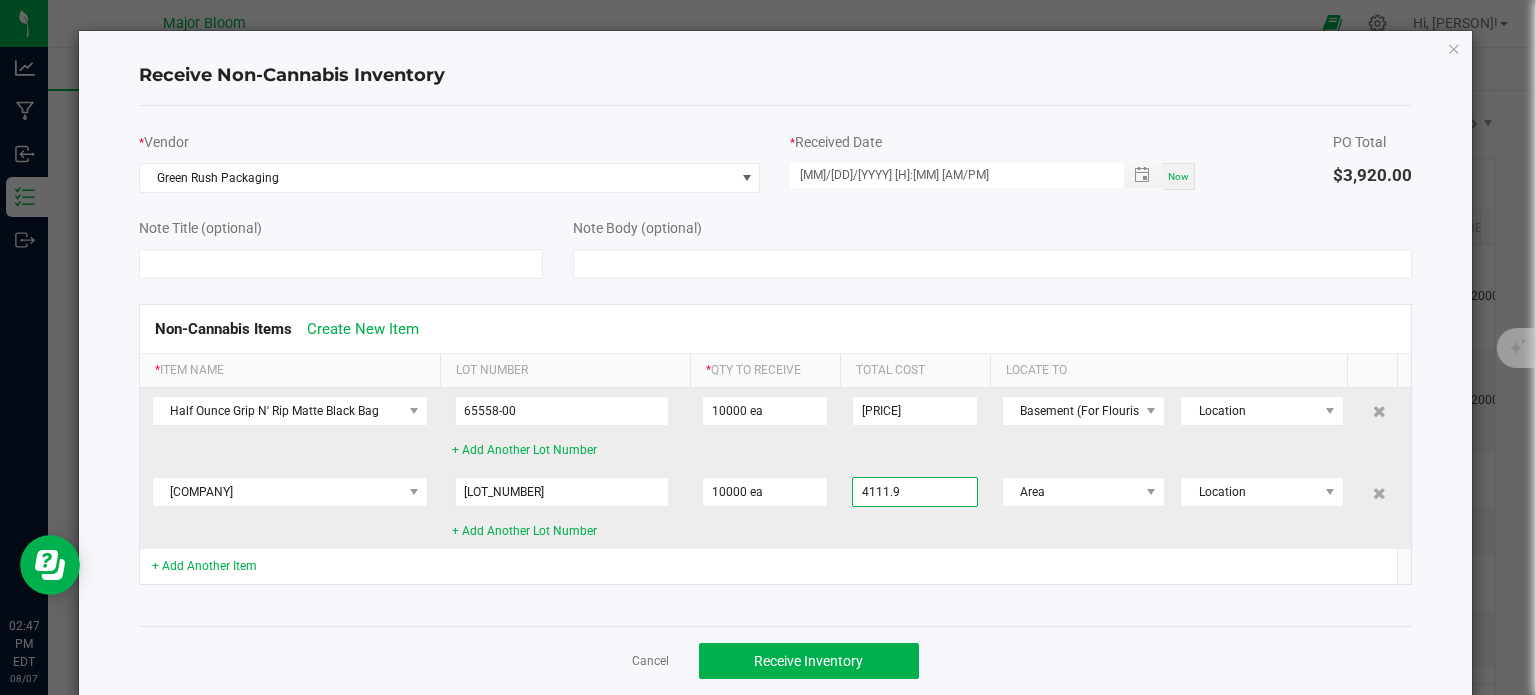 click on "4111.9" at bounding box center (915, 492) 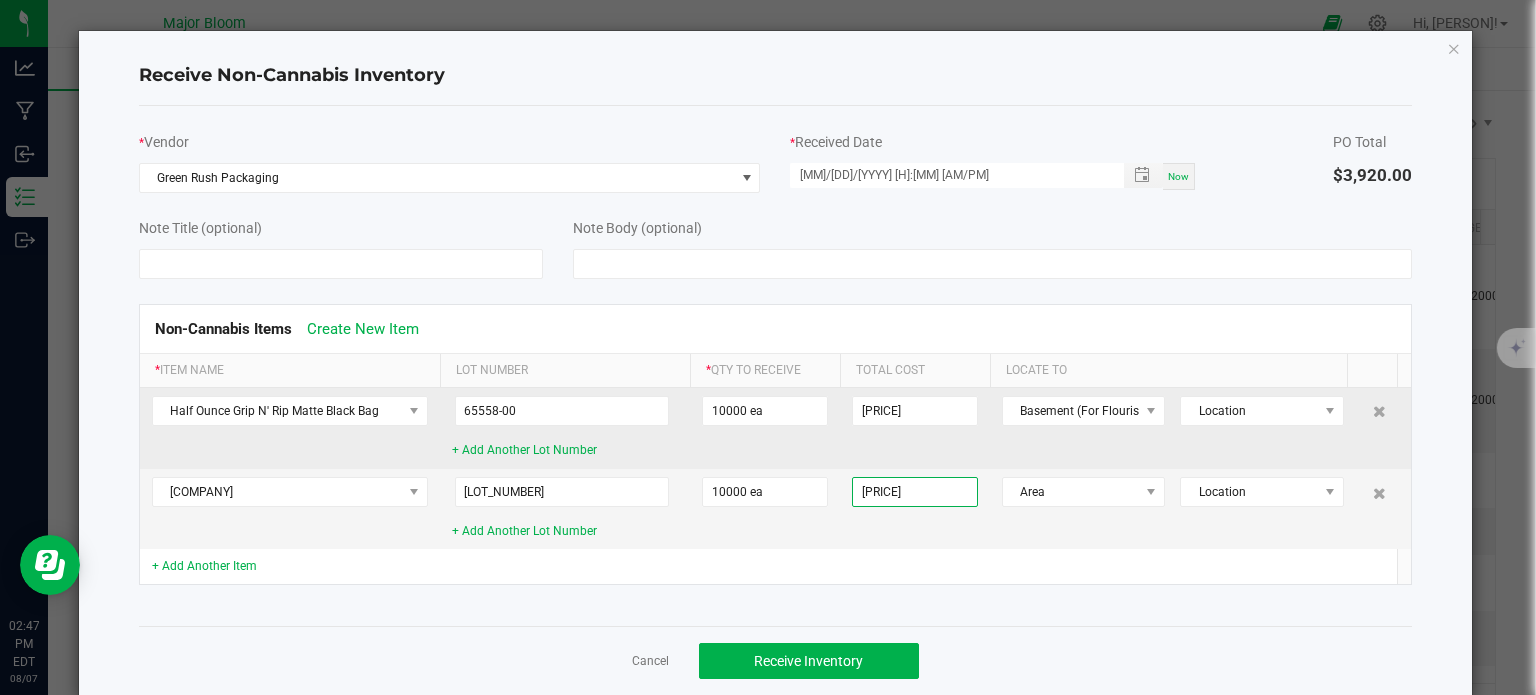 click 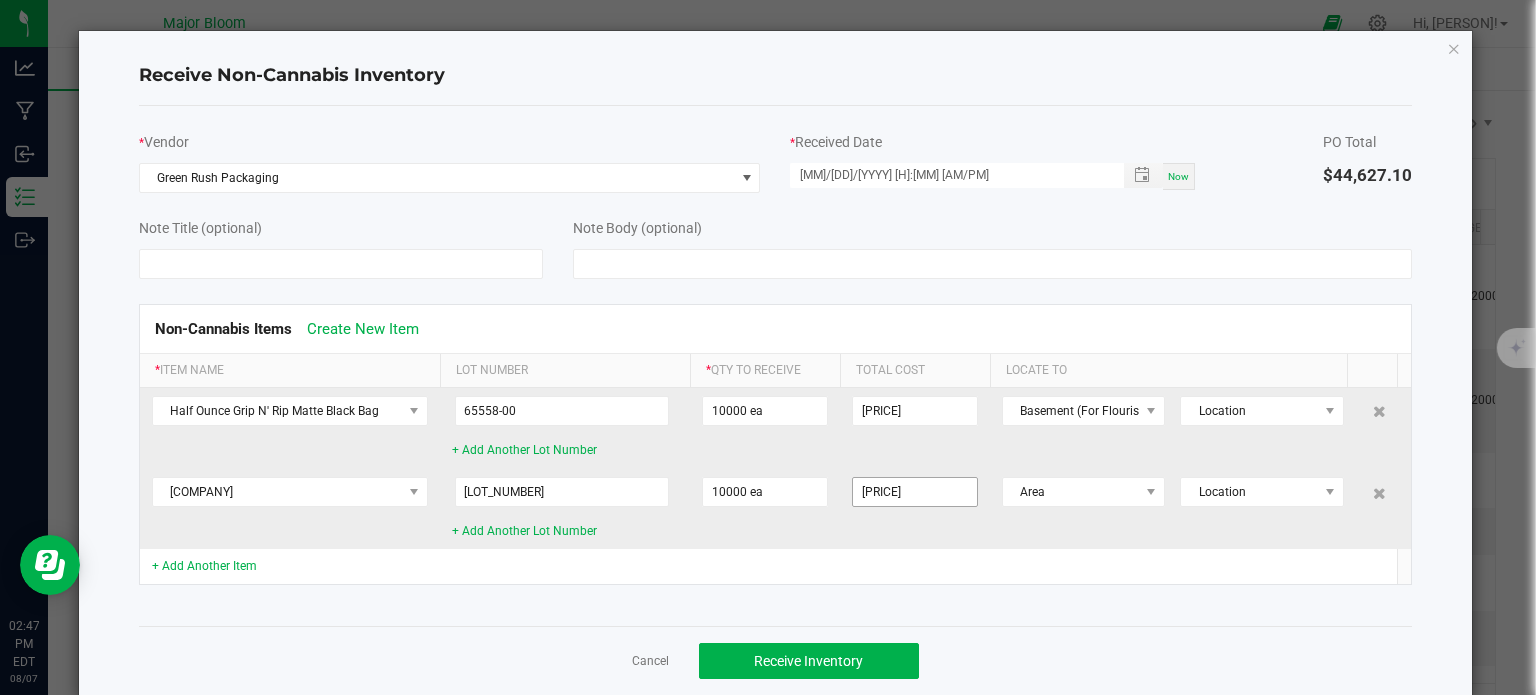 type on "[PRICE]" 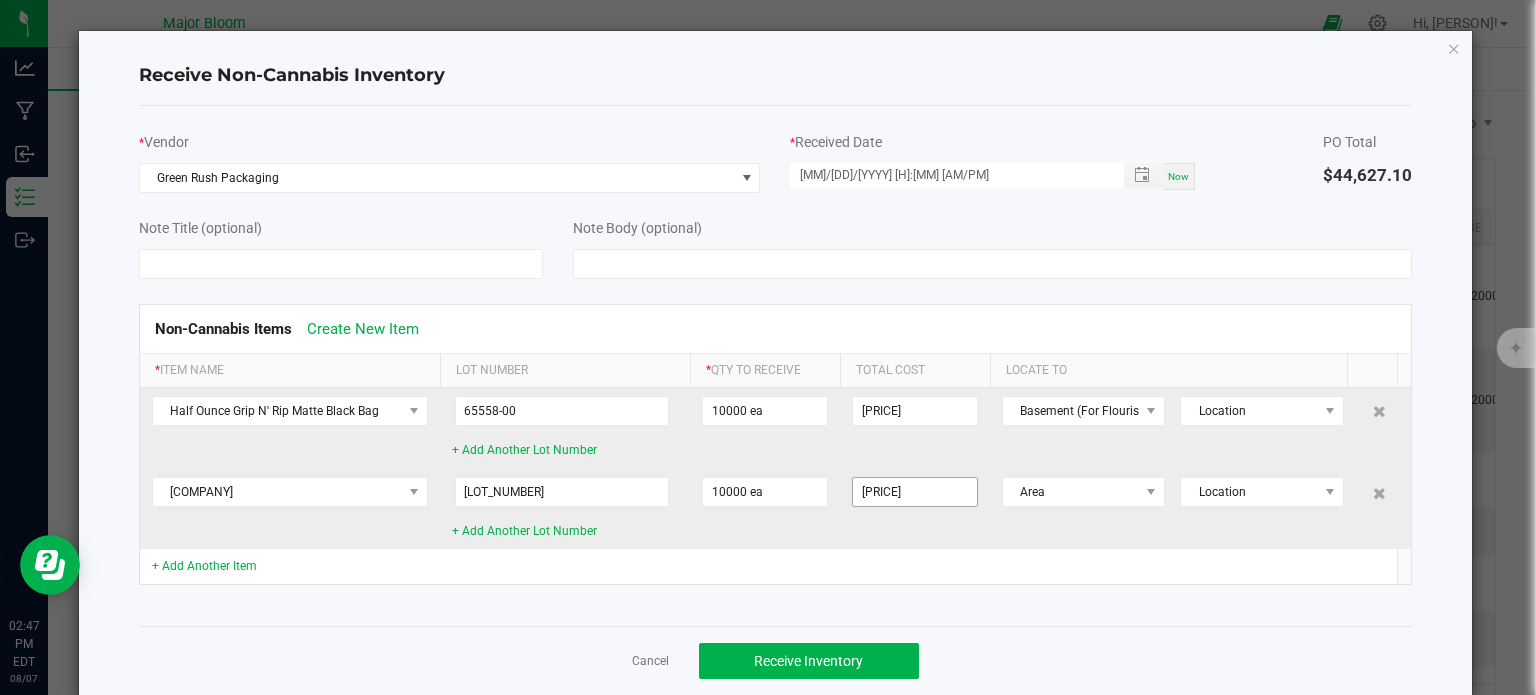 click on "[PRICE]" at bounding box center [915, 492] 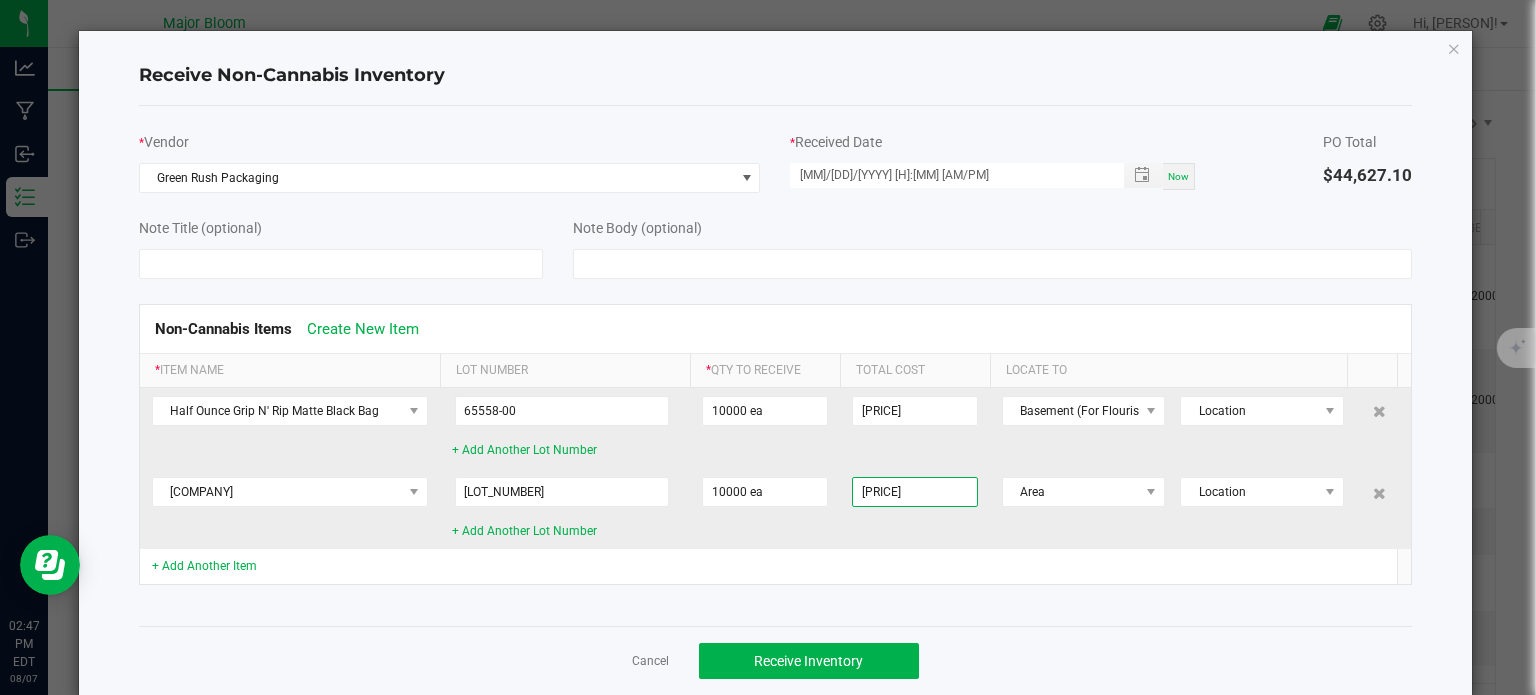 click on "[PRICE]" at bounding box center [915, 492] 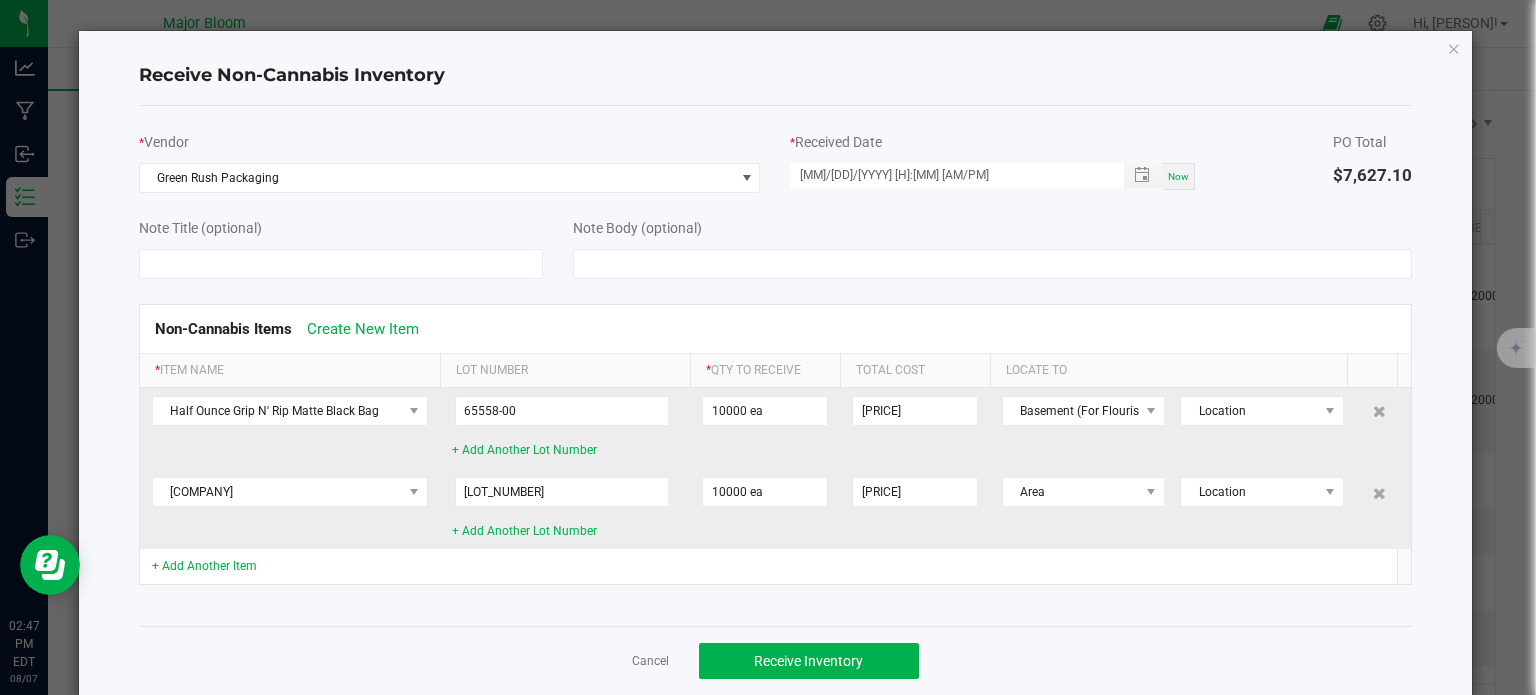 click on "[PRICE]" 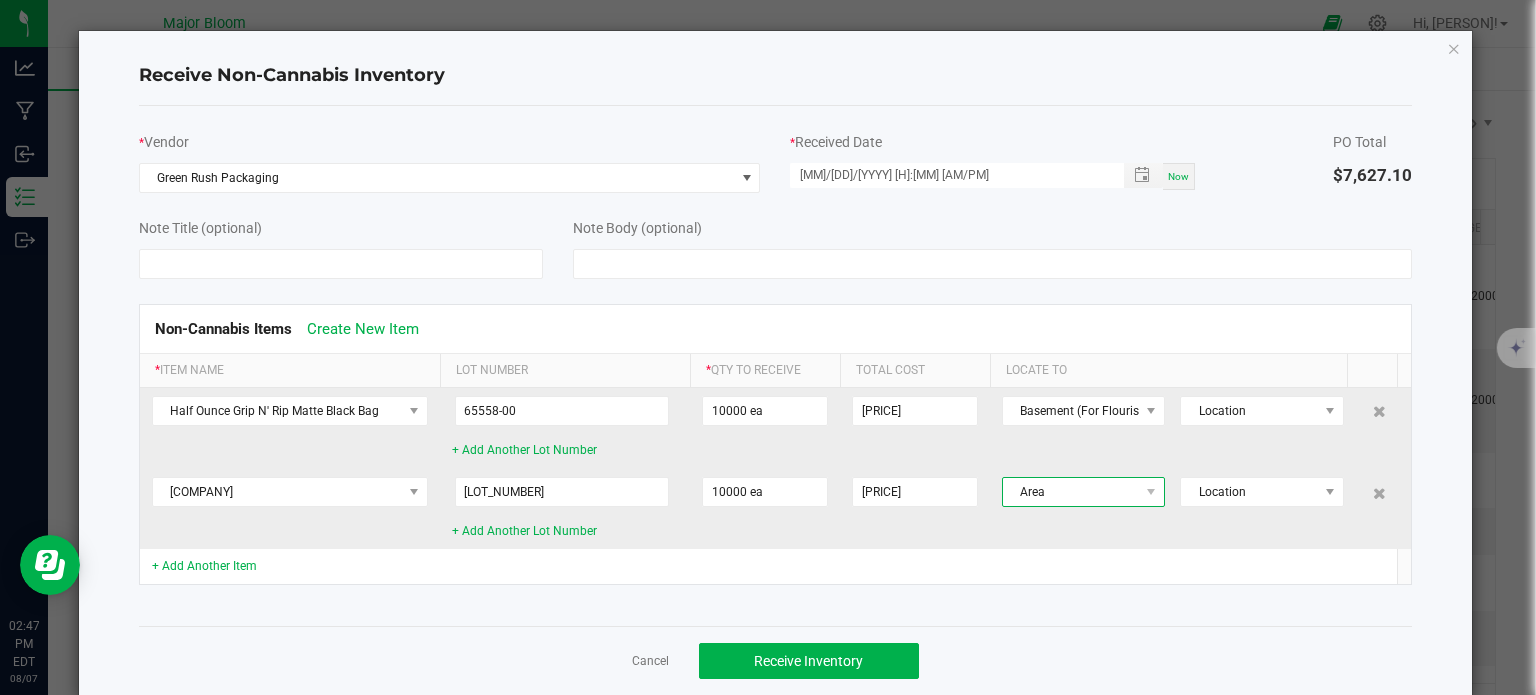 click on "Area" at bounding box center [1071, 492] 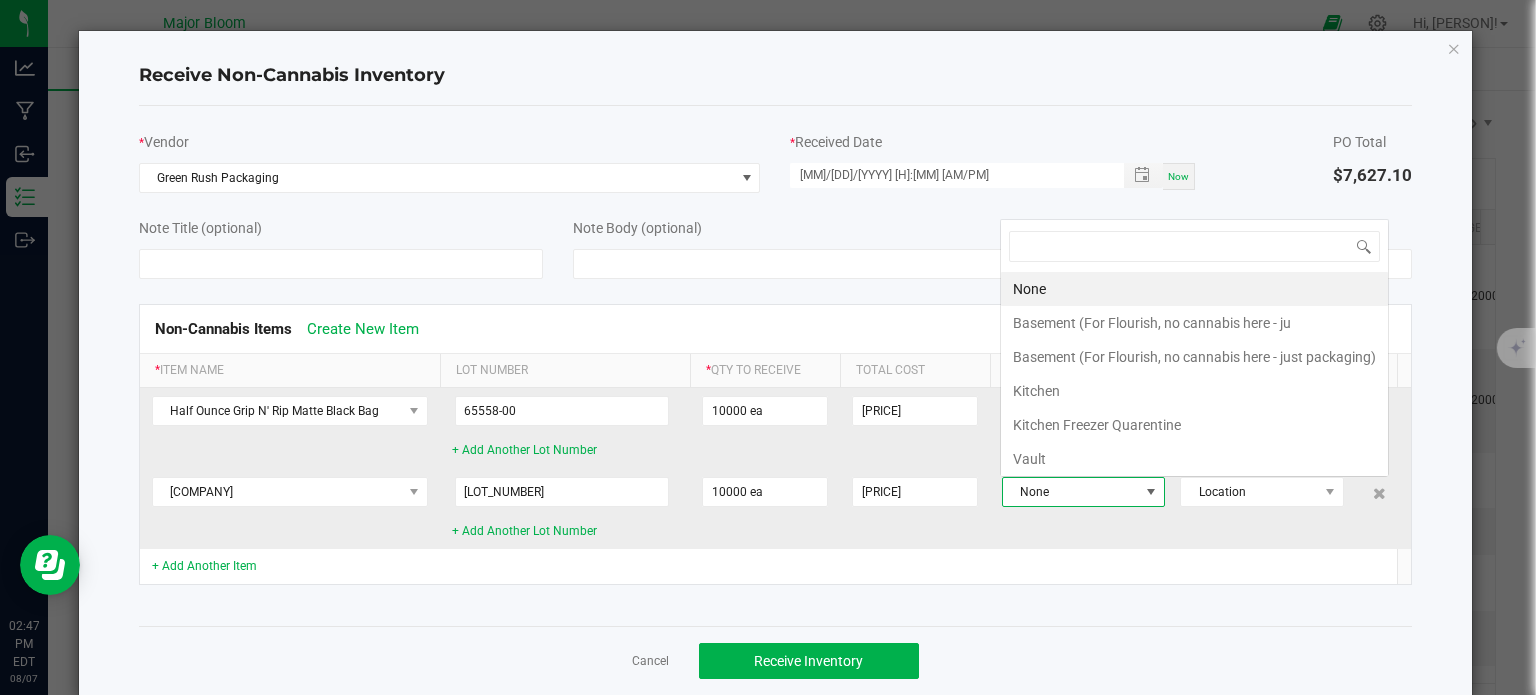 scroll, scrollTop: 0, scrollLeft: 0, axis: both 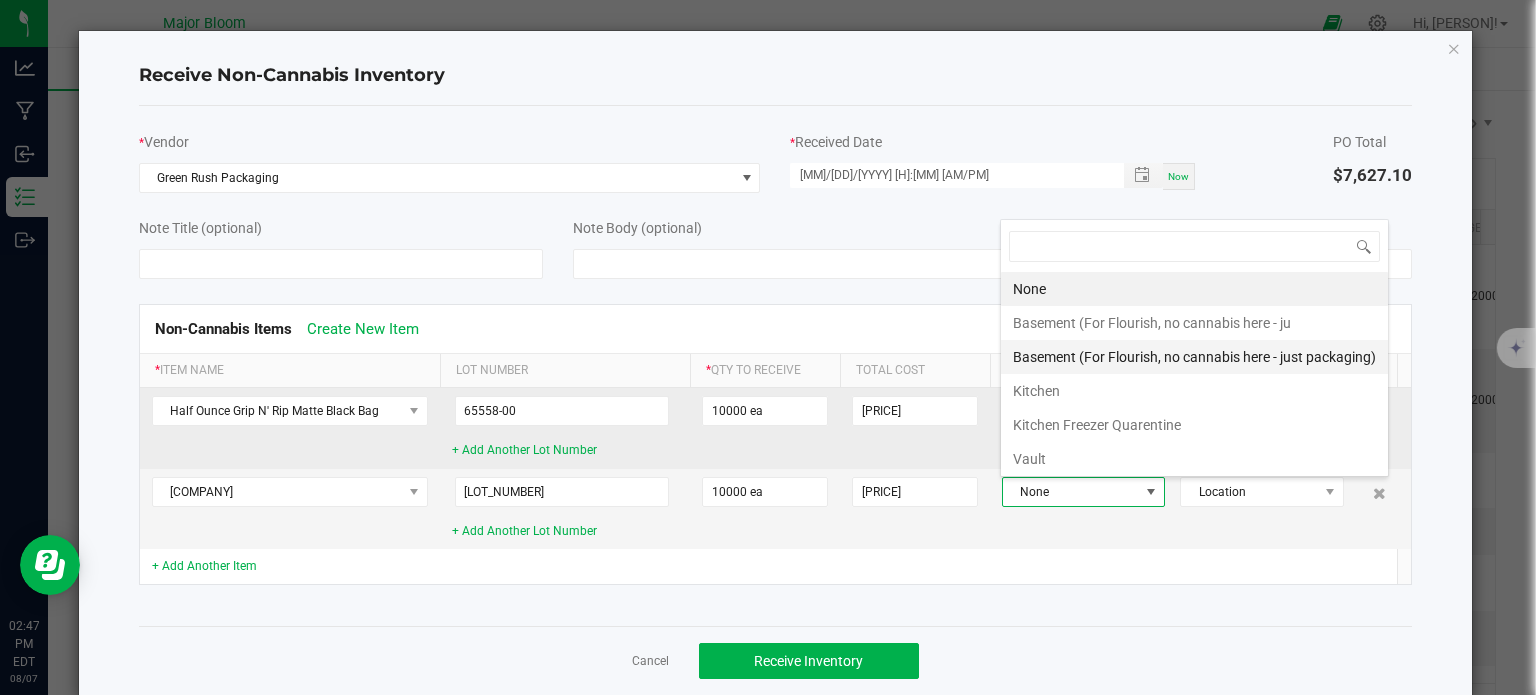 click on "Basement (For Flourish, no cannabis here - just packaging)" at bounding box center (1194, 357) 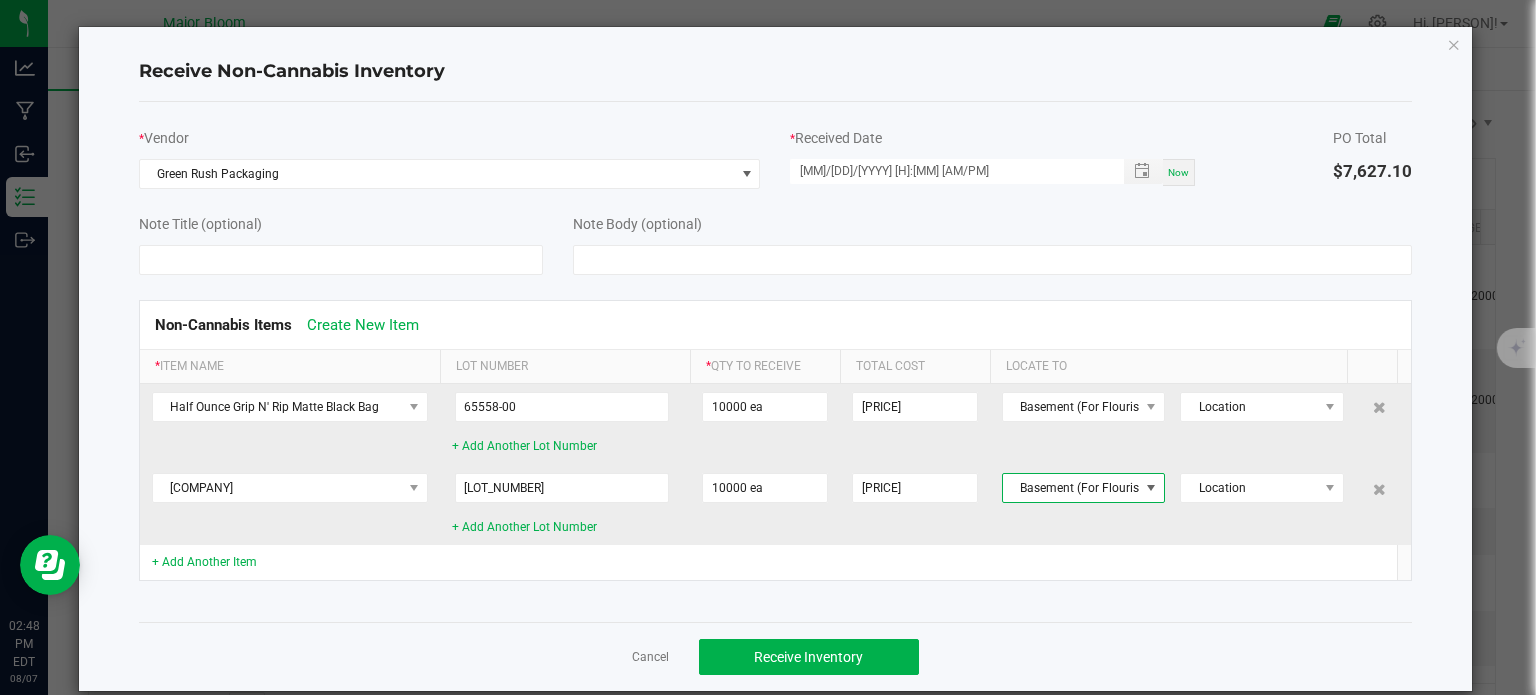 scroll, scrollTop: 0, scrollLeft: 0, axis: both 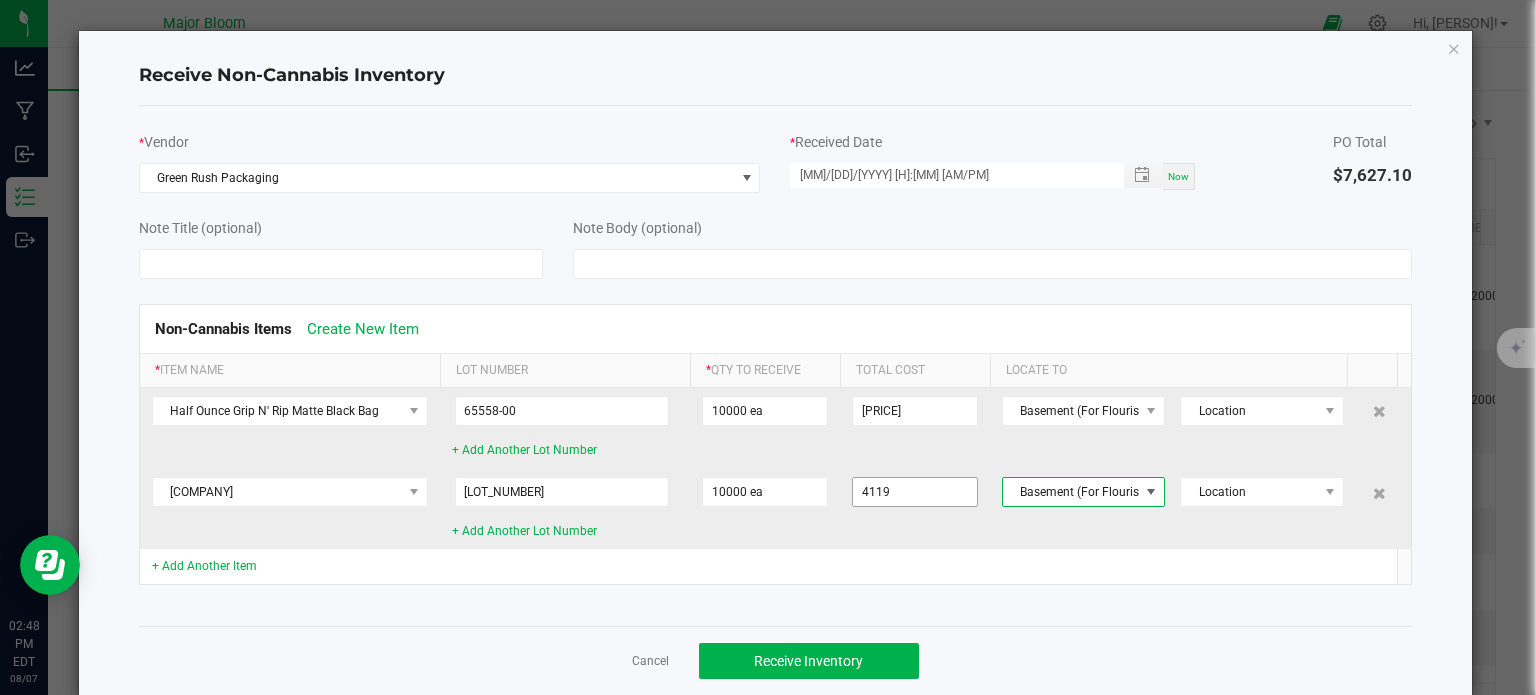 click on "4119" at bounding box center (915, 492) 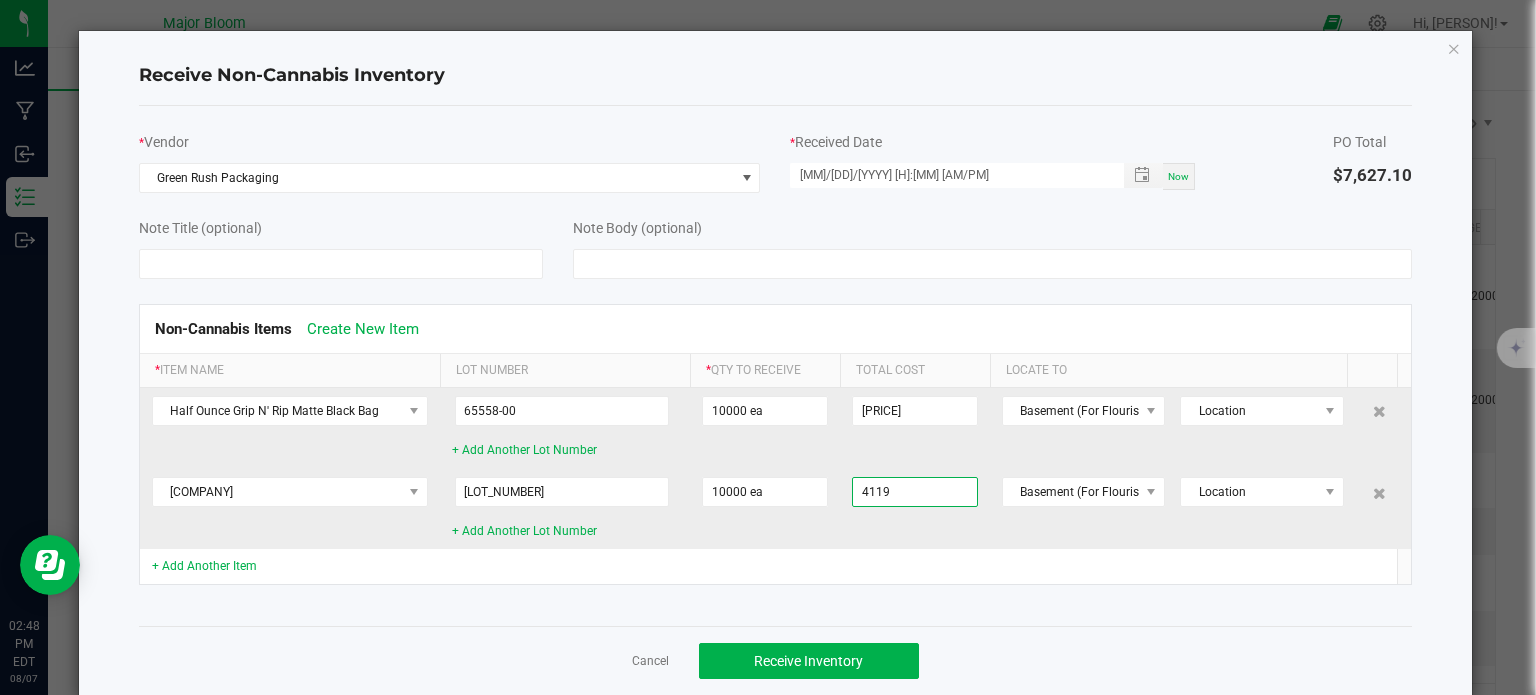 click on "4119" at bounding box center [915, 492] 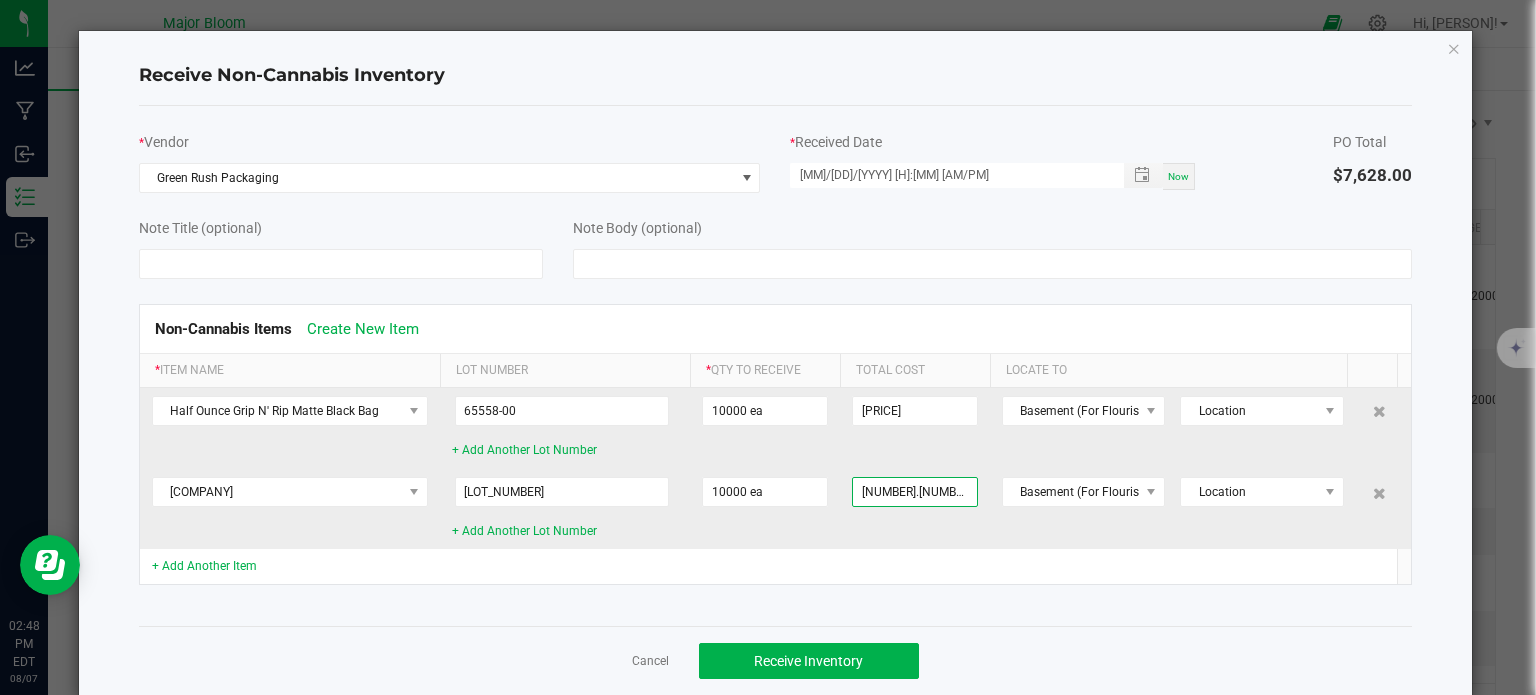 type on "[PRICE]" 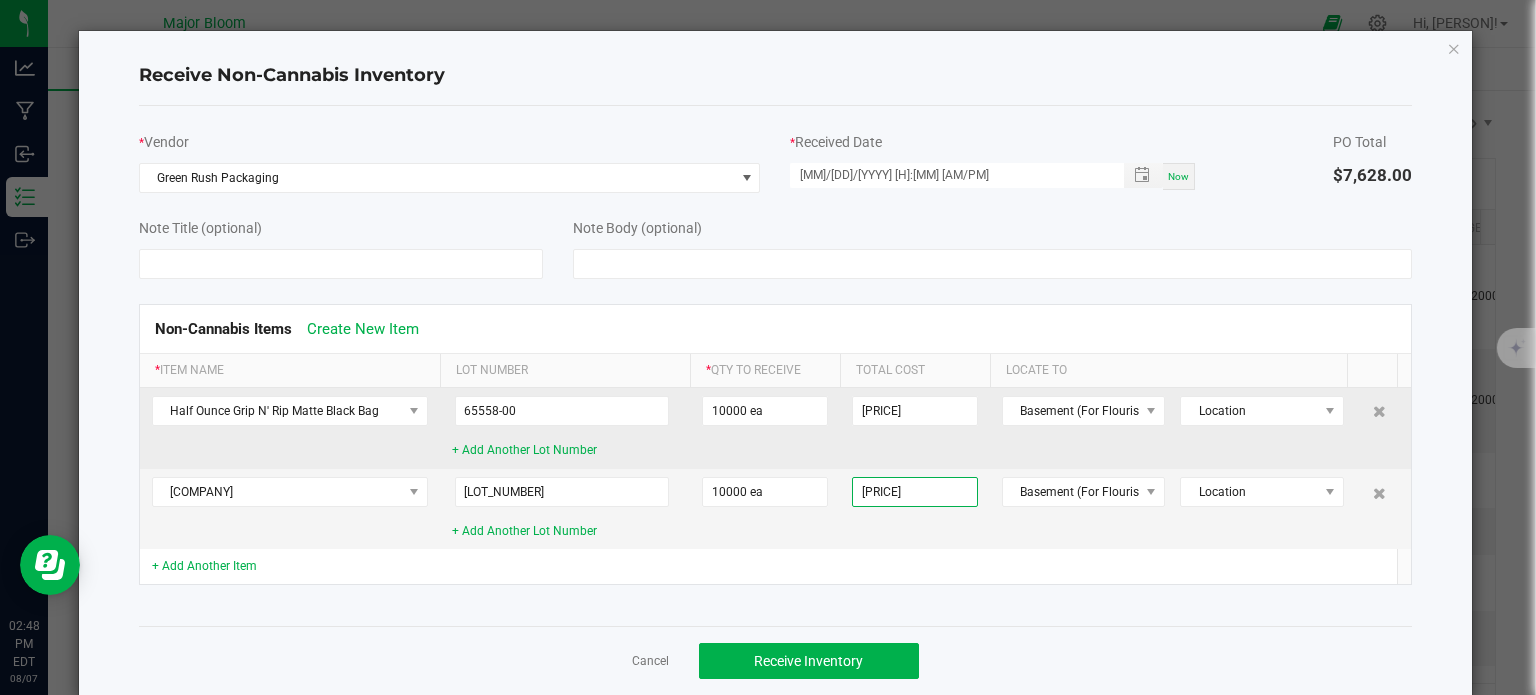 drag, startPoint x: 939, startPoint y: 533, endPoint x: 932, endPoint y: 547, distance: 15.652476 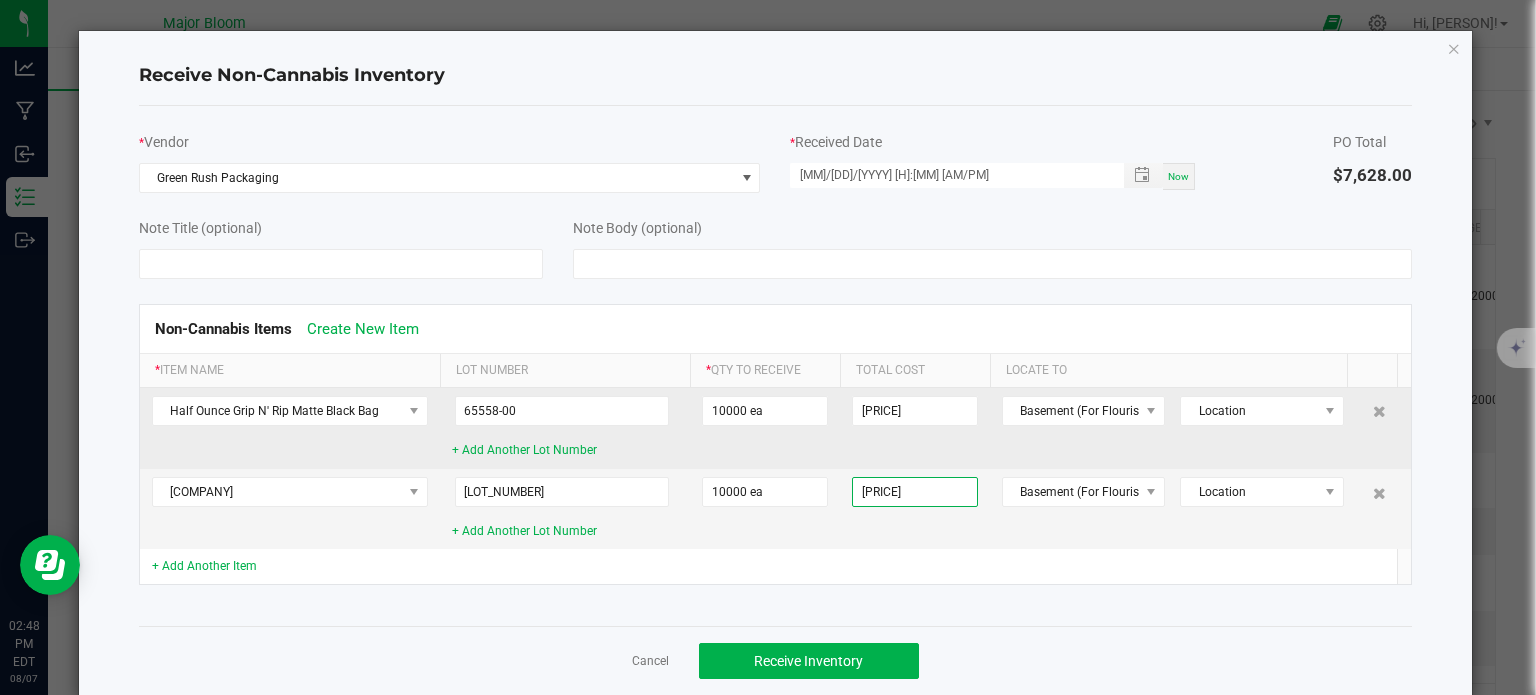 click on "[PRICE]" 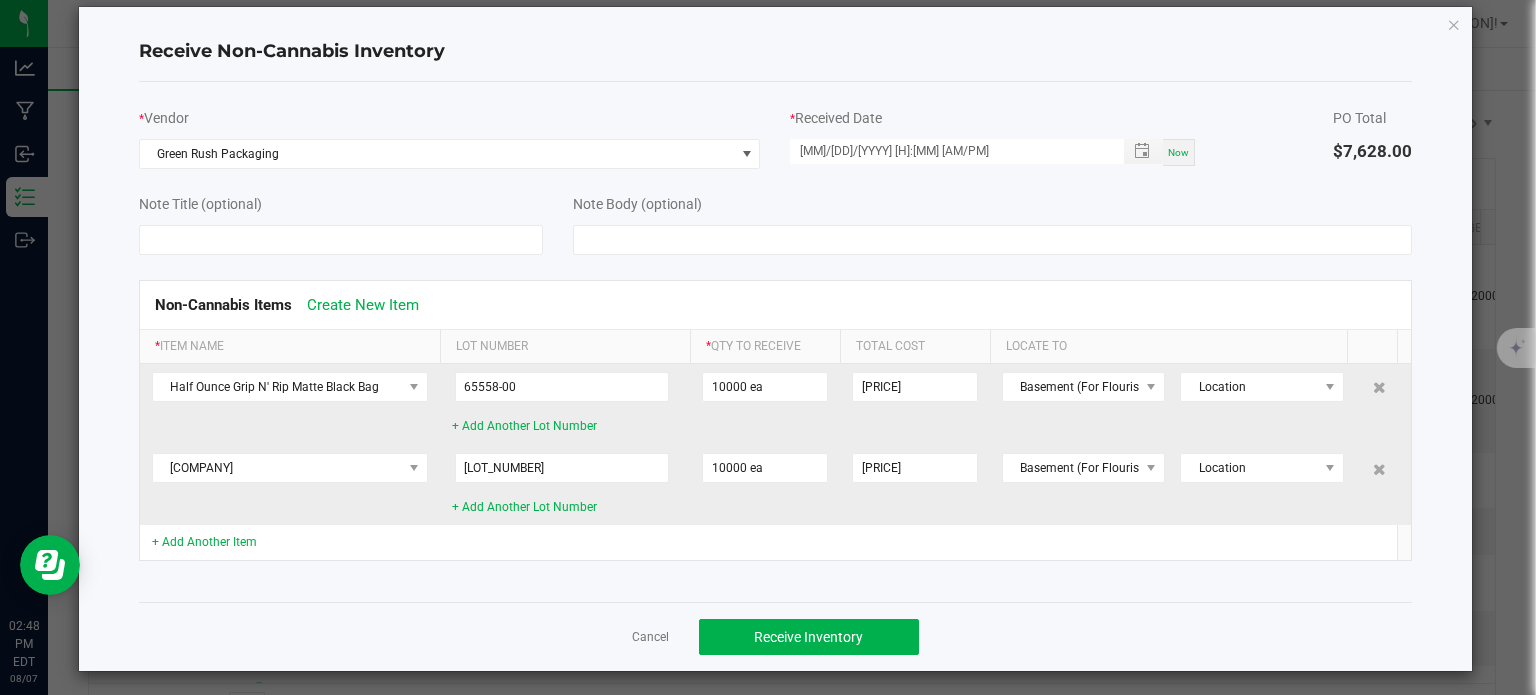 scroll, scrollTop: 29, scrollLeft: 0, axis: vertical 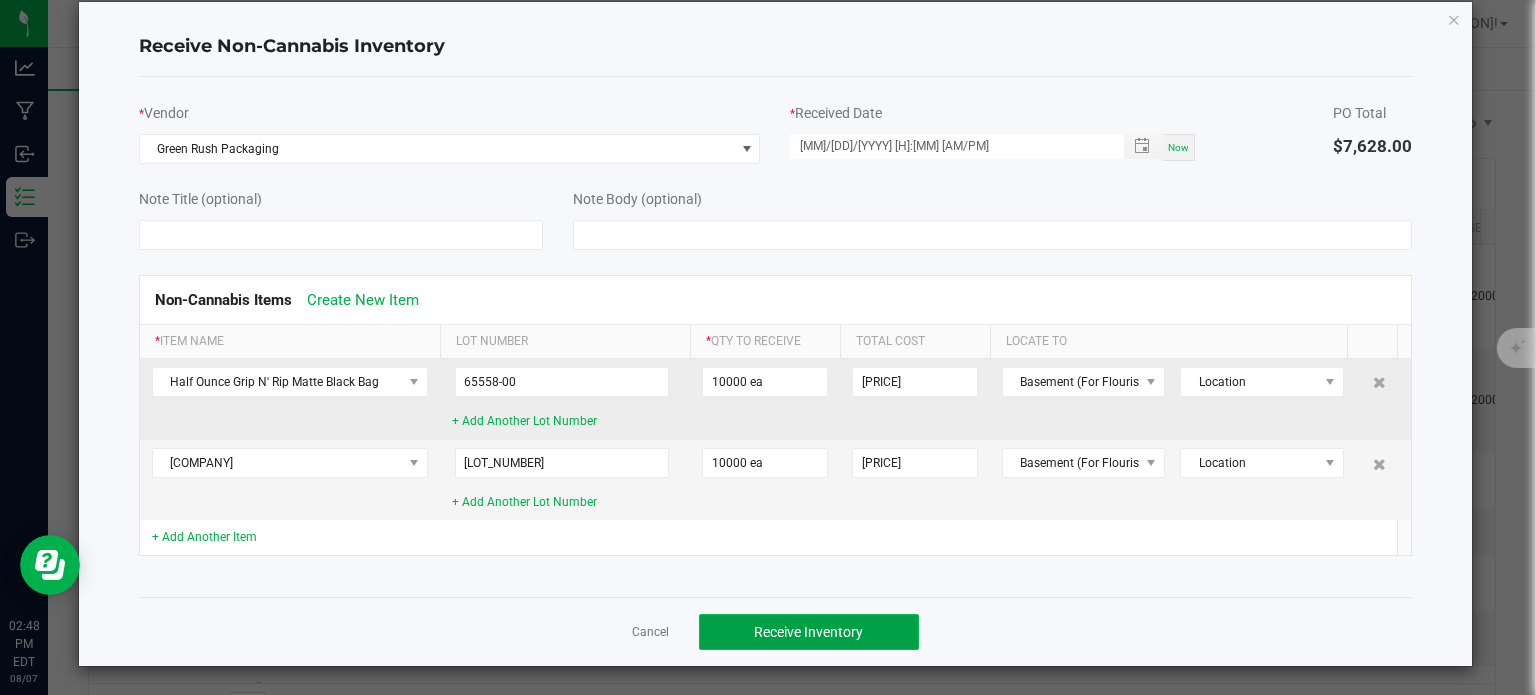 click on "Receive Inventory" 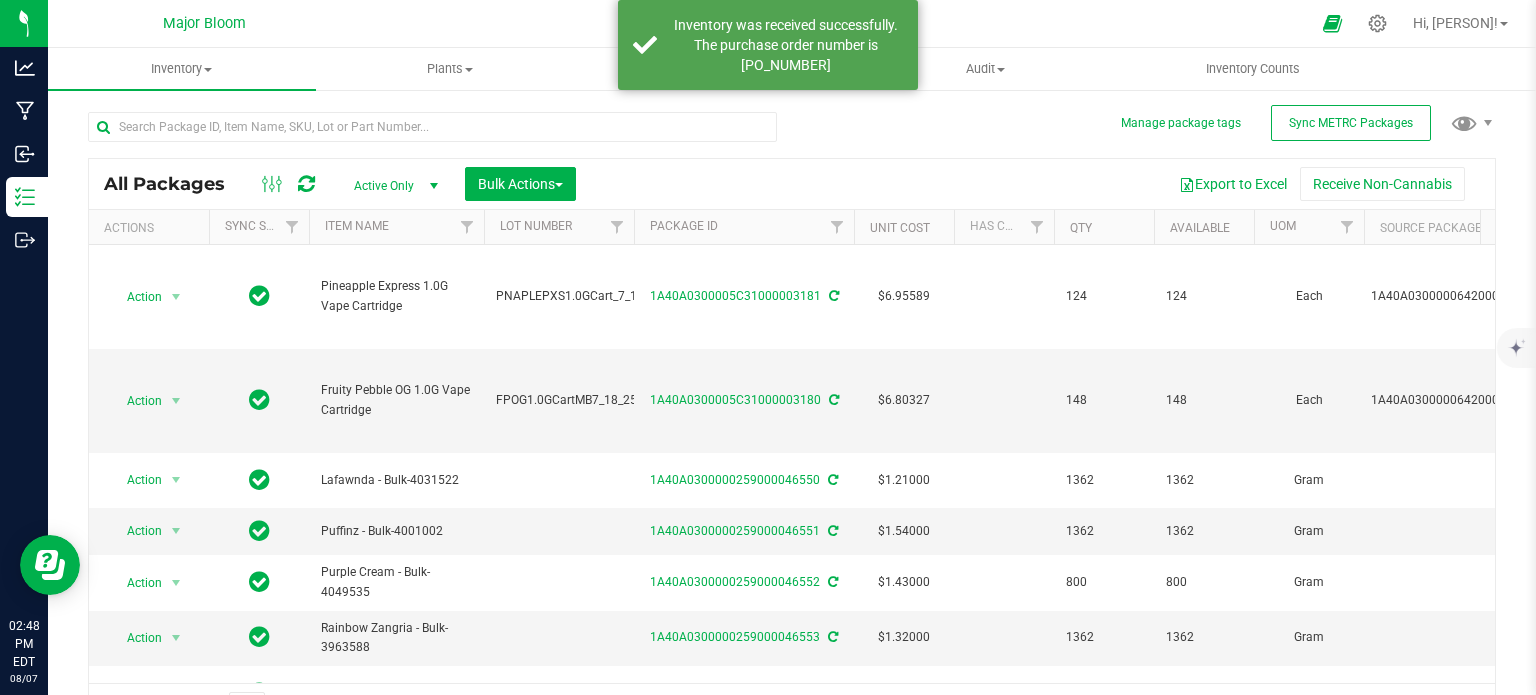 click at bounding box center (306, 184) 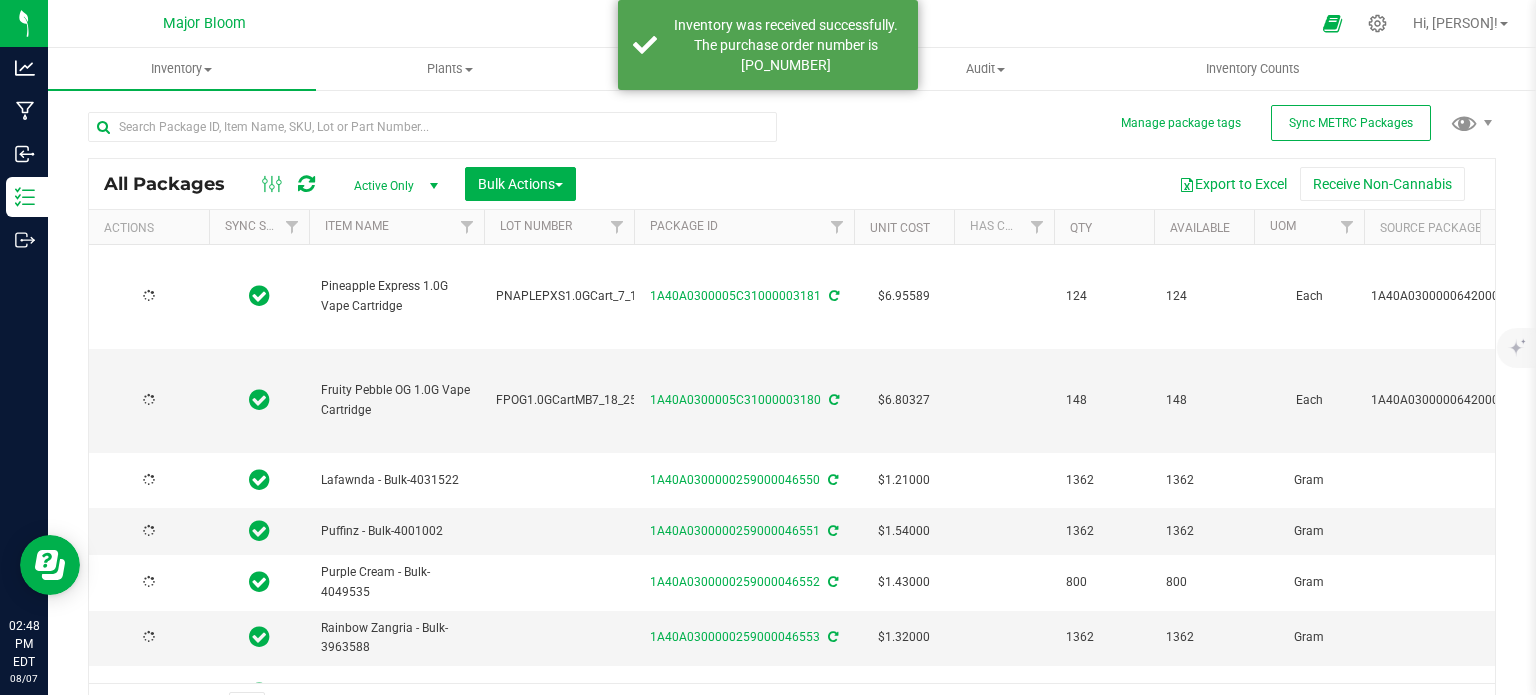 click on "Inventory" at bounding box center [182, 69] 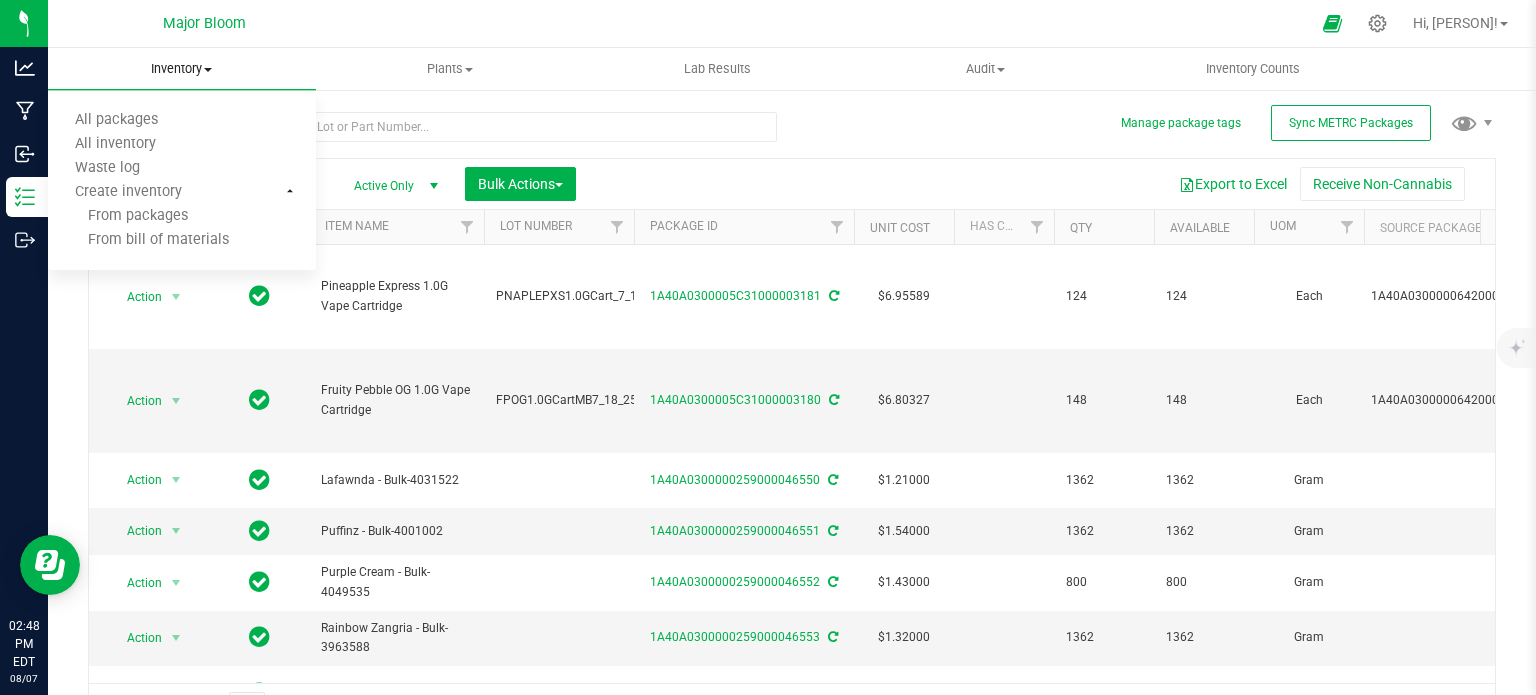 click on "Inventory" at bounding box center (182, 69) 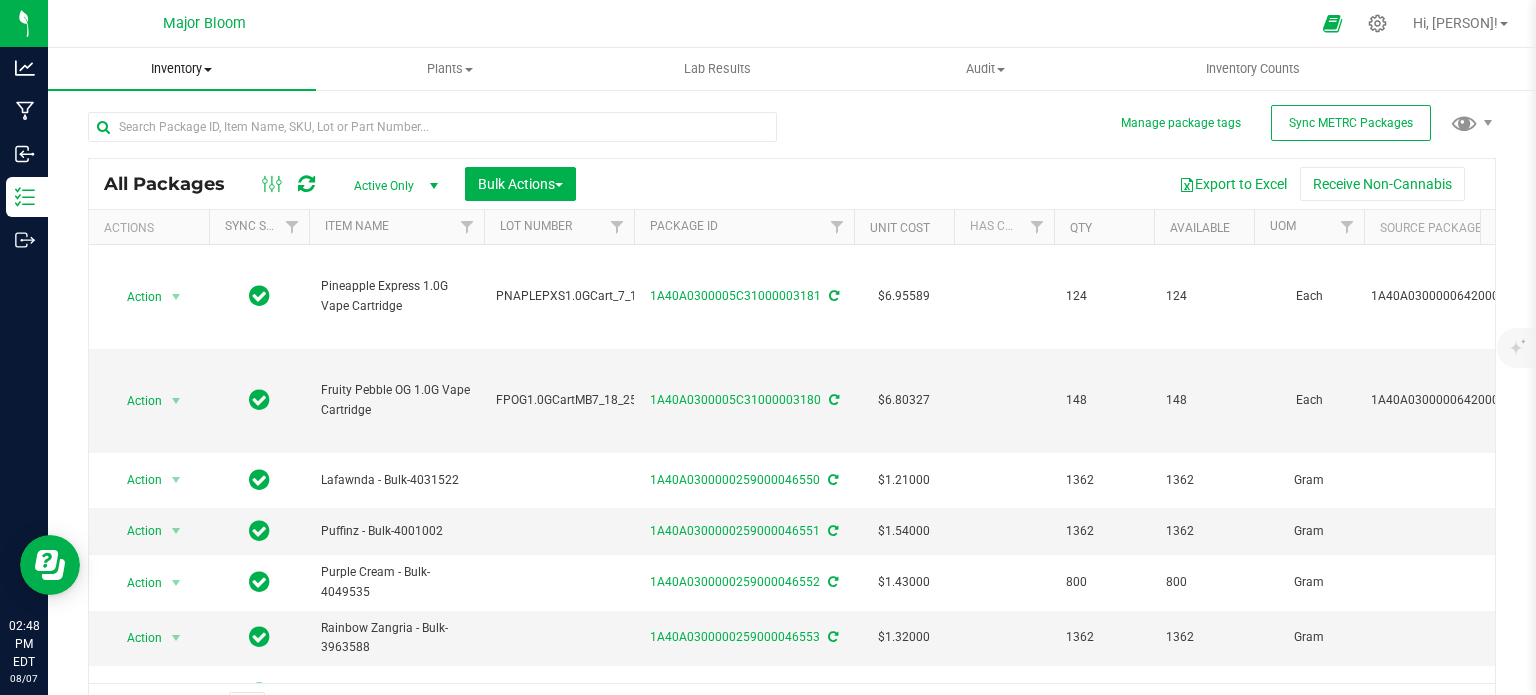 click on "Inventory
All packages
All inventory
Waste log
Create inventory" at bounding box center (182, 69) 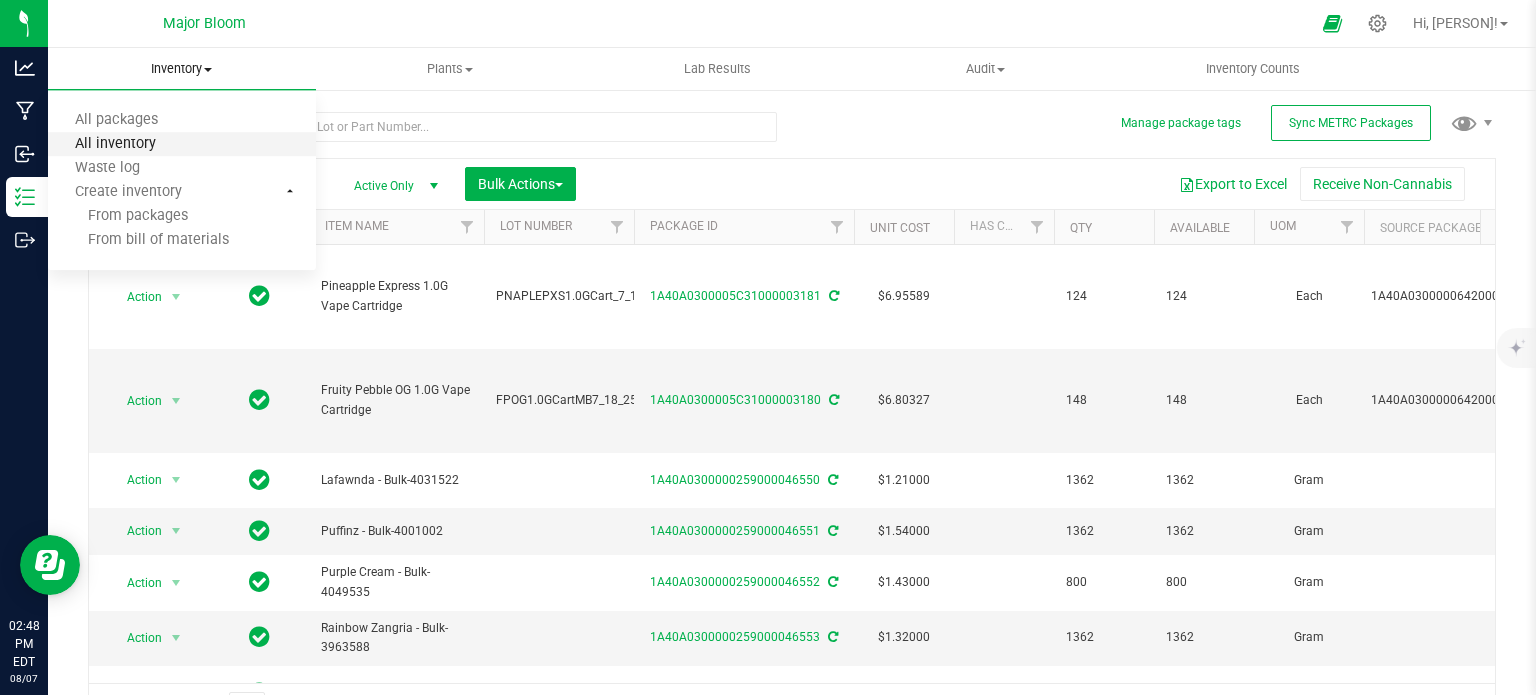 click on "All inventory" at bounding box center (115, 144) 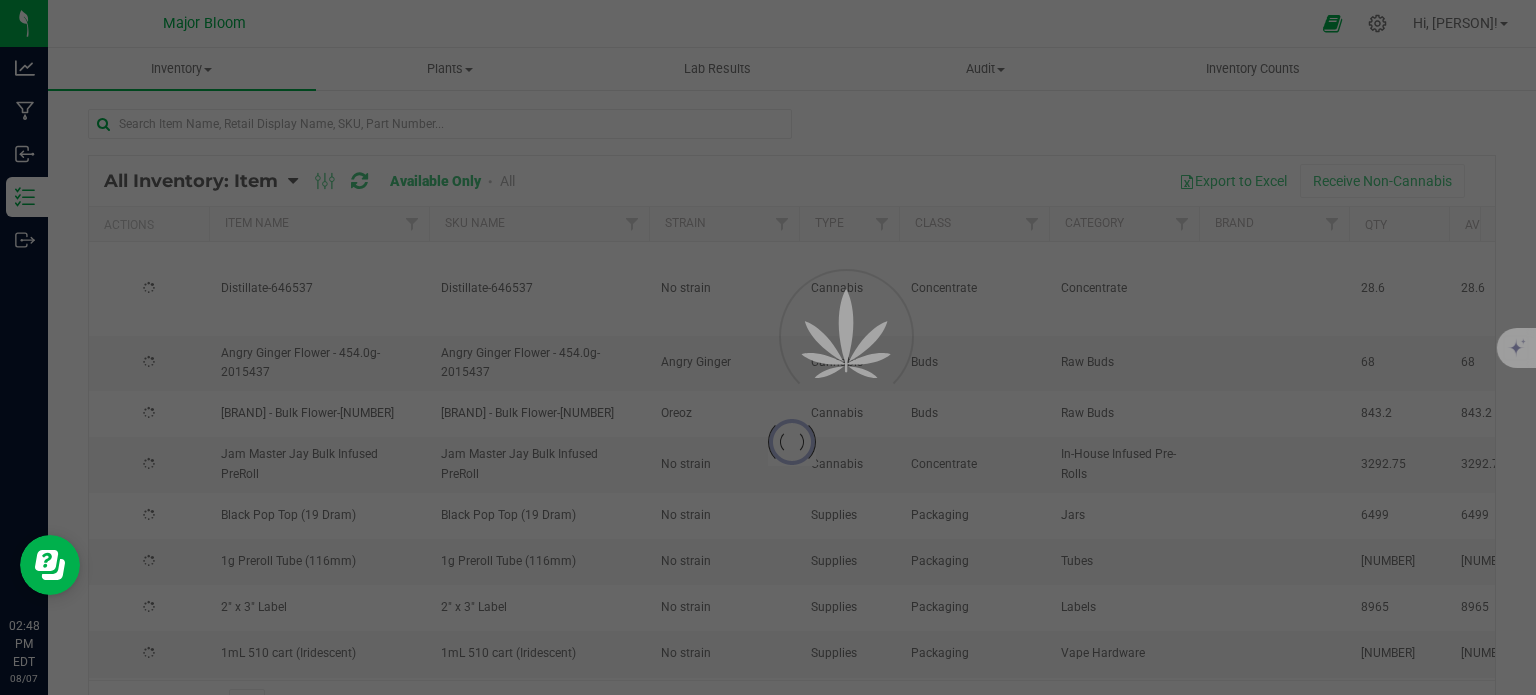 click at bounding box center [768, 347] 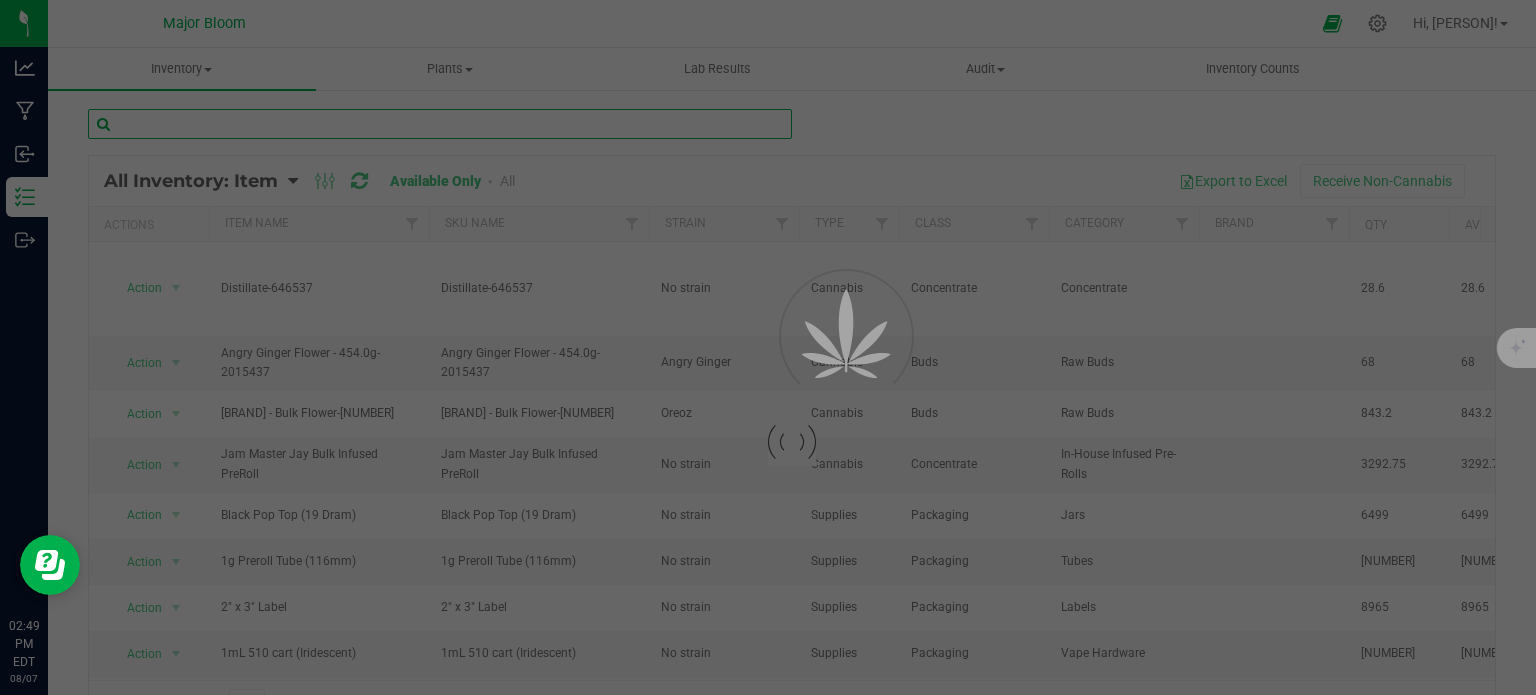 click at bounding box center (440, 124) 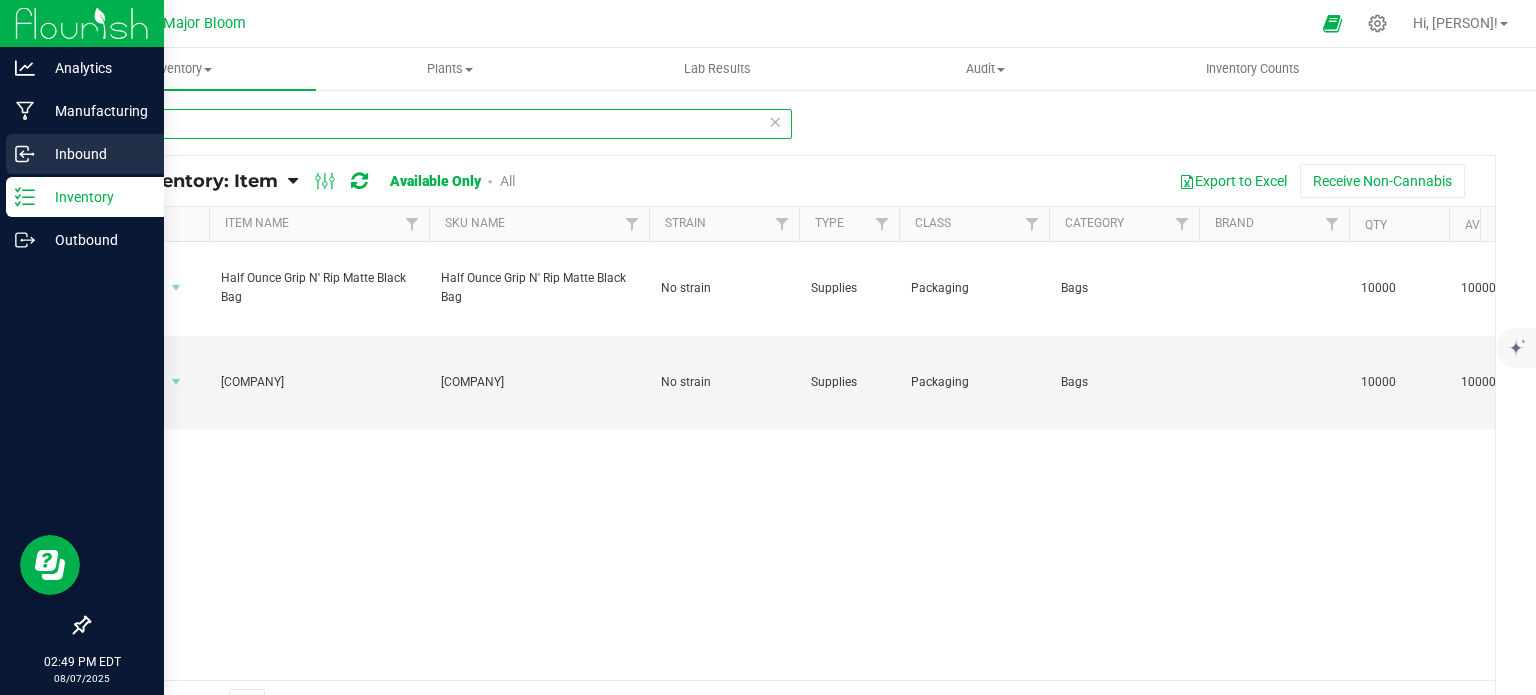 type on "grip n" 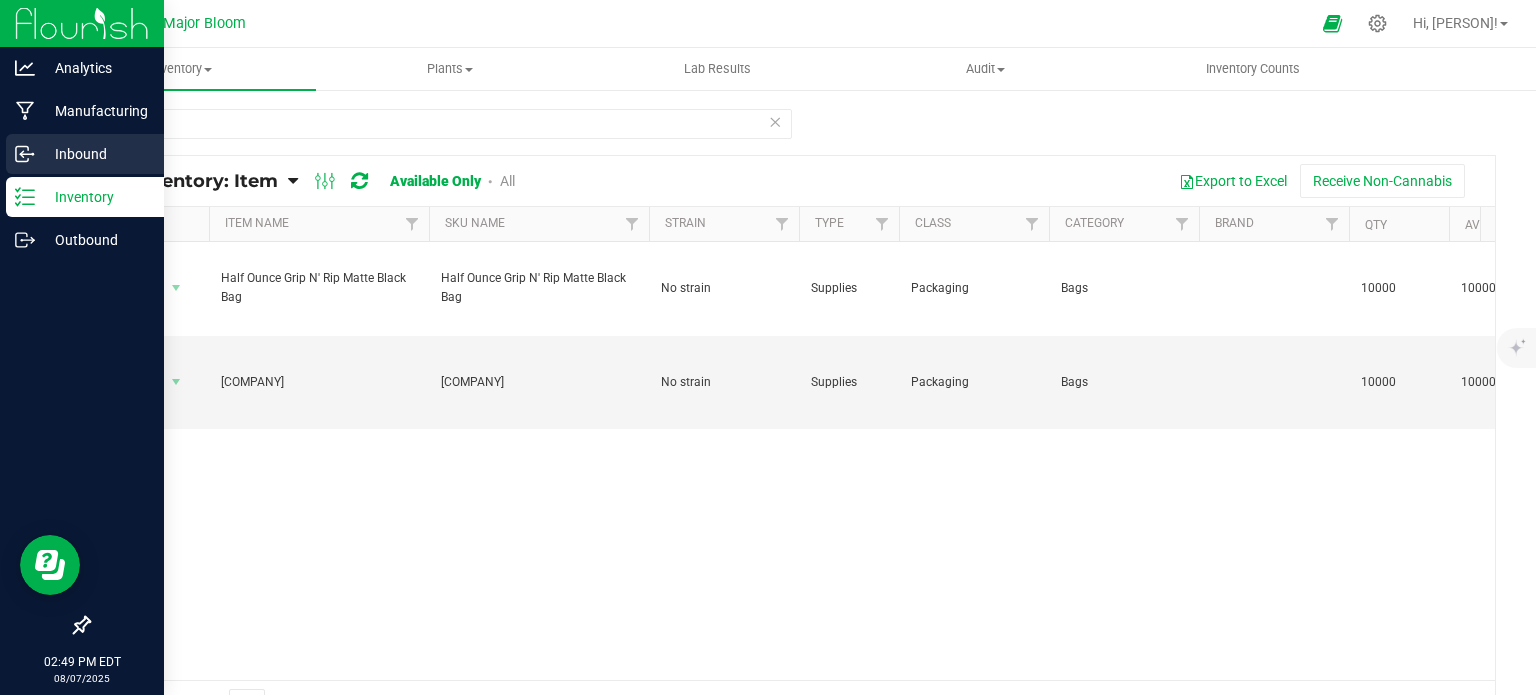 click on "Inbound" at bounding box center (85, 154) 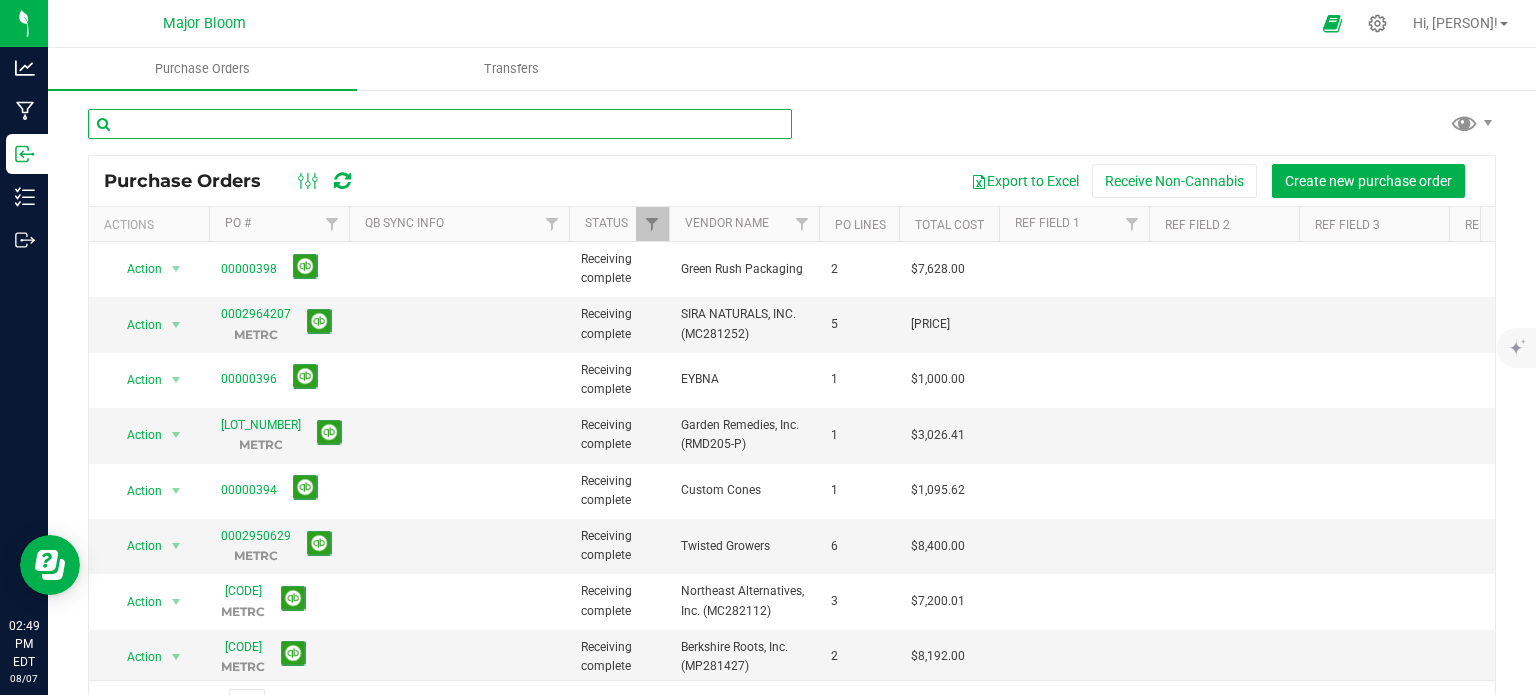 click at bounding box center [440, 124] 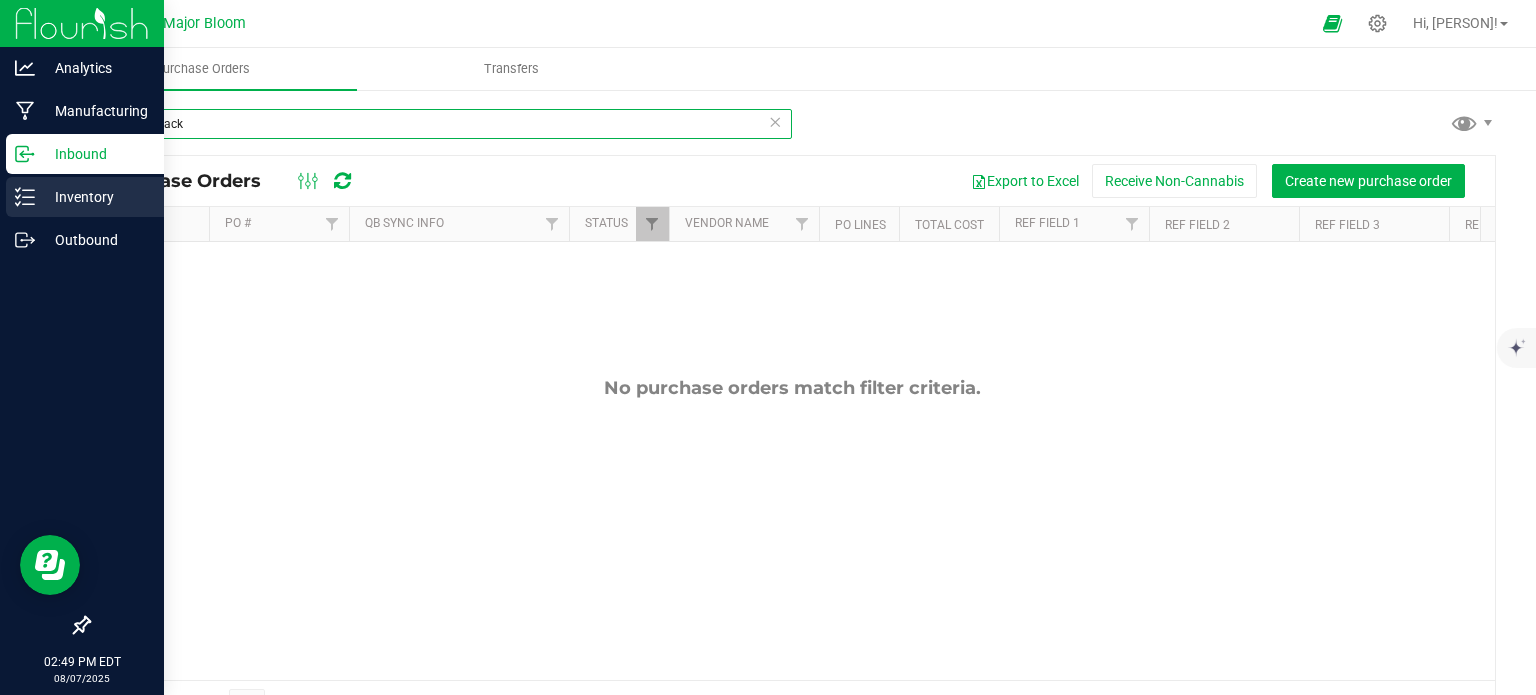type on "matte black" 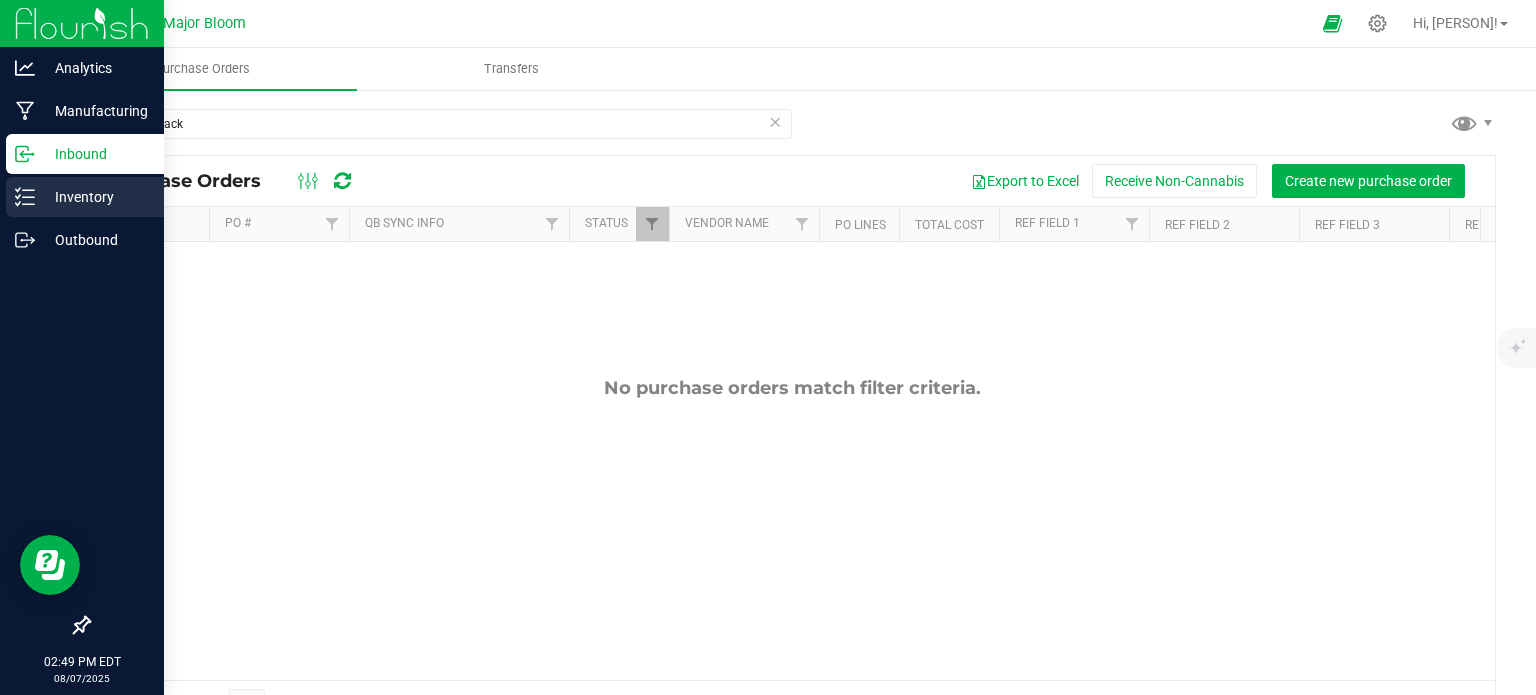 click on "Inventory" at bounding box center (95, 197) 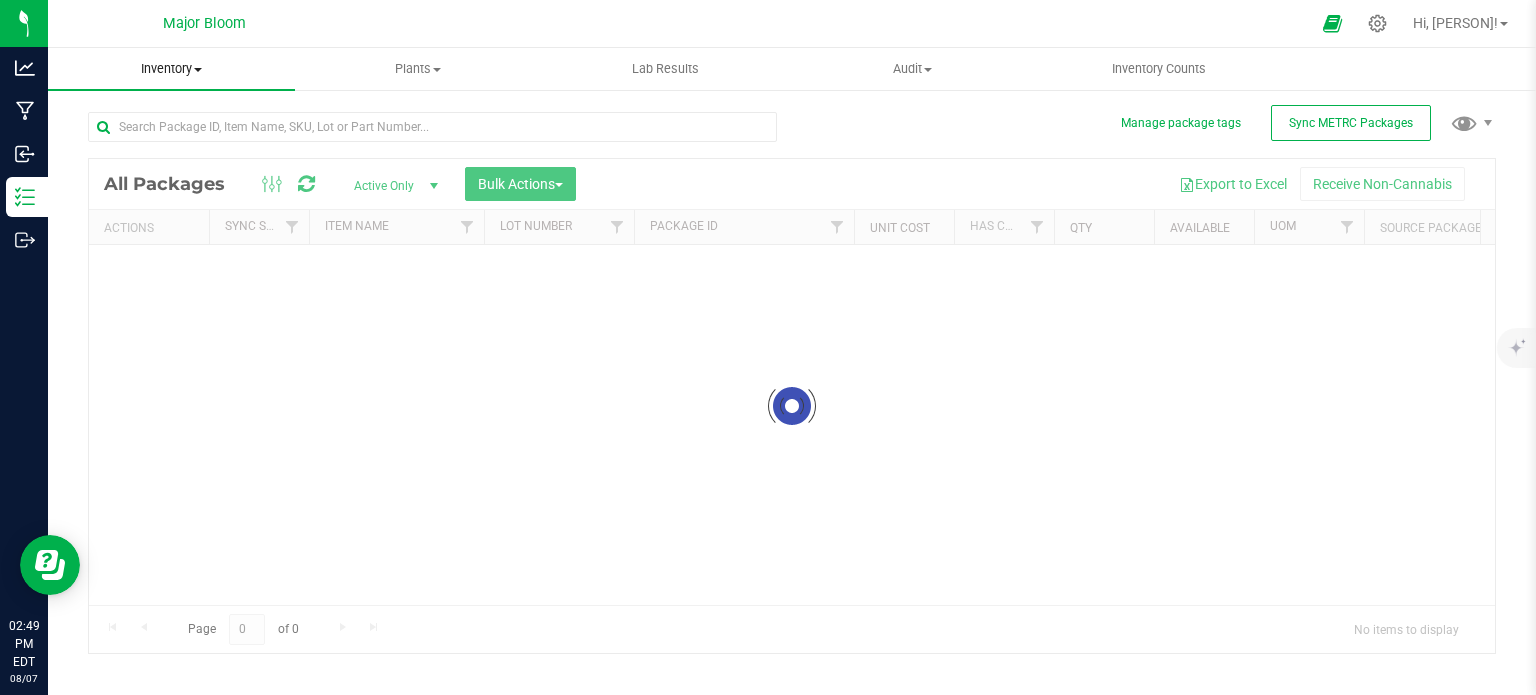 click on "Inventory" at bounding box center (171, 69) 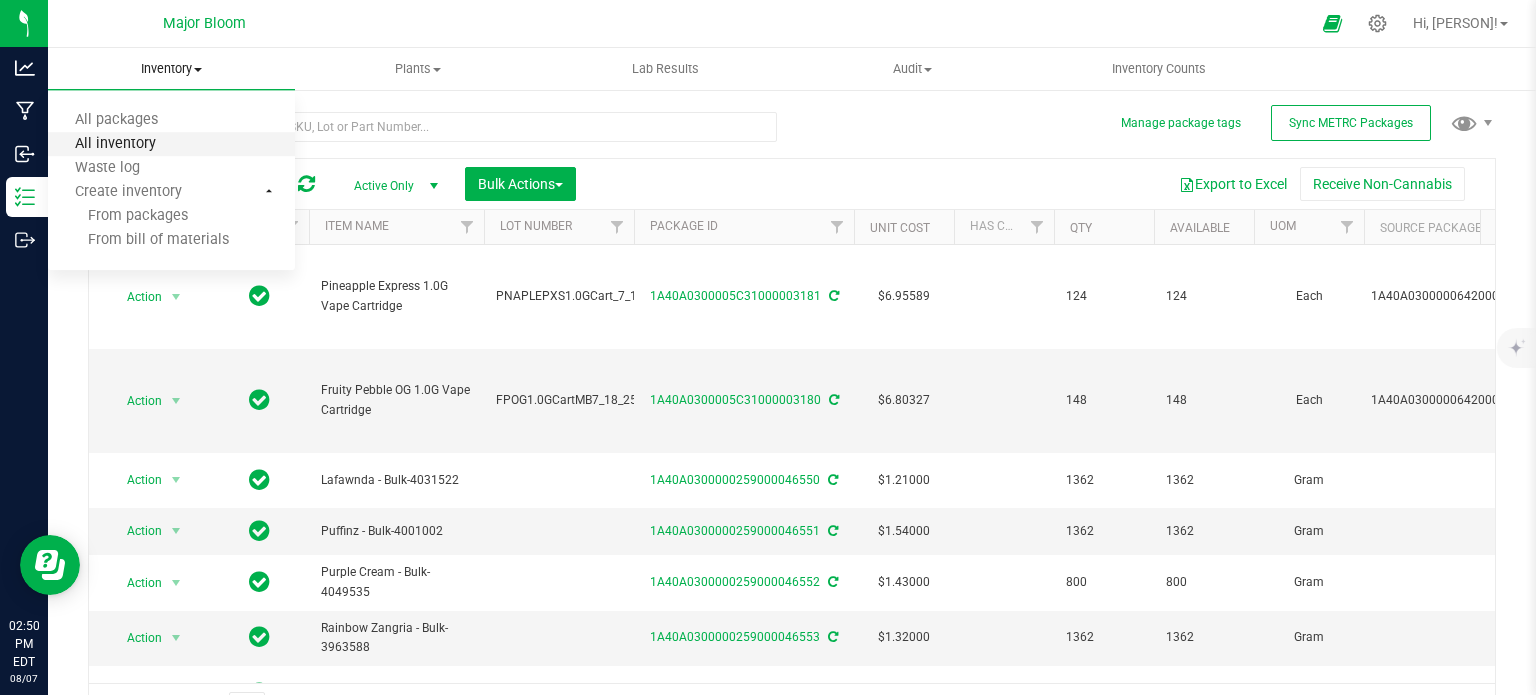 click on "All inventory" at bounding box center (115, 144) 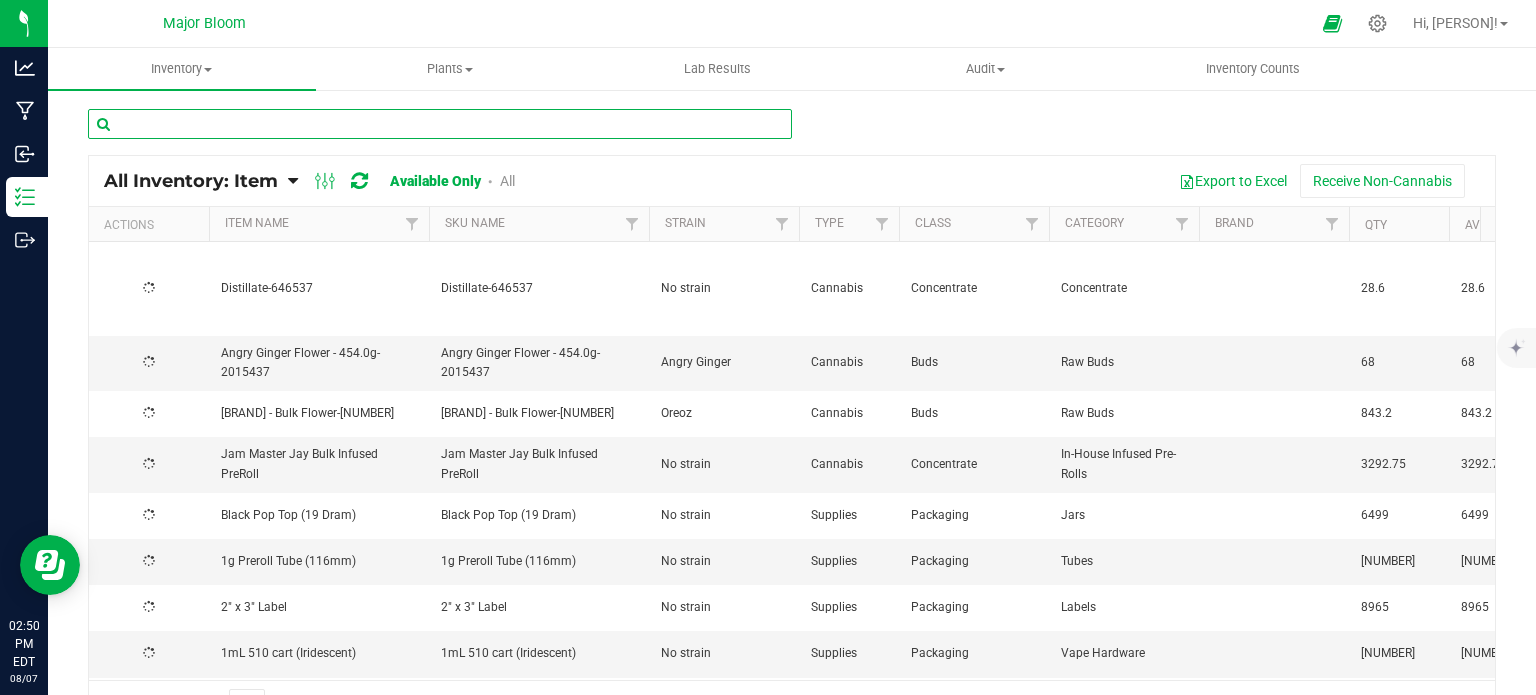 click at bounding box center (440, 124) 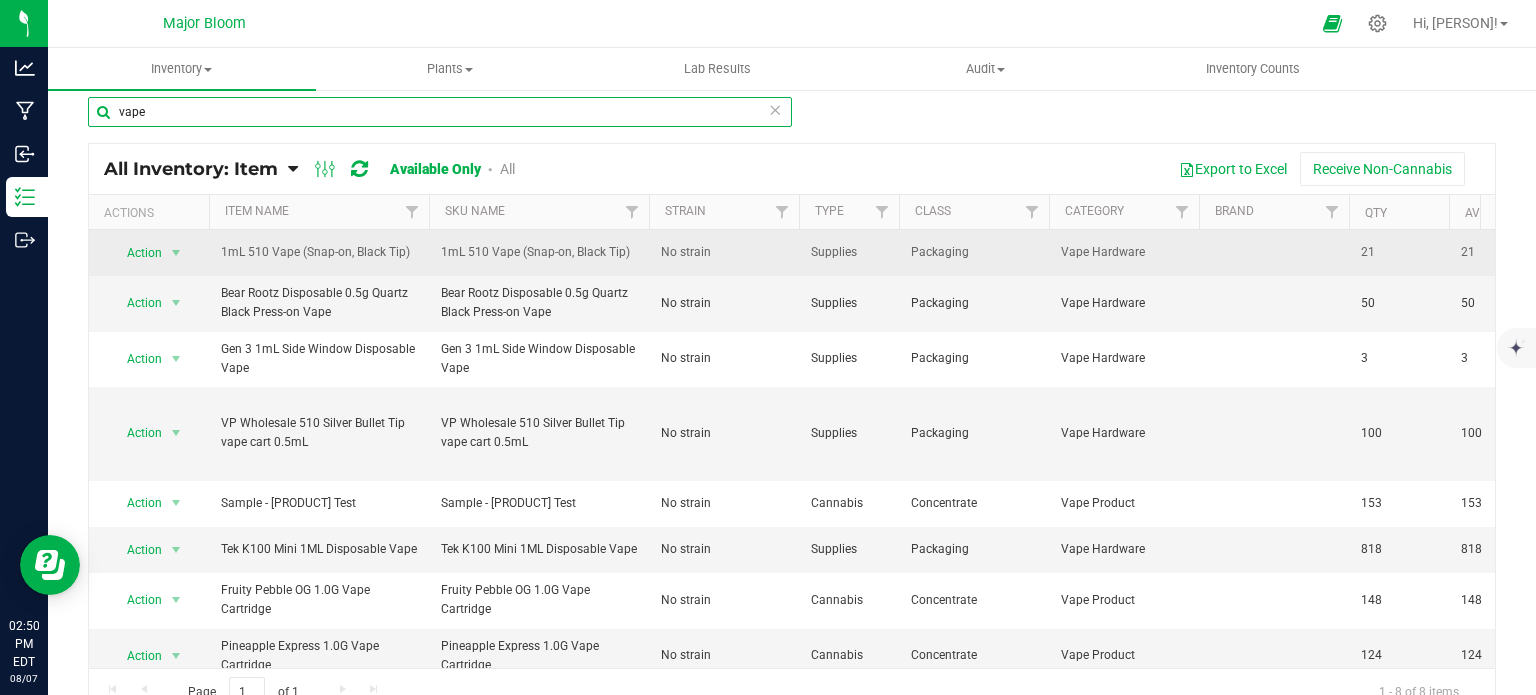 scroll, scrollTop: 0, scrollLeft: 0, axis: both 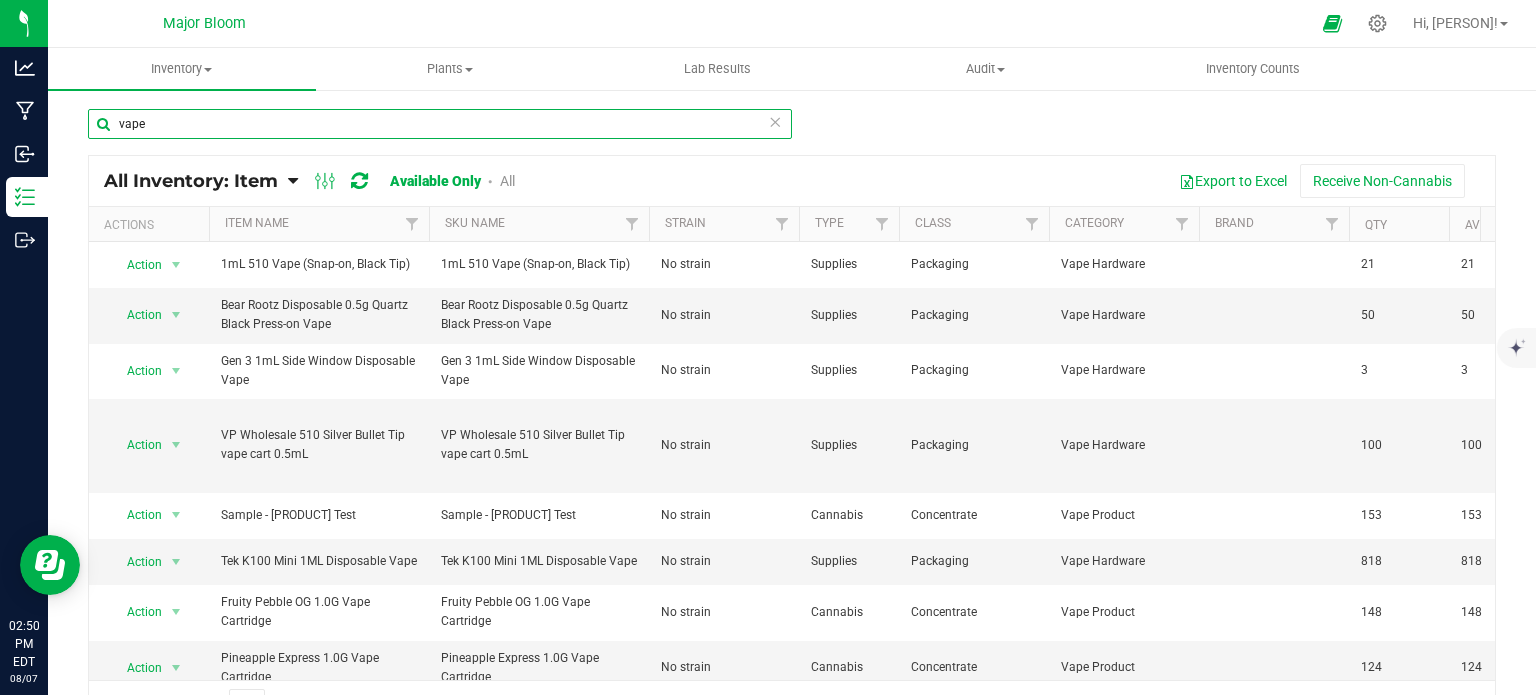 click on "vape" at bounding box center (440, 124) 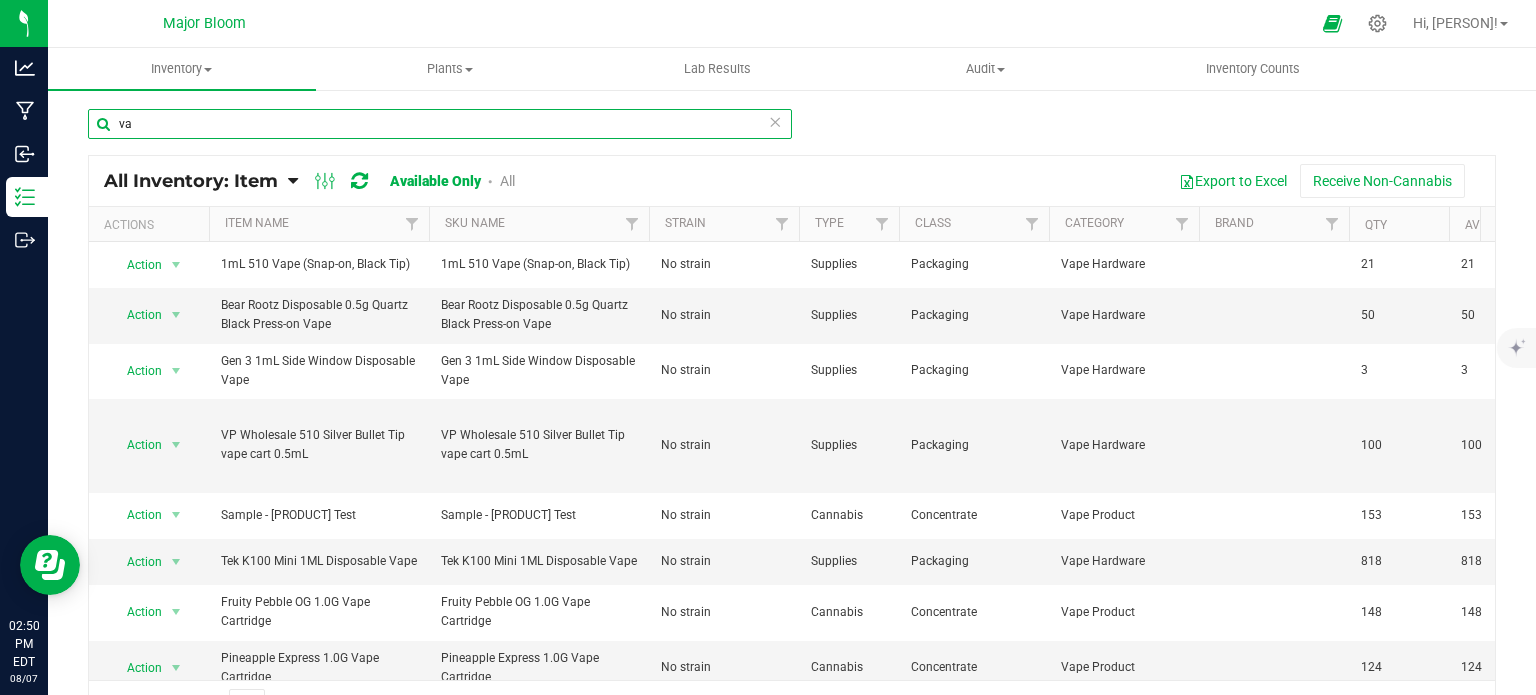type on "v" 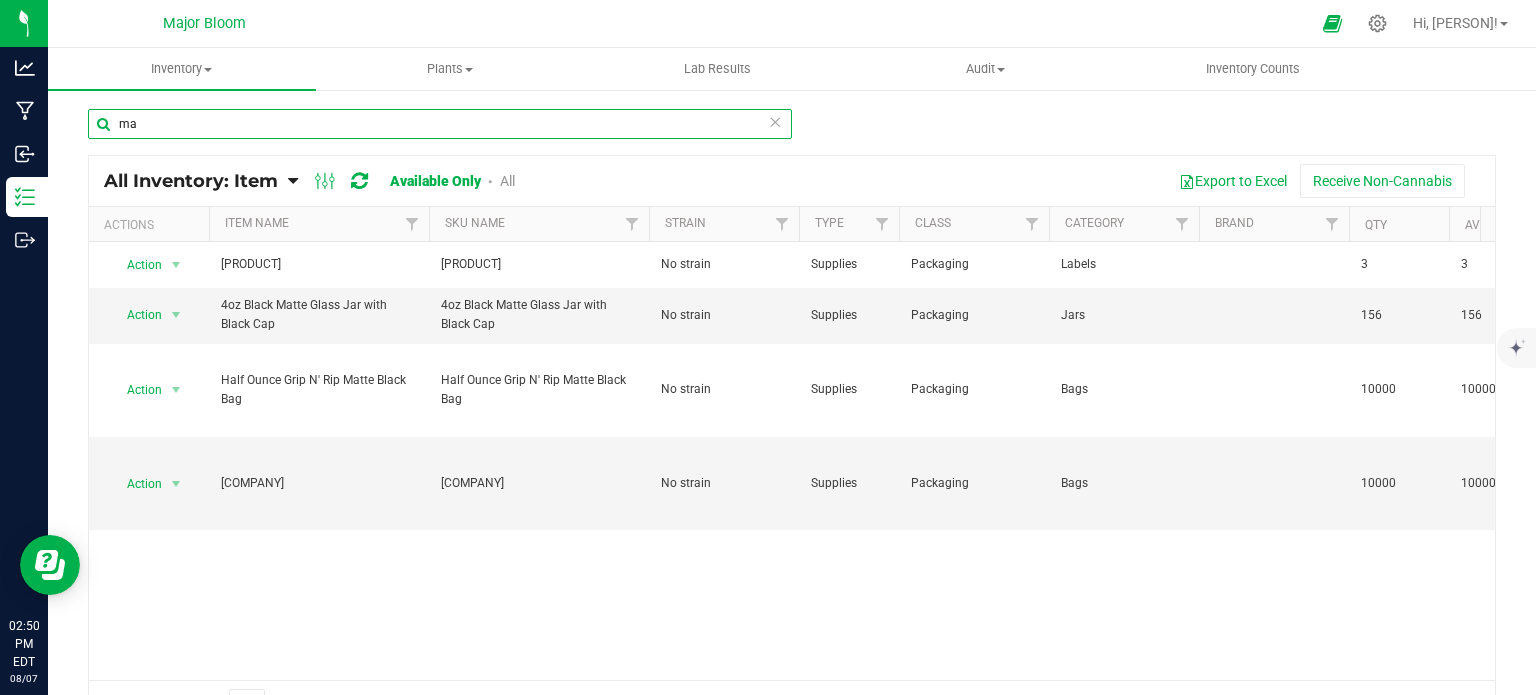 type on "m" 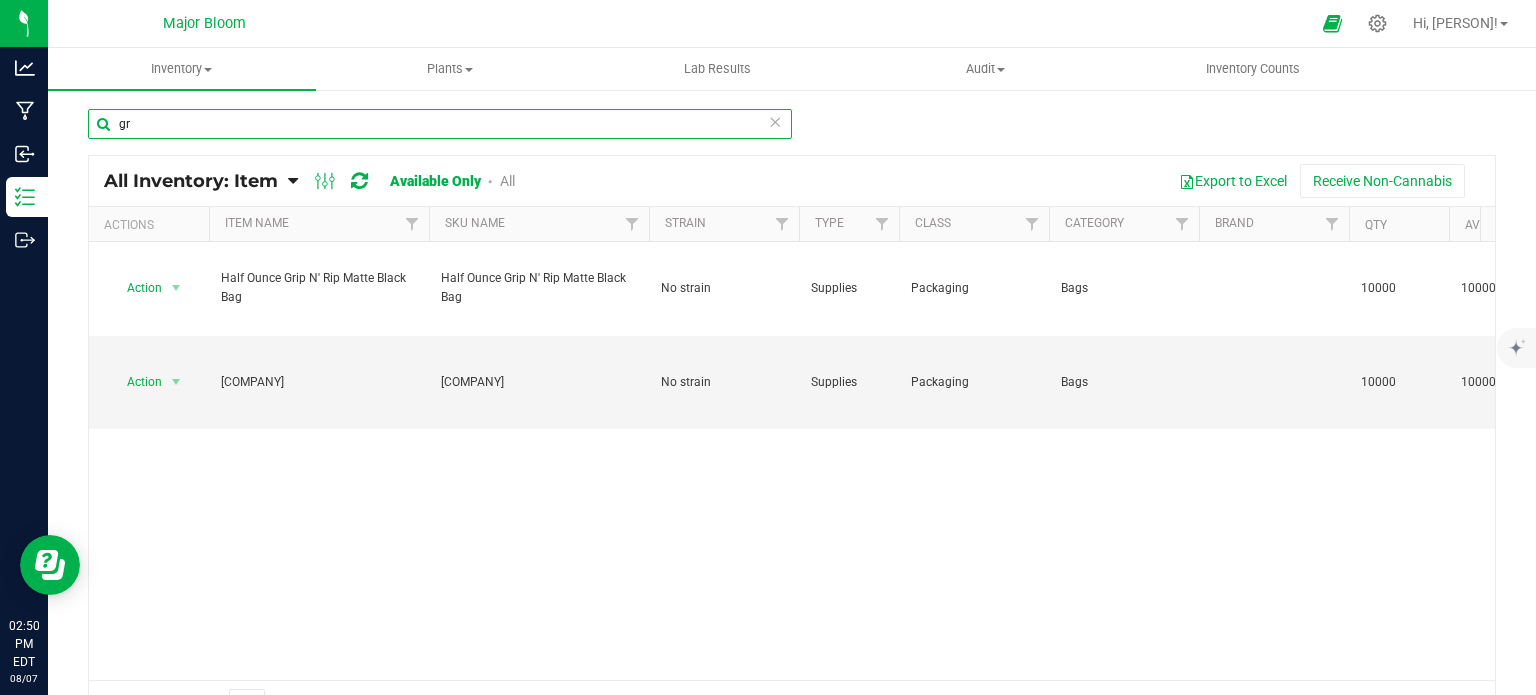 type on "g" 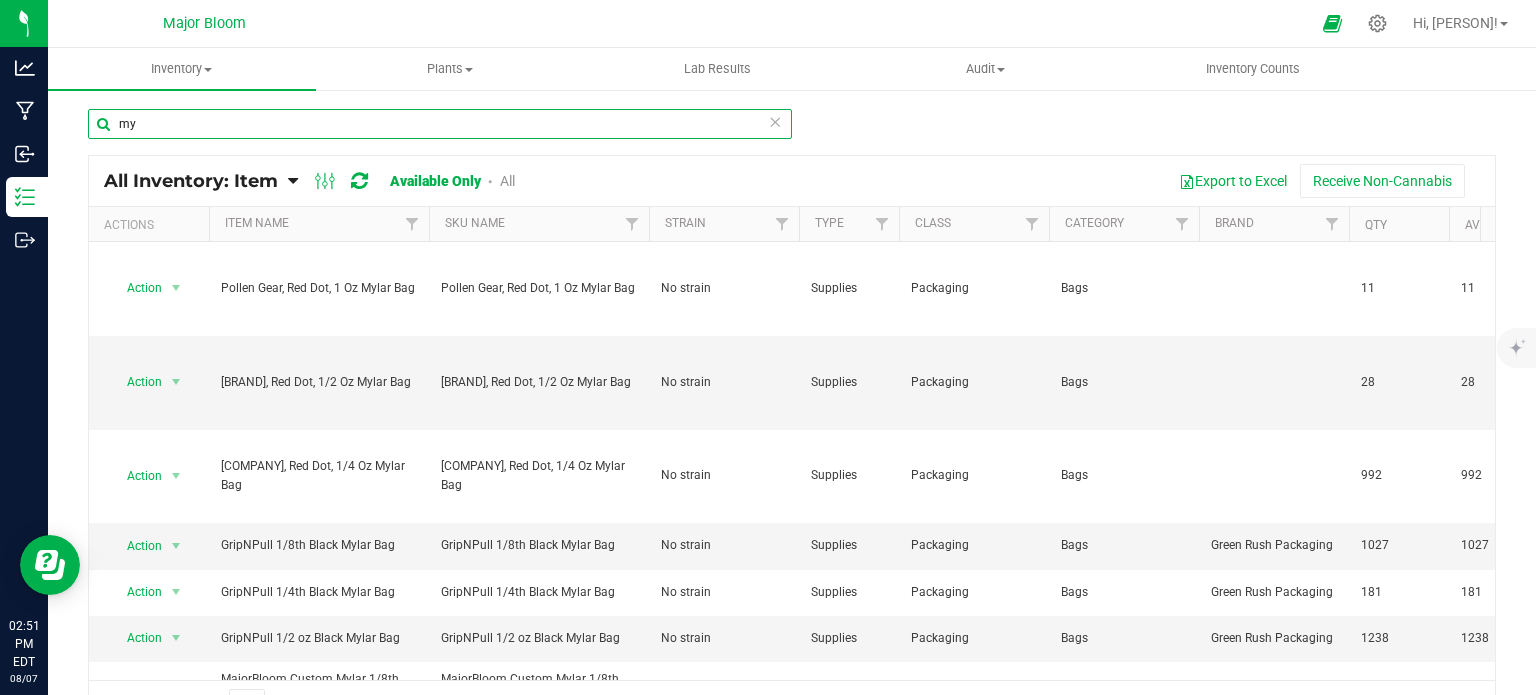 type on "m" 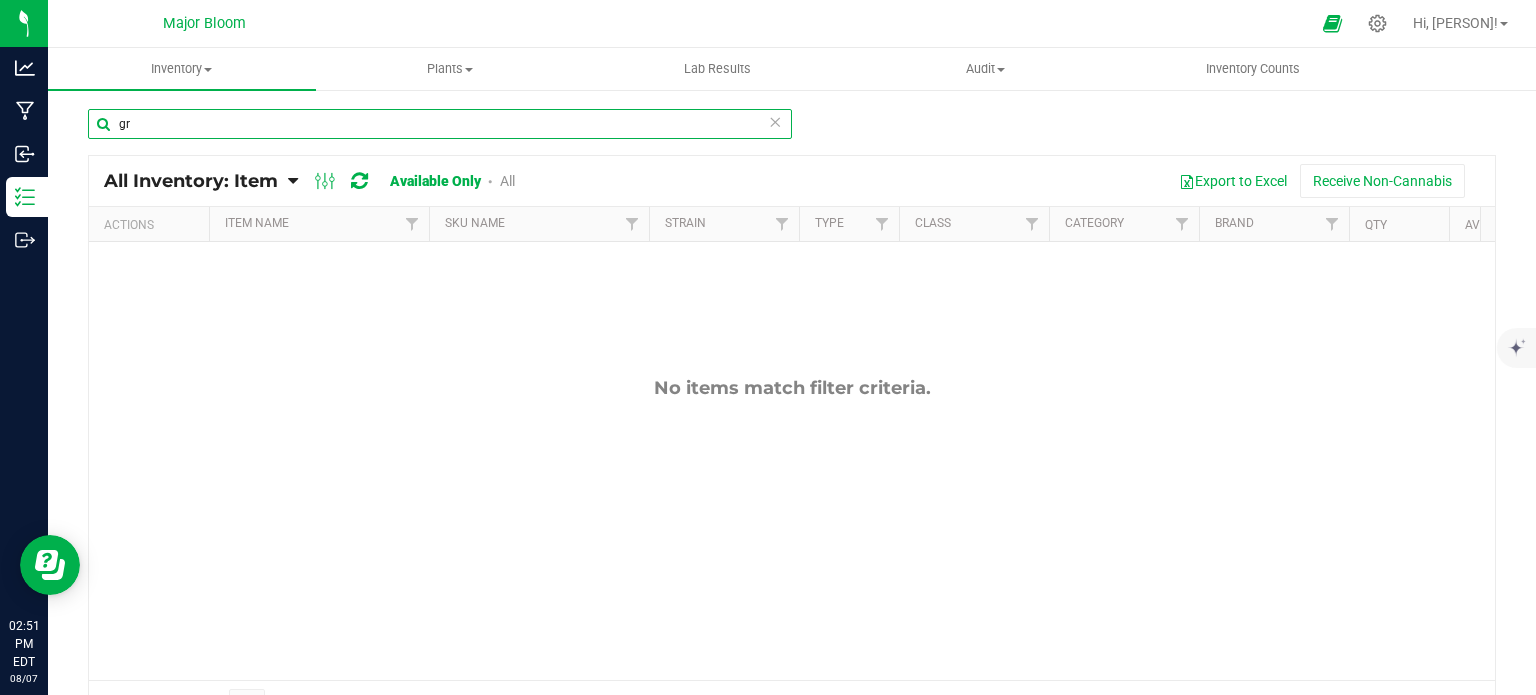 type on "g" 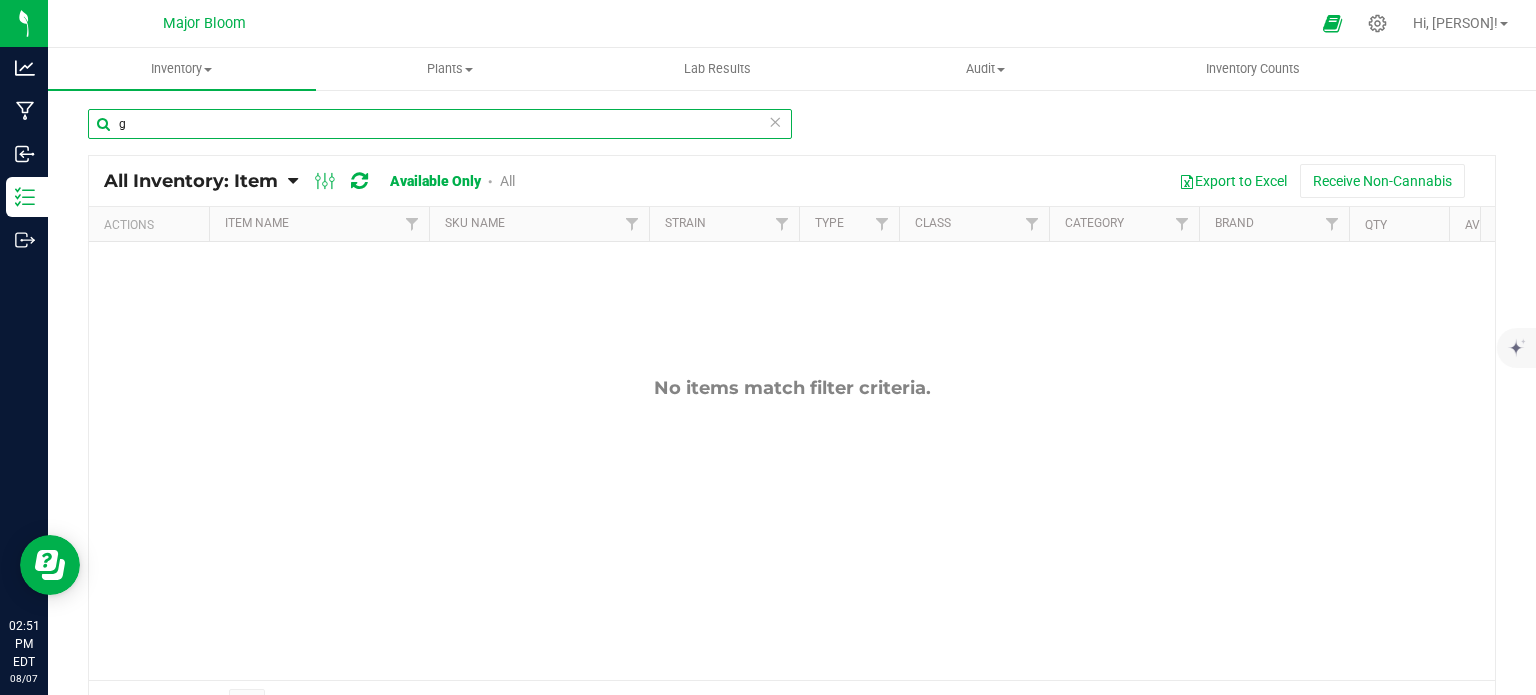 type 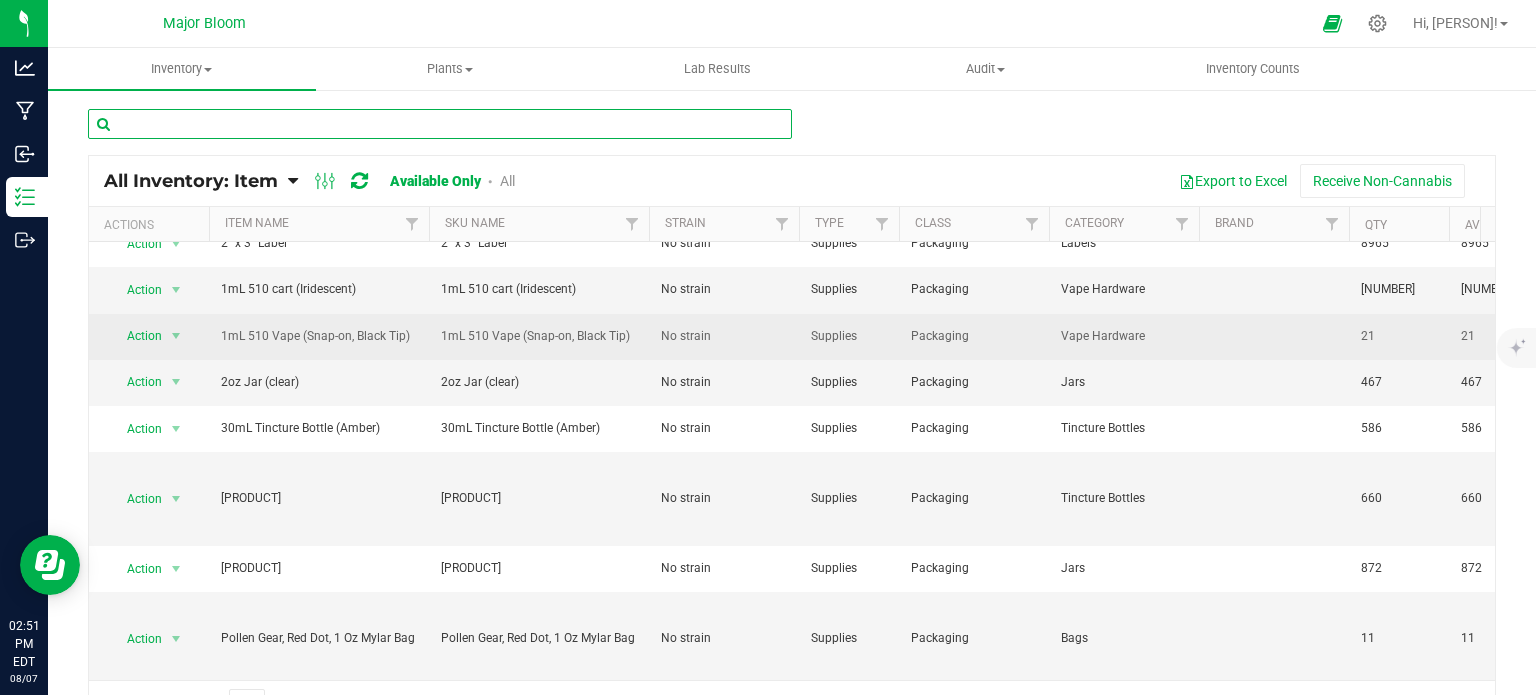 scroll, scrollTop: 400, scrollLeft: 0, axis: vertical 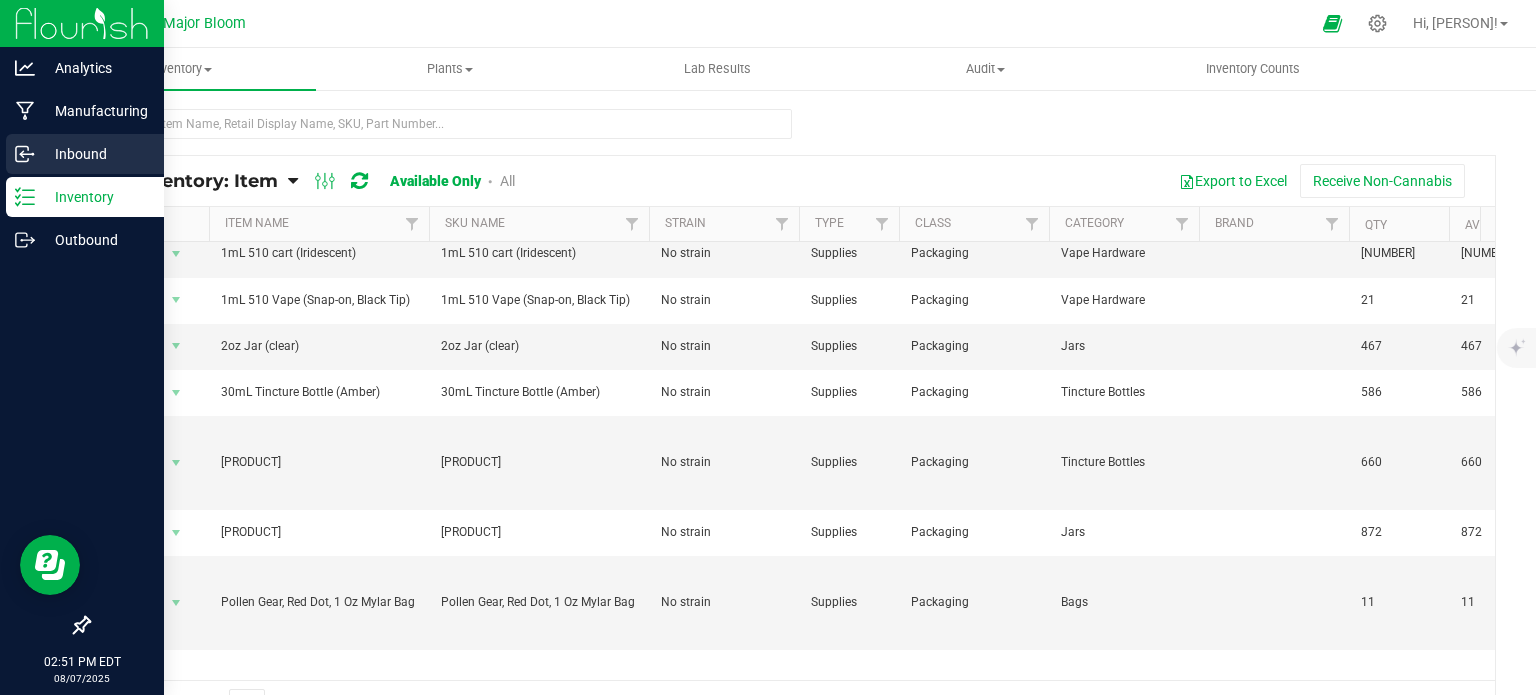 click 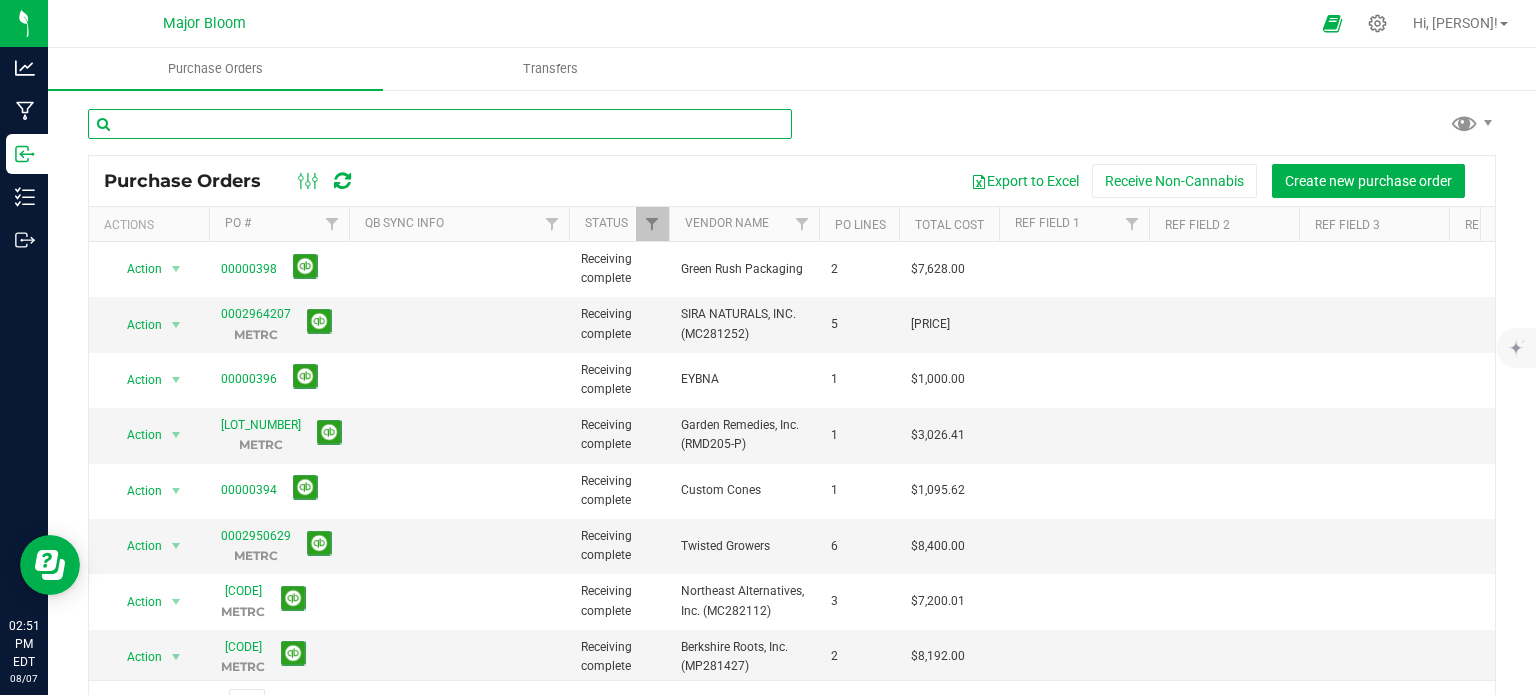 click at bounding box center (440, 124) 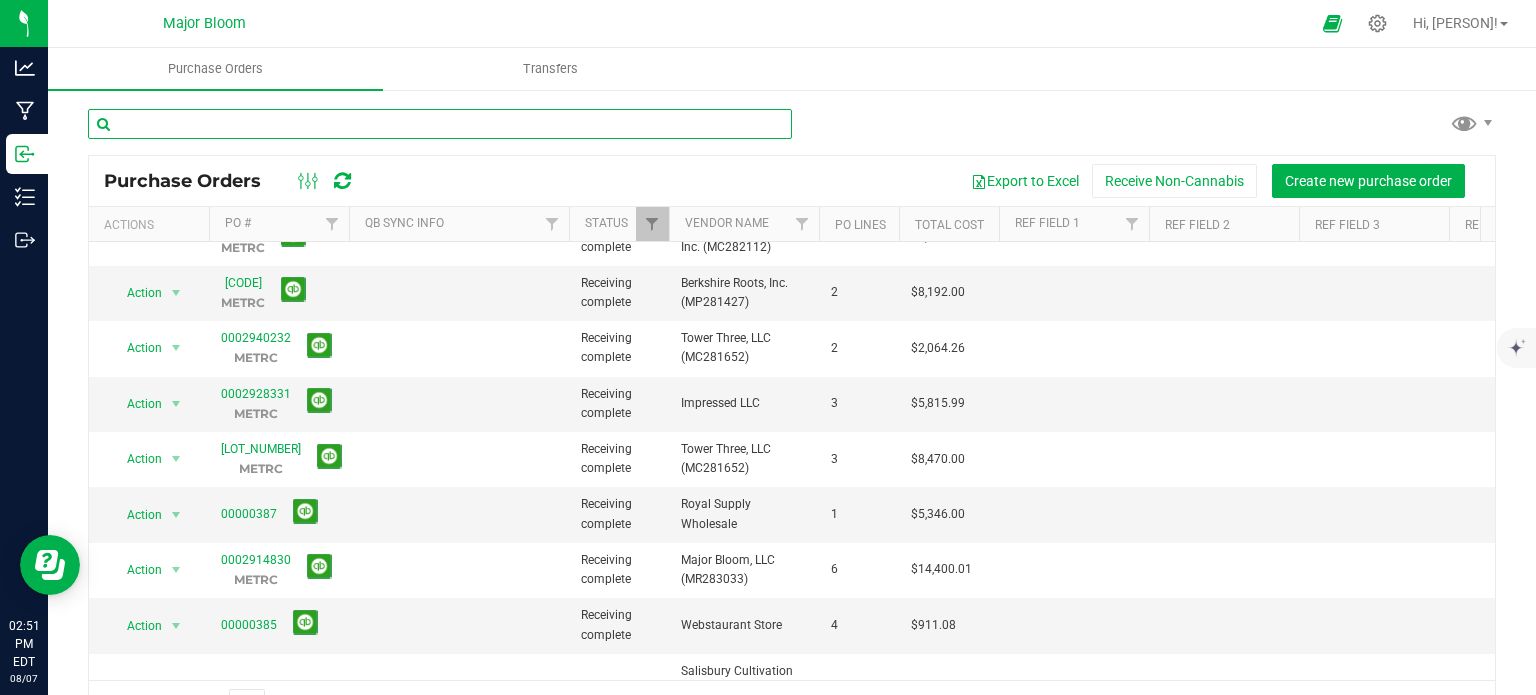 scroll, scrollTop: 400, scrollLeft: 0, axis: vertical 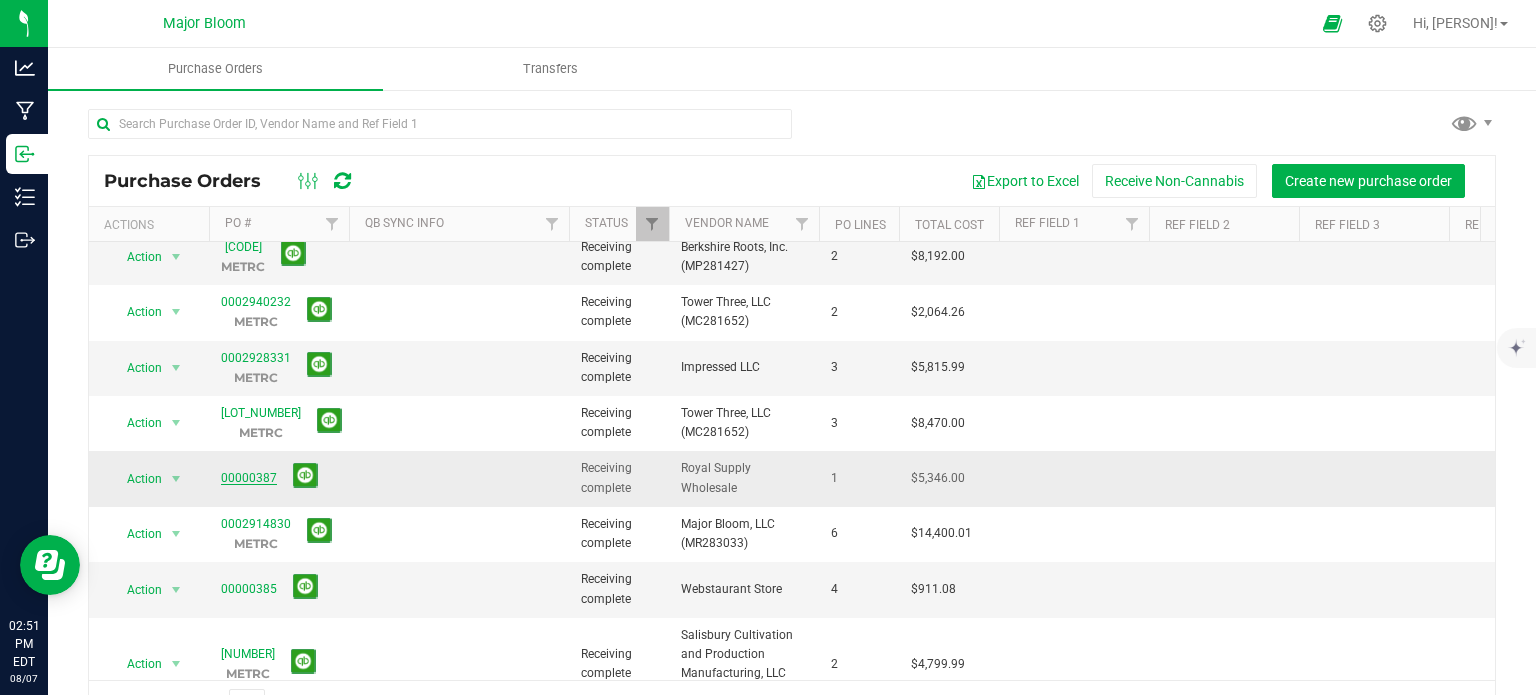 click on "00000387" at bounding box center [249, 478] 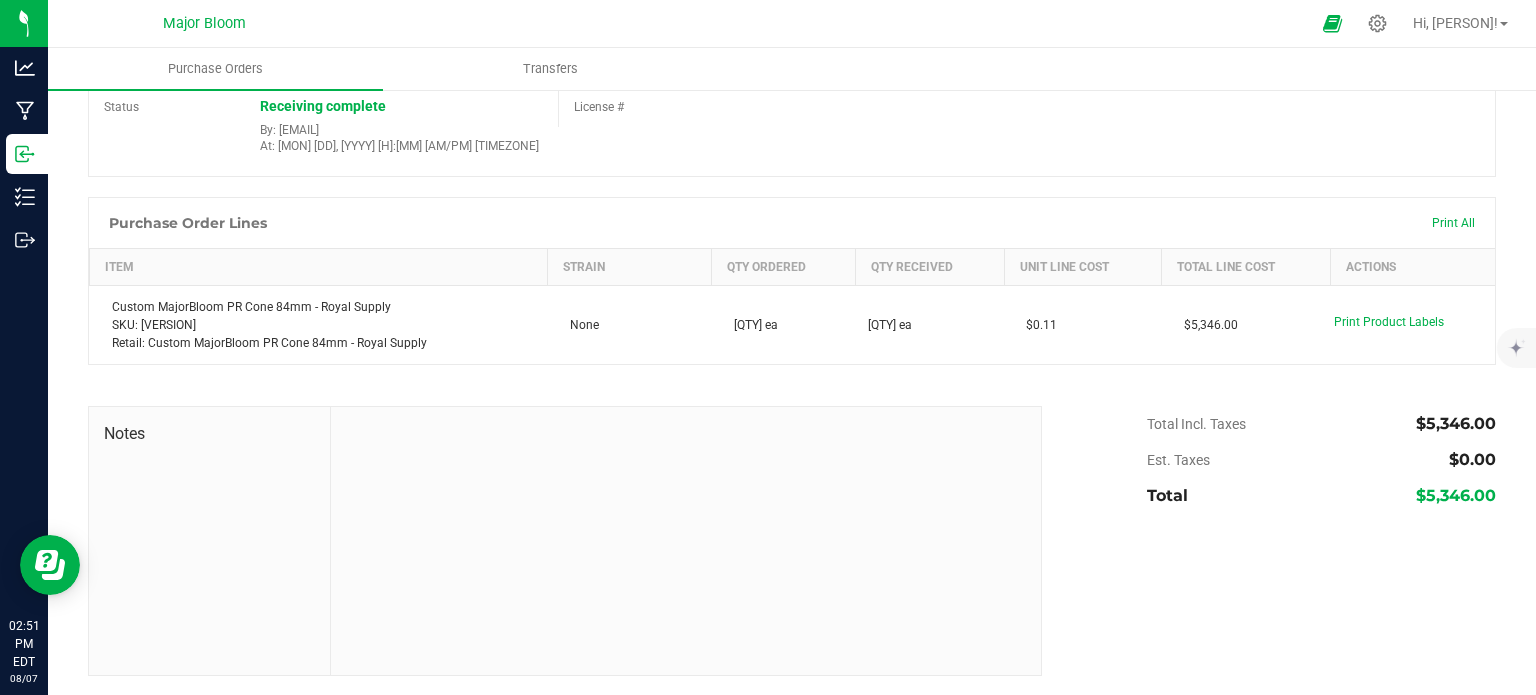 scroll, scrollTop: 0, scrollLeft: 0, axis: both 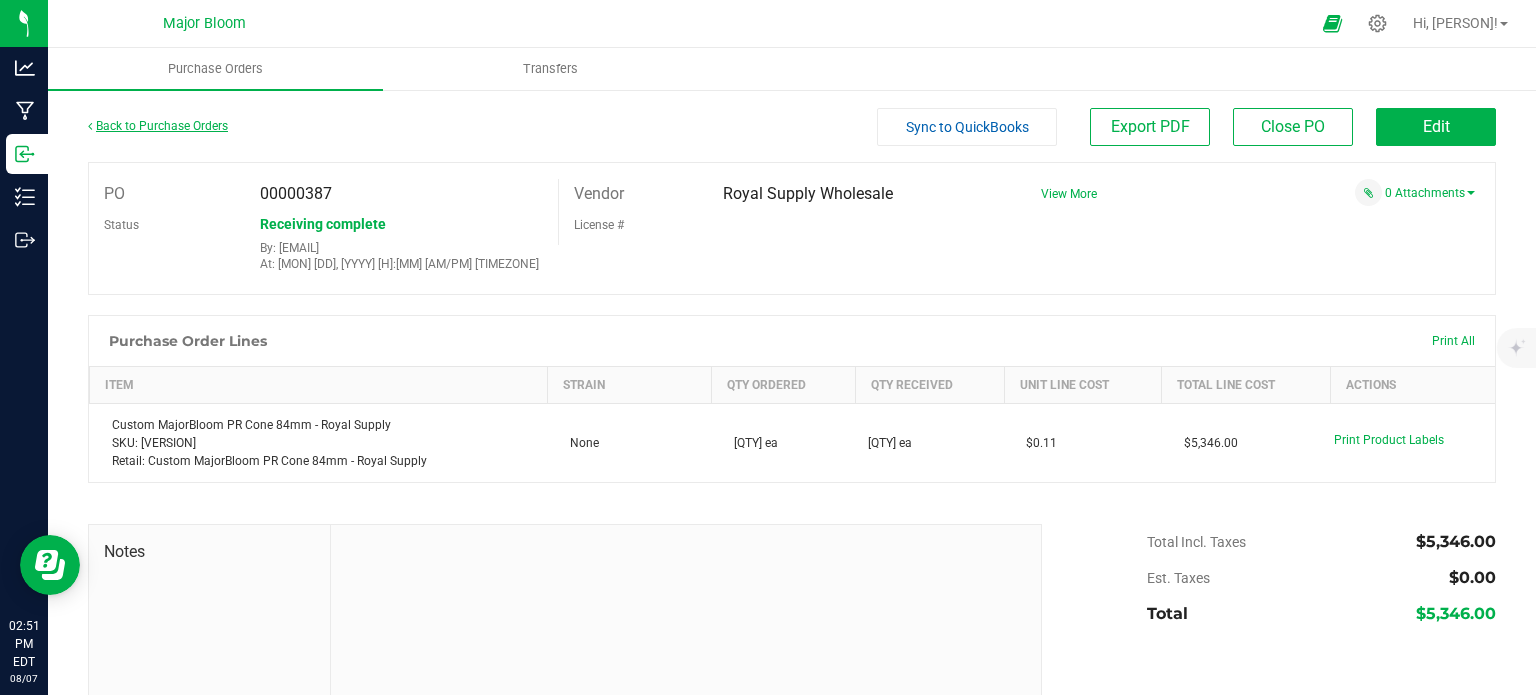 click on "Back to Purchase Orders" at bounding box center (158, 126) 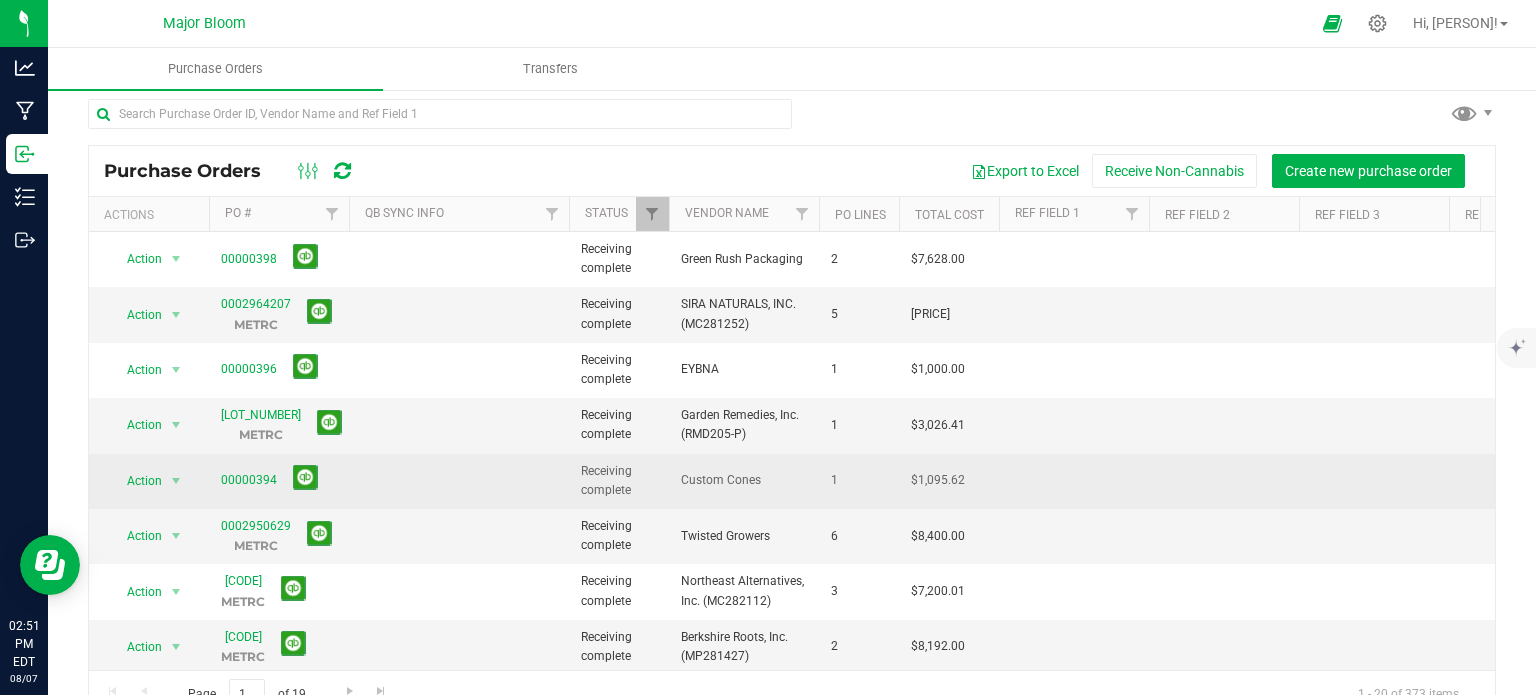 scroll, scrollTop: 0, scrollLeft: 0, axis: both 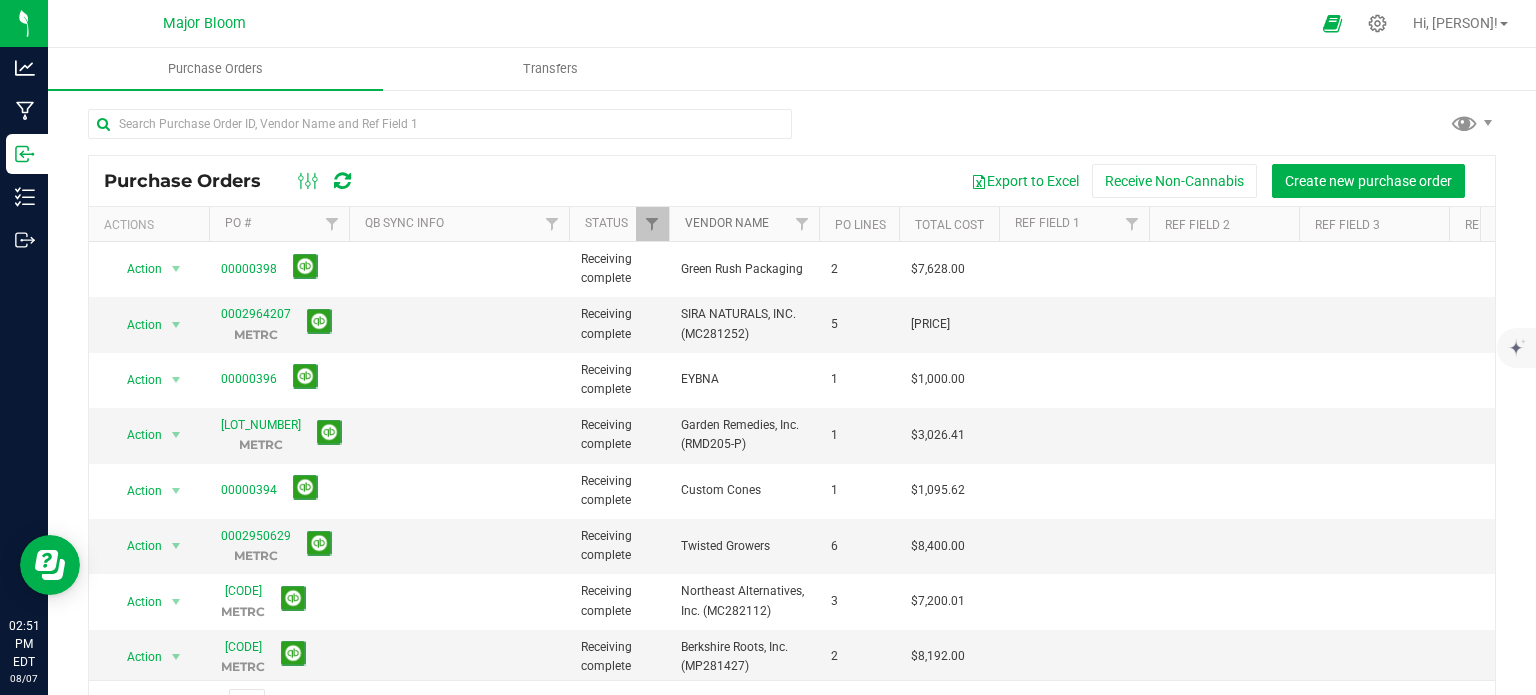 click on "Vendor Name" at bounding box center (727, 223) 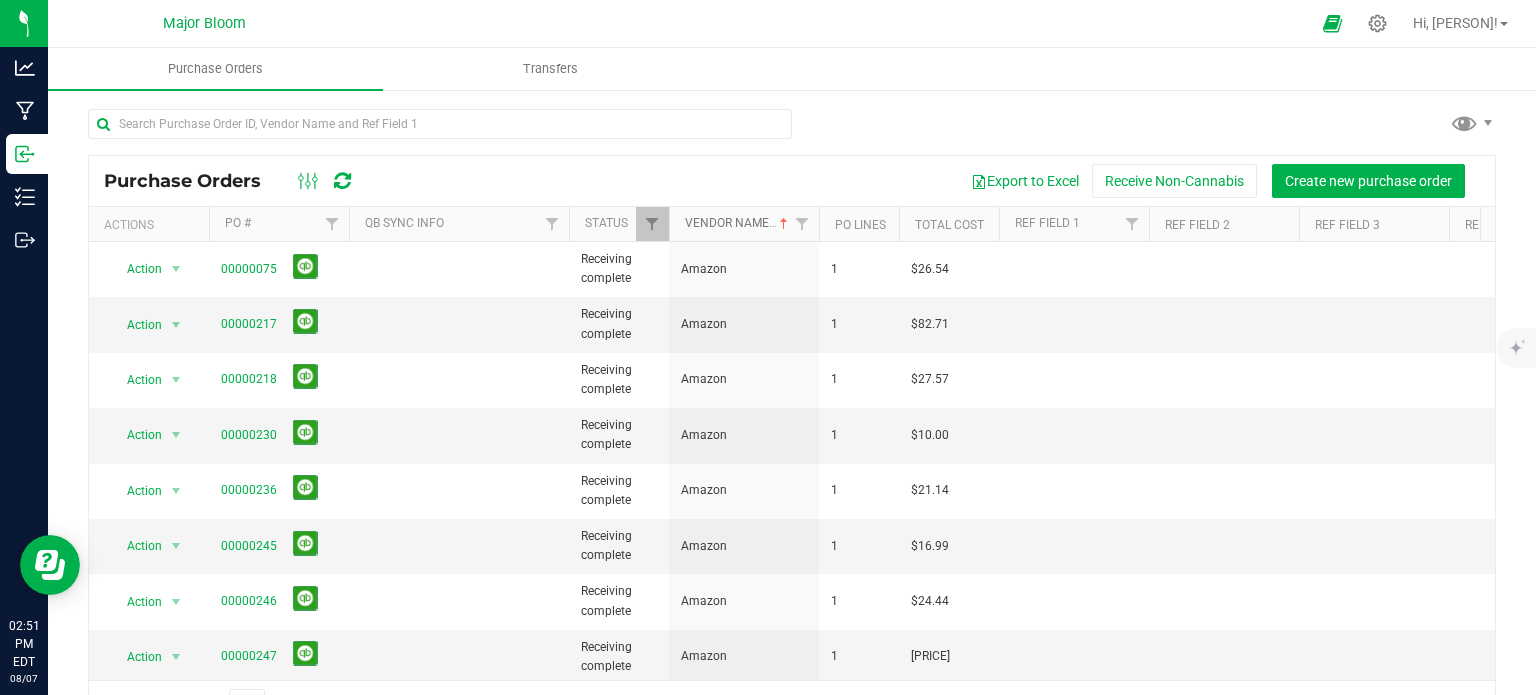 click on "Vendor Name" at bounding box center (738, 223) 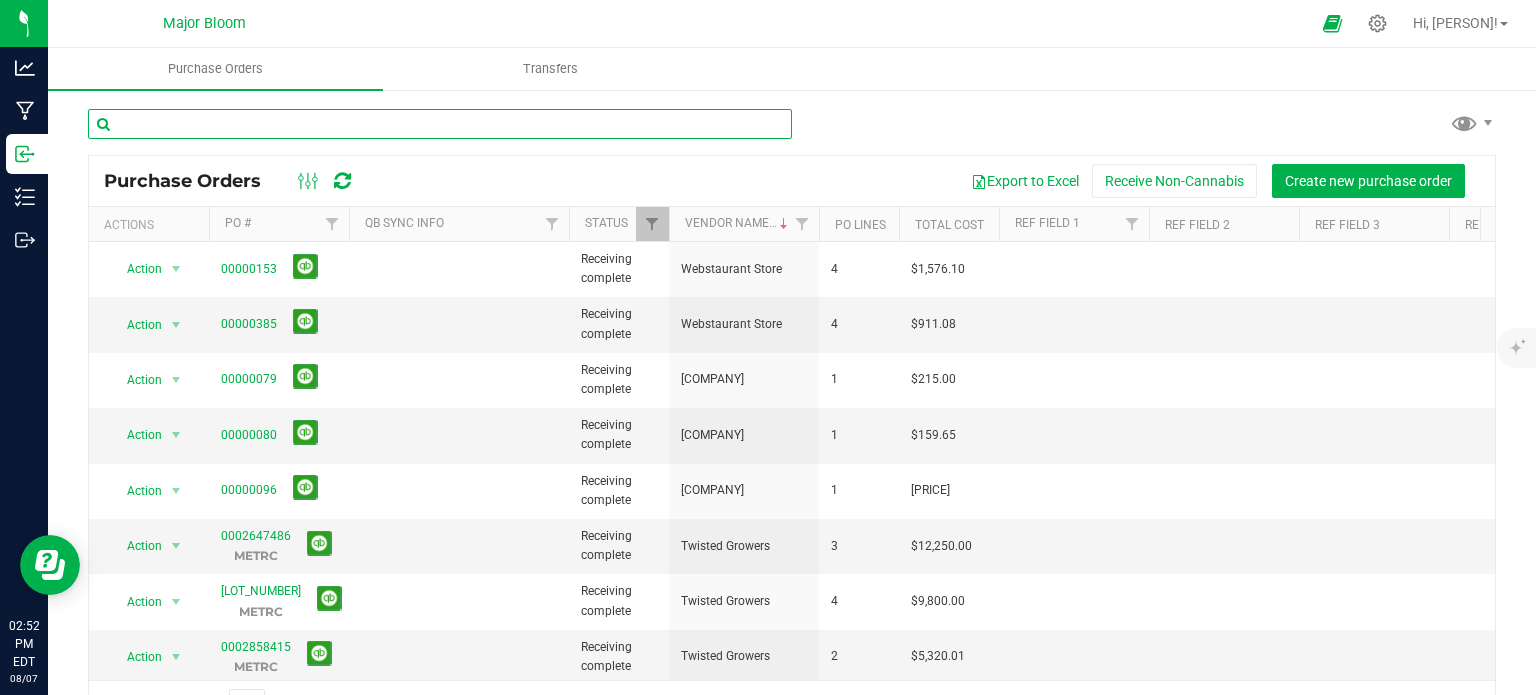 click at bounding box center (440, 124) 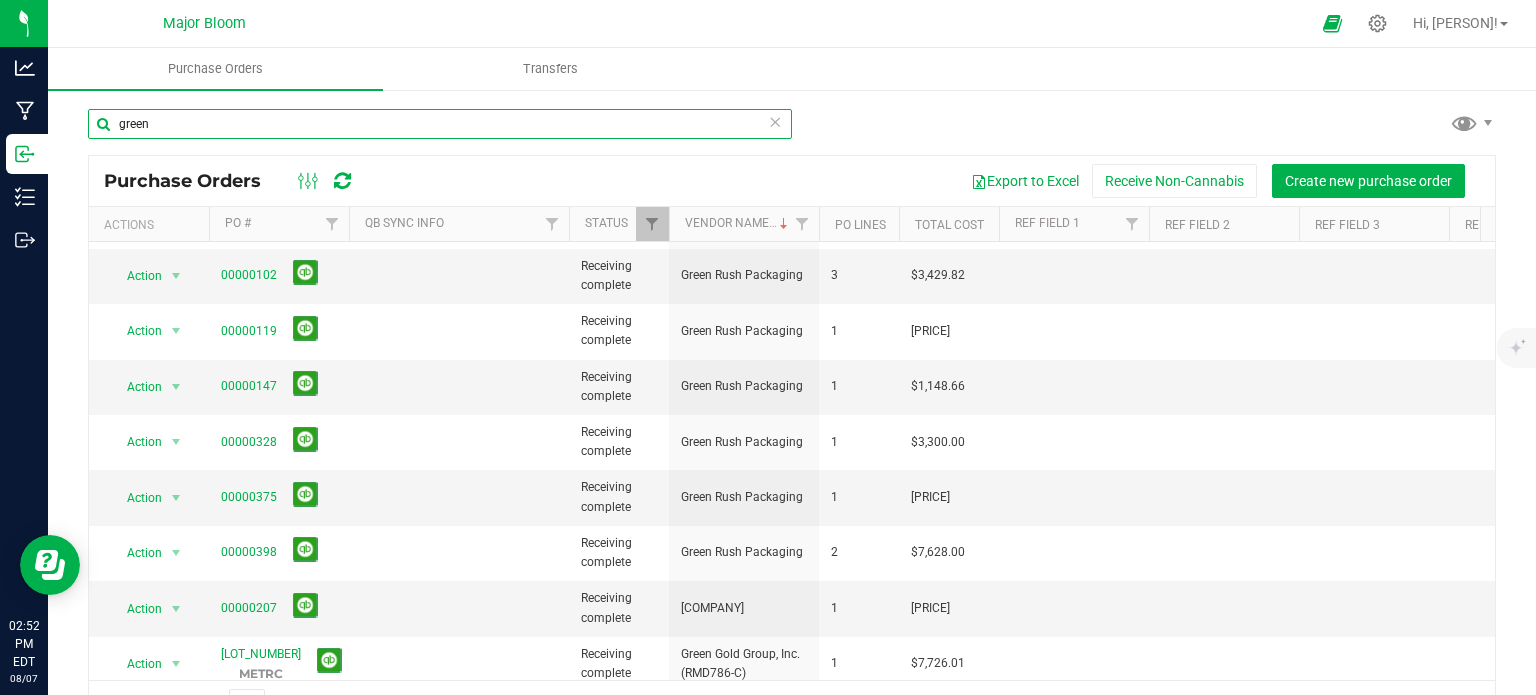 scroll, scrollTop: 443, scrollLeft: 0, axis: vertical 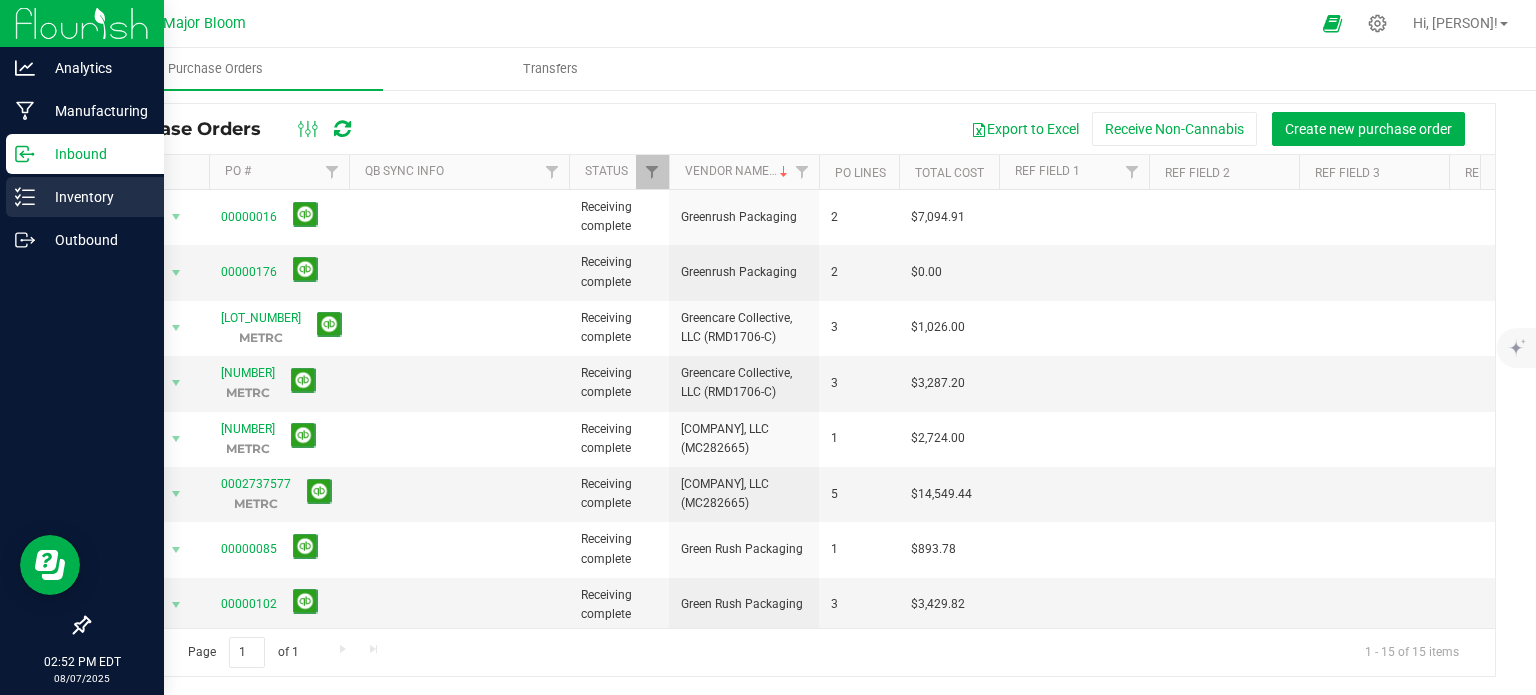 type on "green" 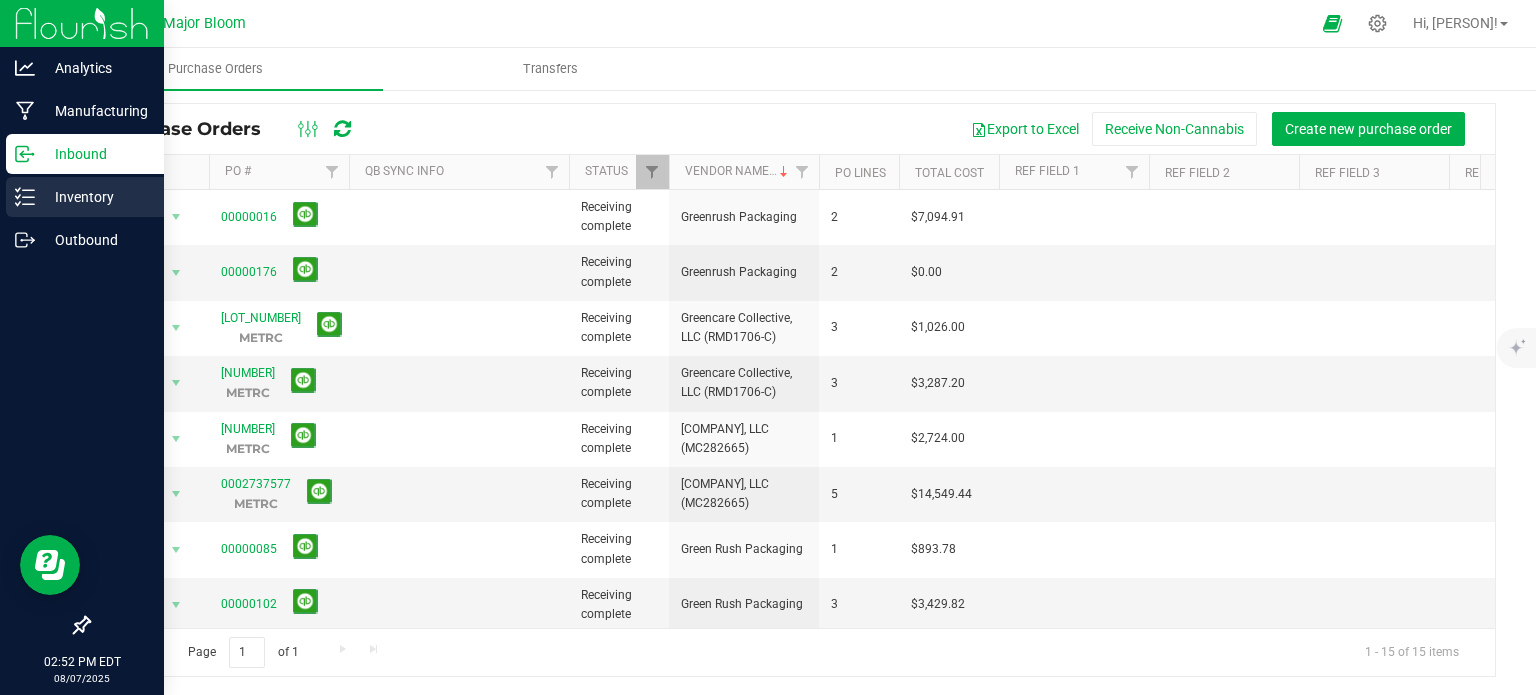 click on "Inventory" at bounding box center (95, 197) 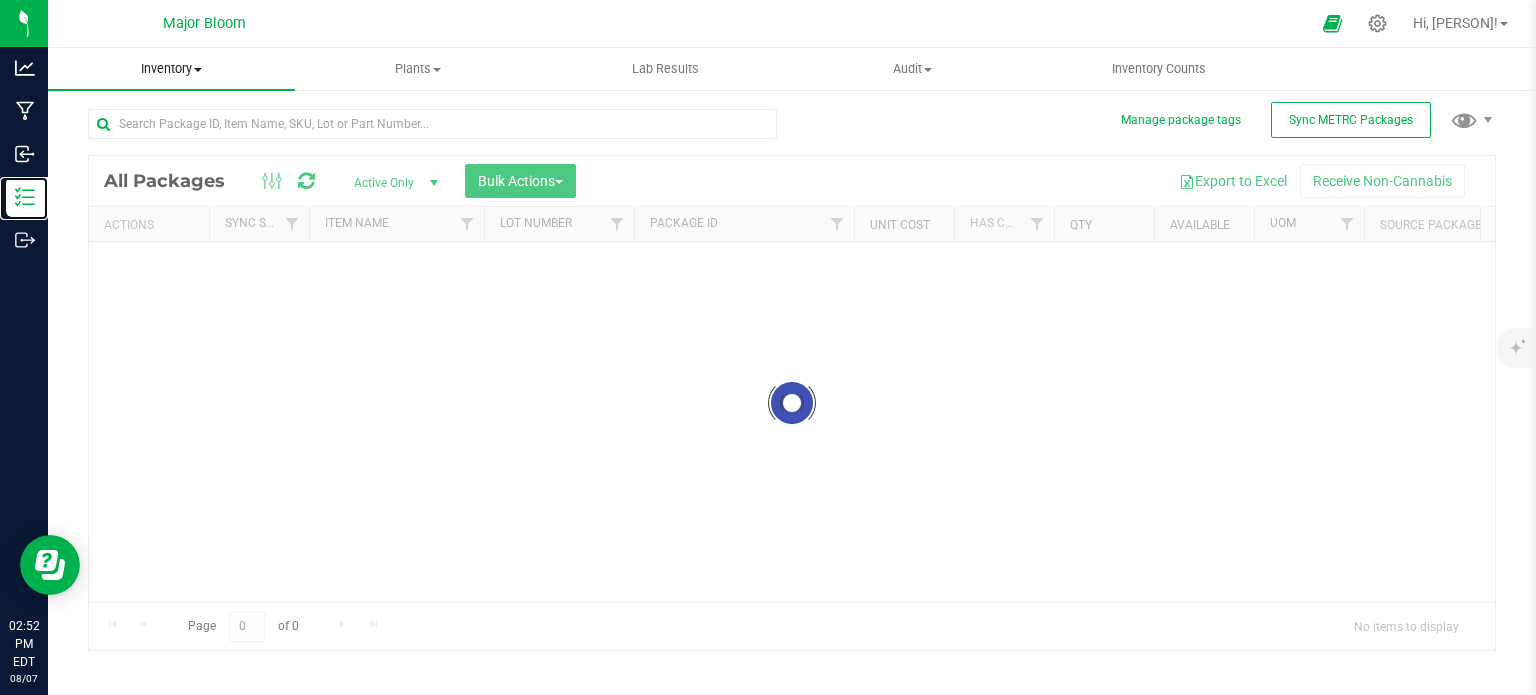 scroll, scrollTop: 3, scrollLeft: 0, axis: vertical 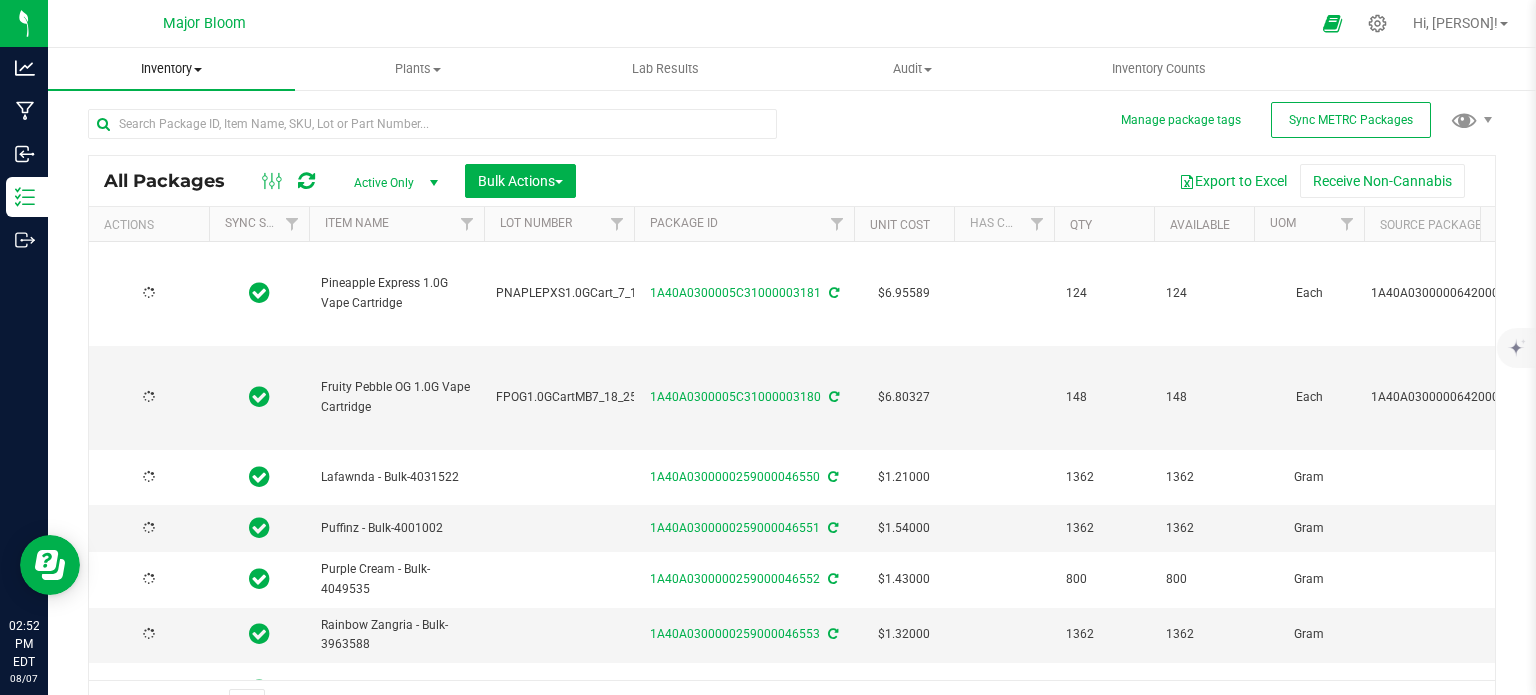 click on "Inventory" at bounding box center [171, 69] 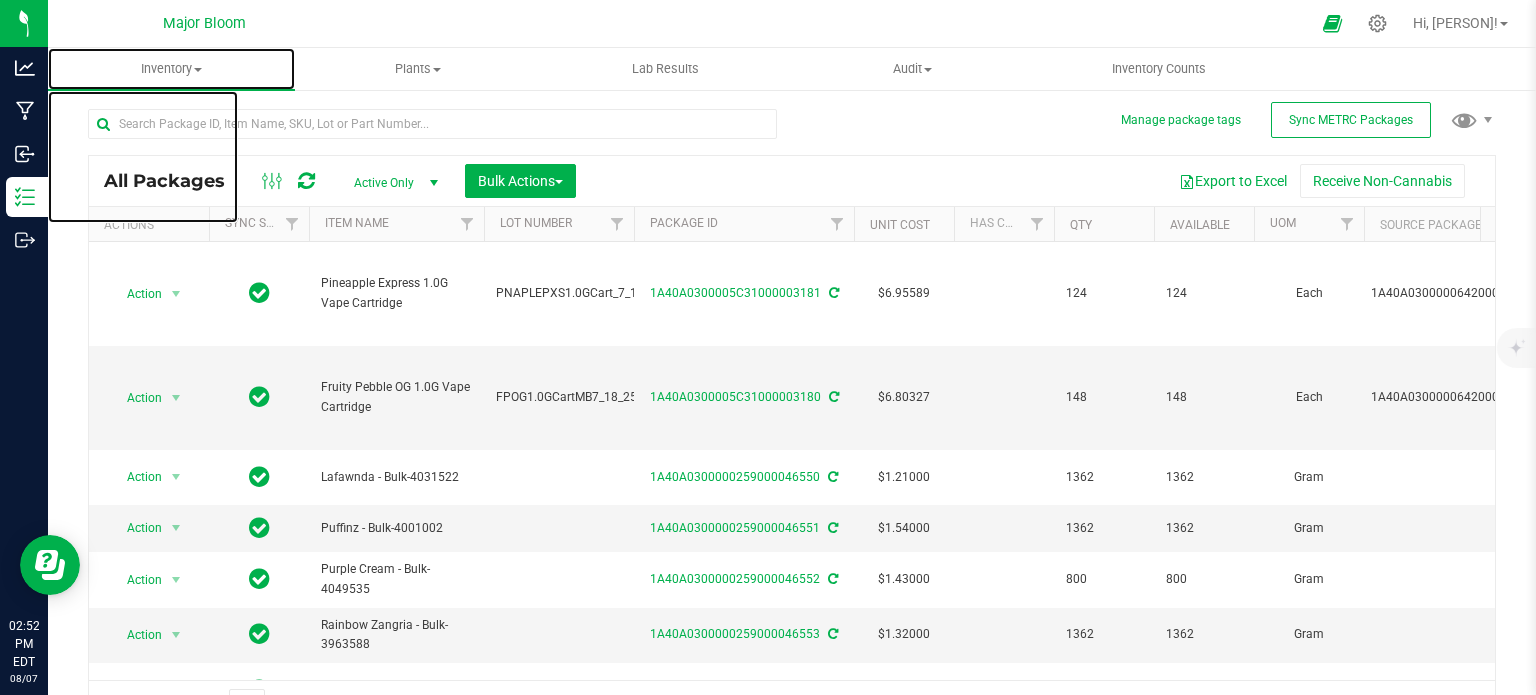 scroll, scrollTop: 35, scrollLeft: 0, axis: vertical 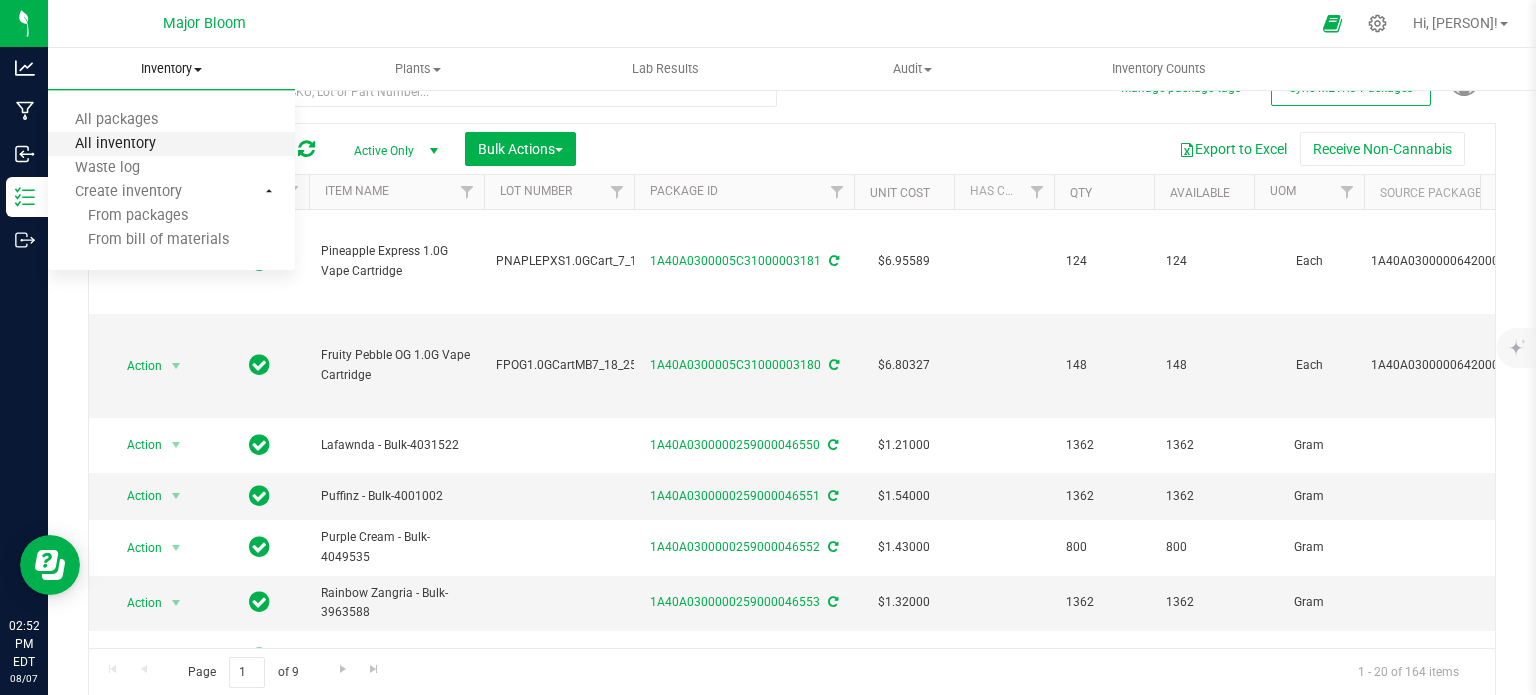 click on "All inventory" at bounding box center (115, 144) 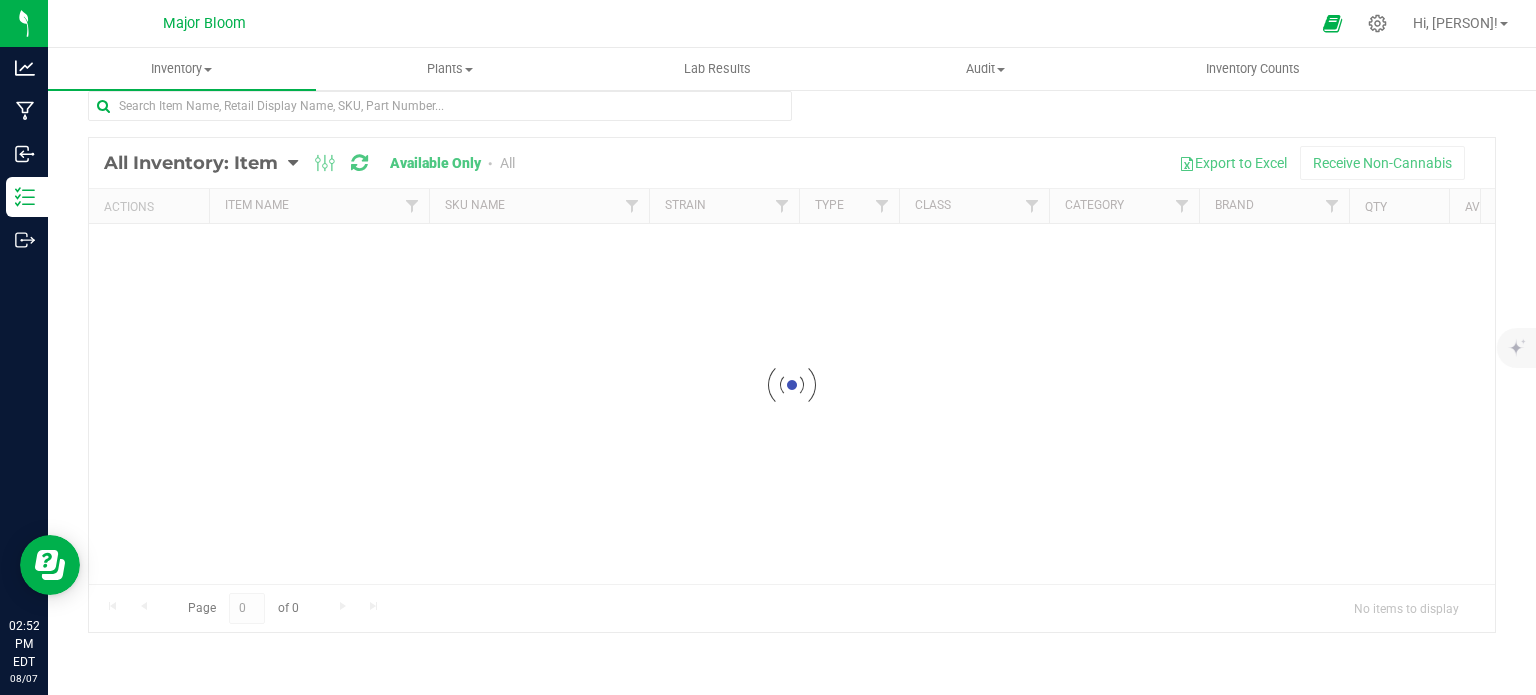 scroll, scrollTop: 17, scrollLeft: 0, axis: vertical 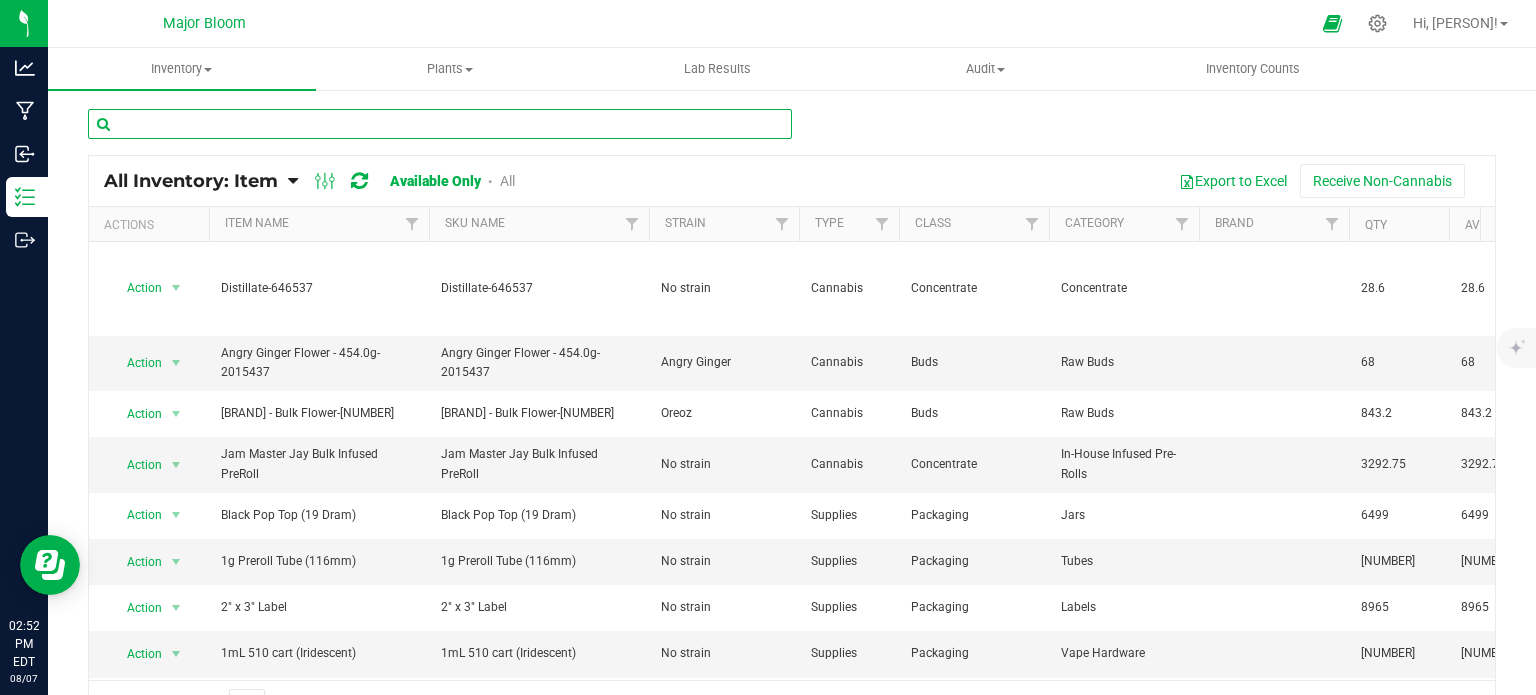 click at bounding box center (440, 124) 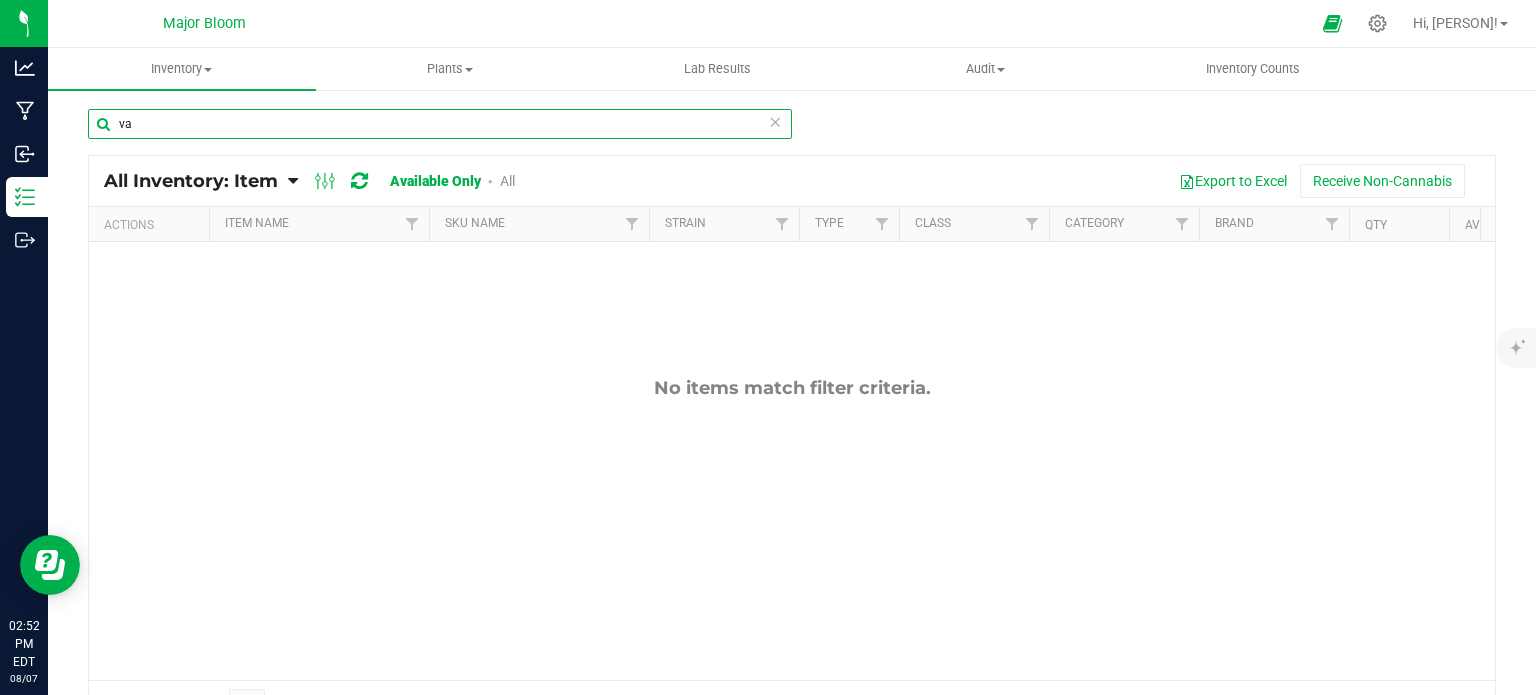type on "v" 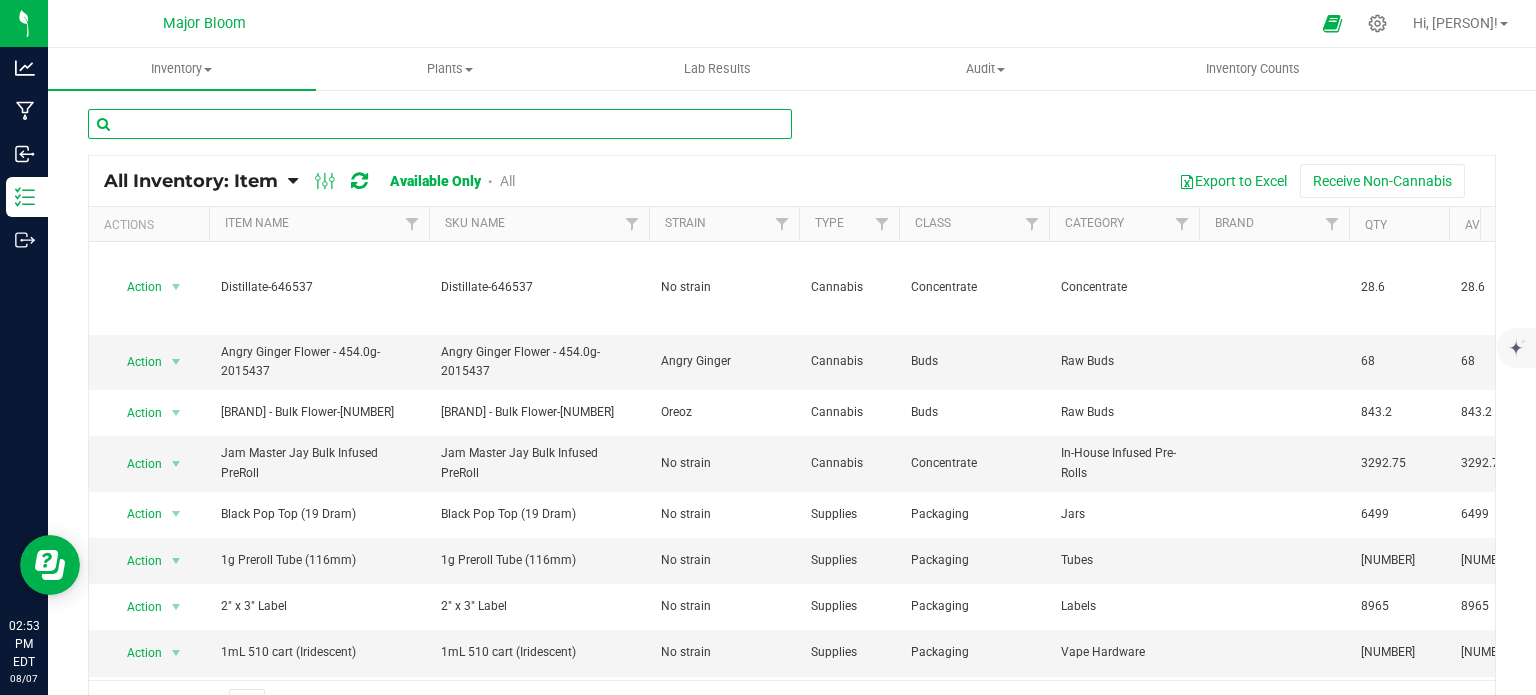 scroll, scrollTop: 0, scrollLeft: 0, axis: both 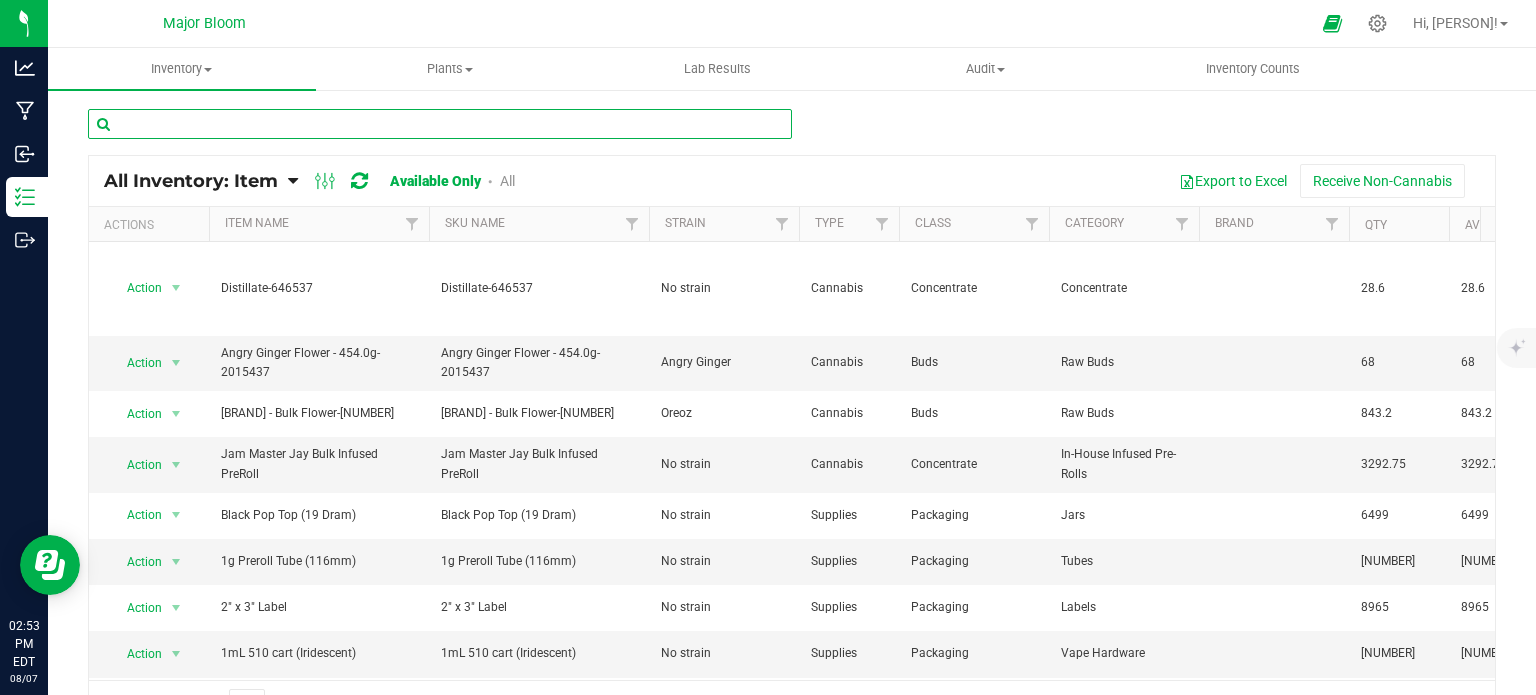 type 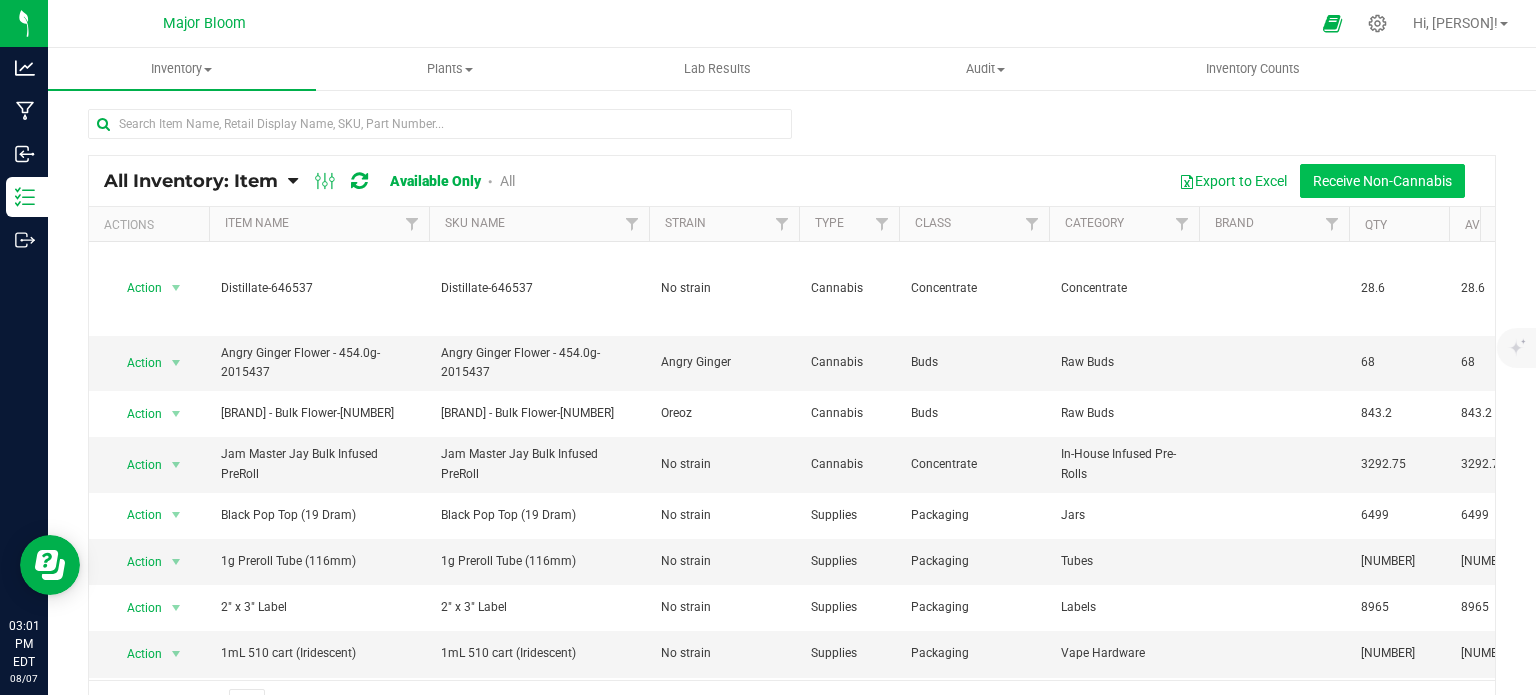 click on "Receive Non-Cannabis" at bounding box center [1382, 181] 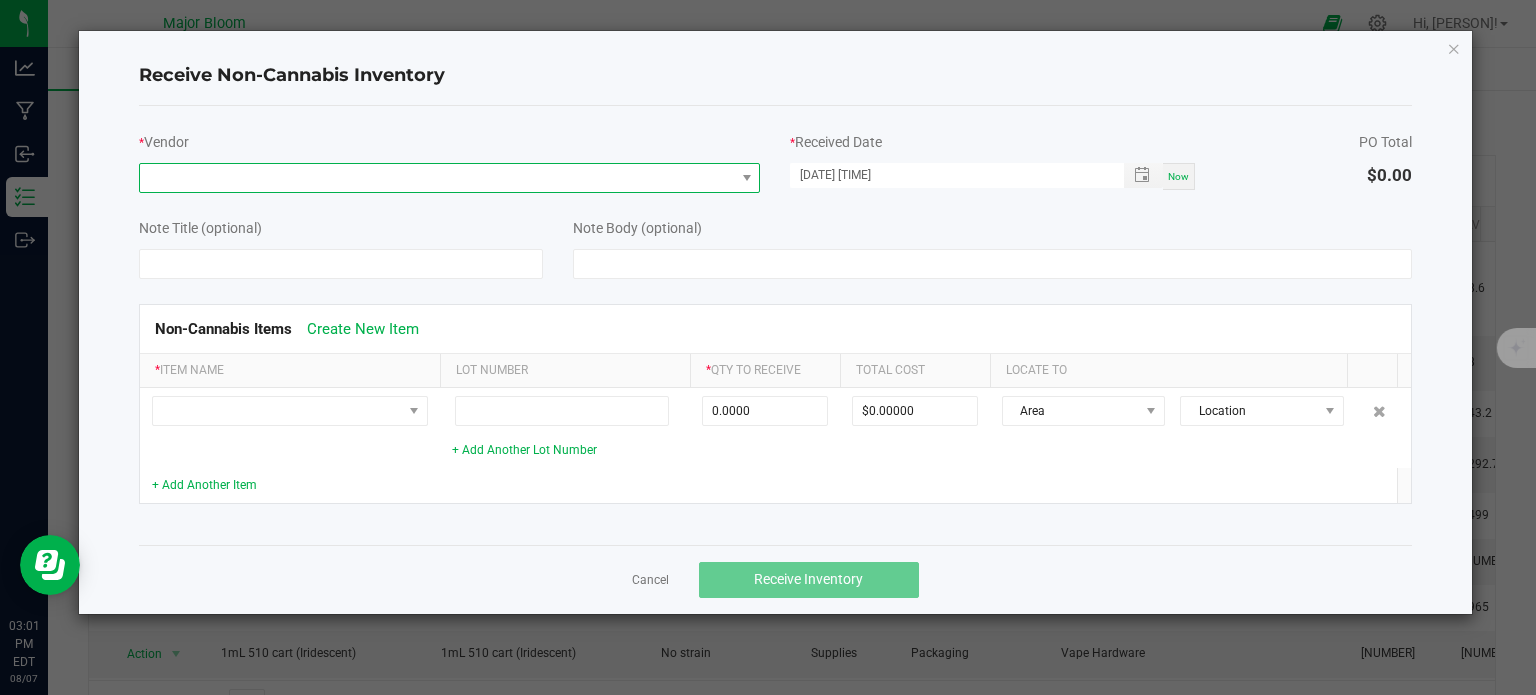 click at bounding box center (437, 178) 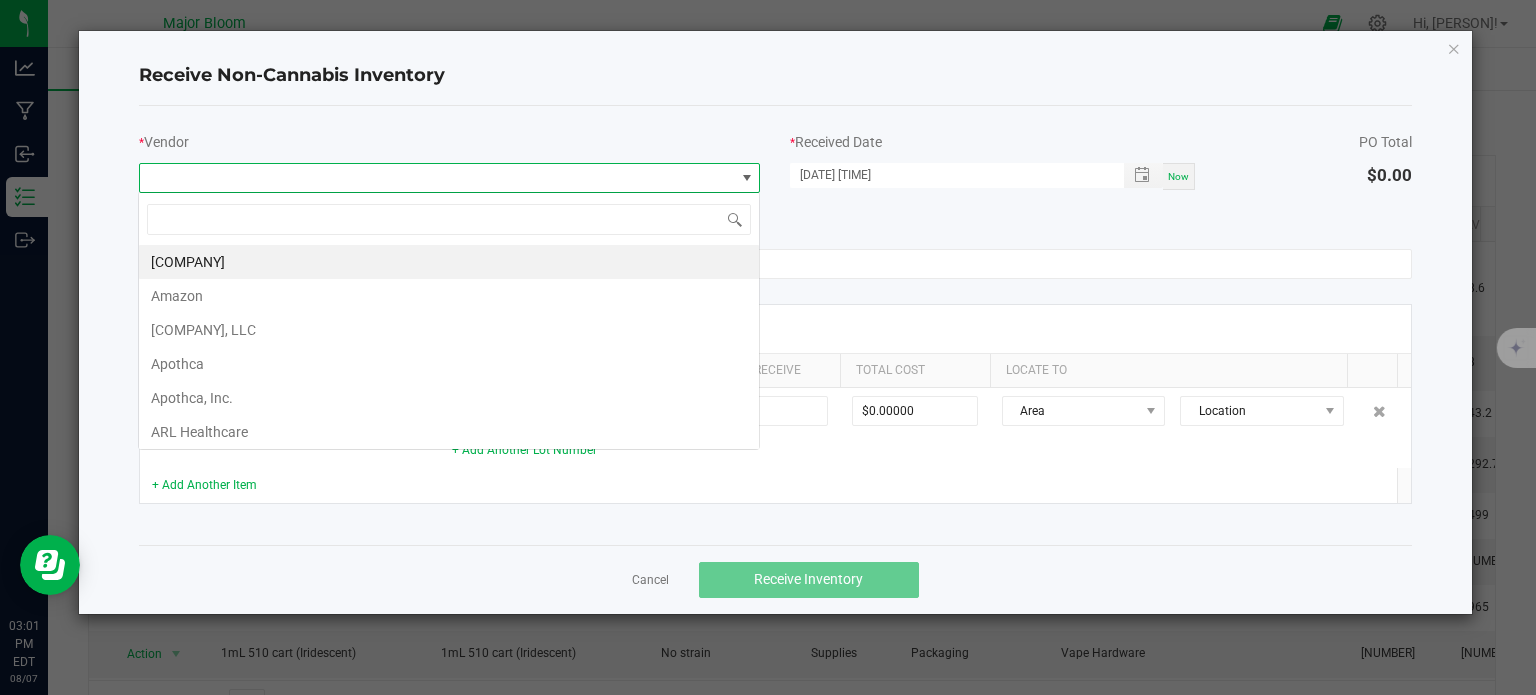 scroll, scrollTop: 99970, scrollLeft: 99377, axis: both 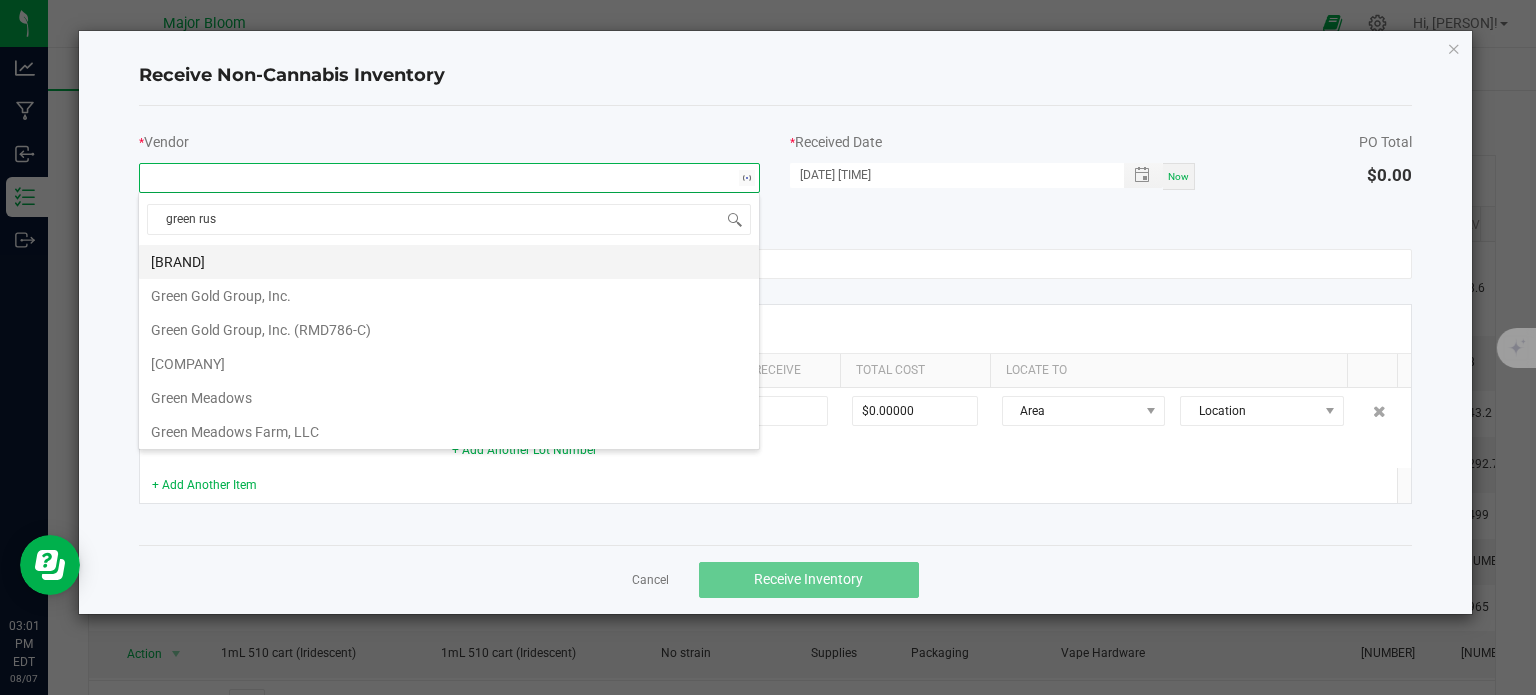 type on "green rush" 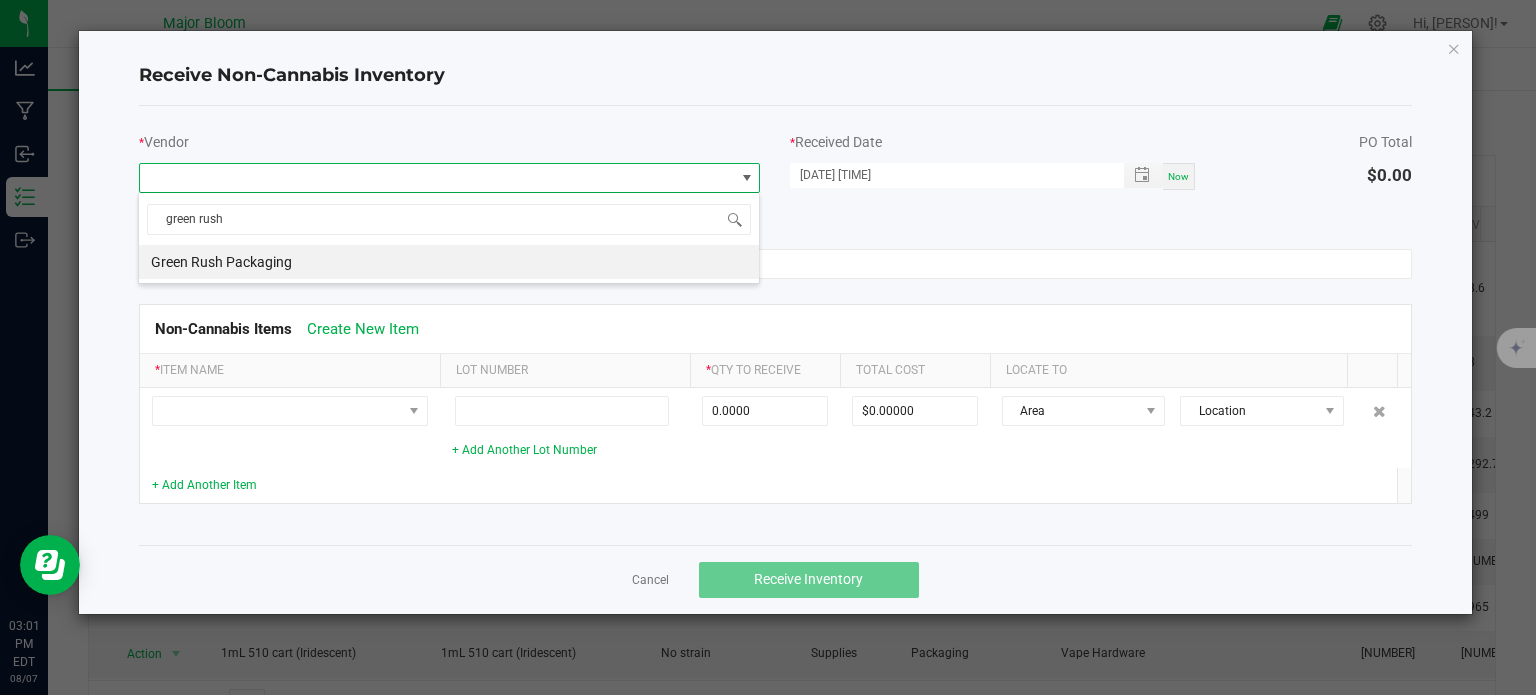 click on "Green Rush Packaging" at bounding box center (449, 262) 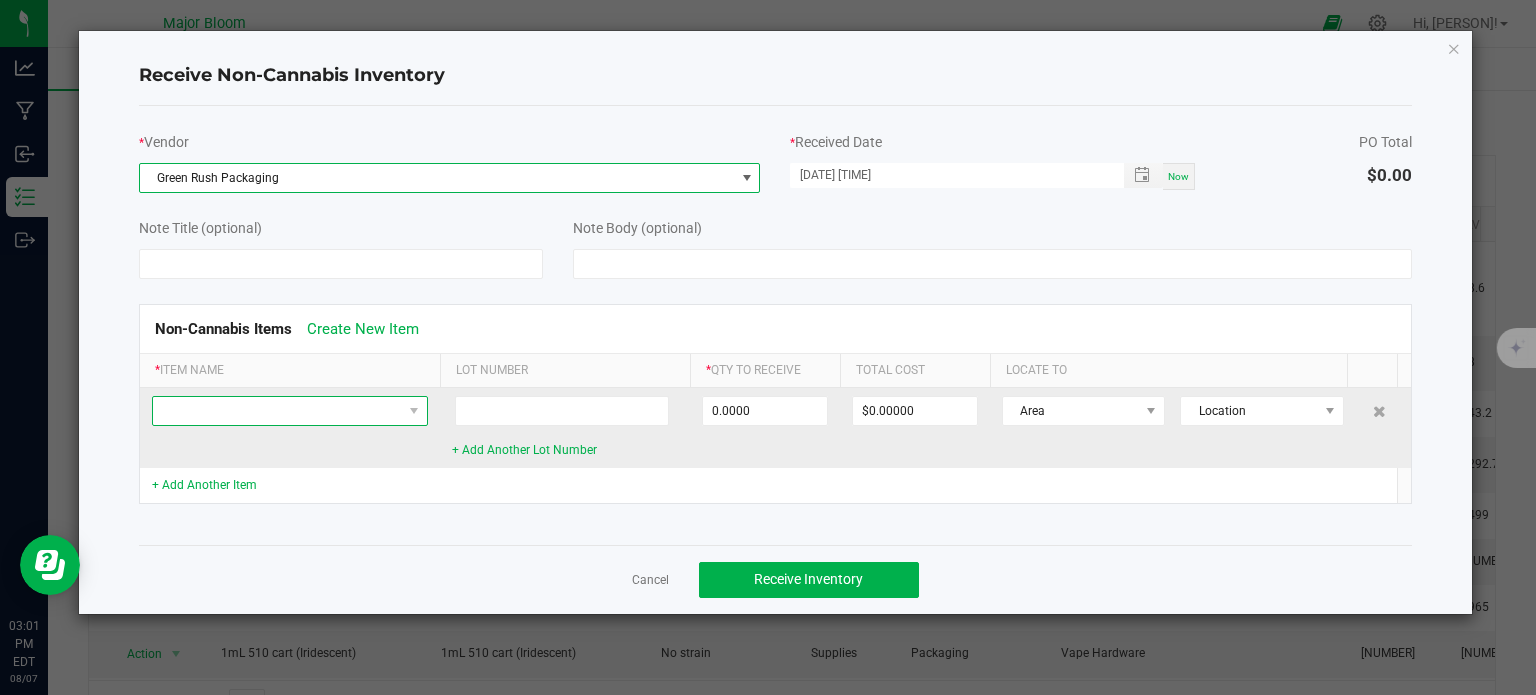 click at bounding box center (277, 411) 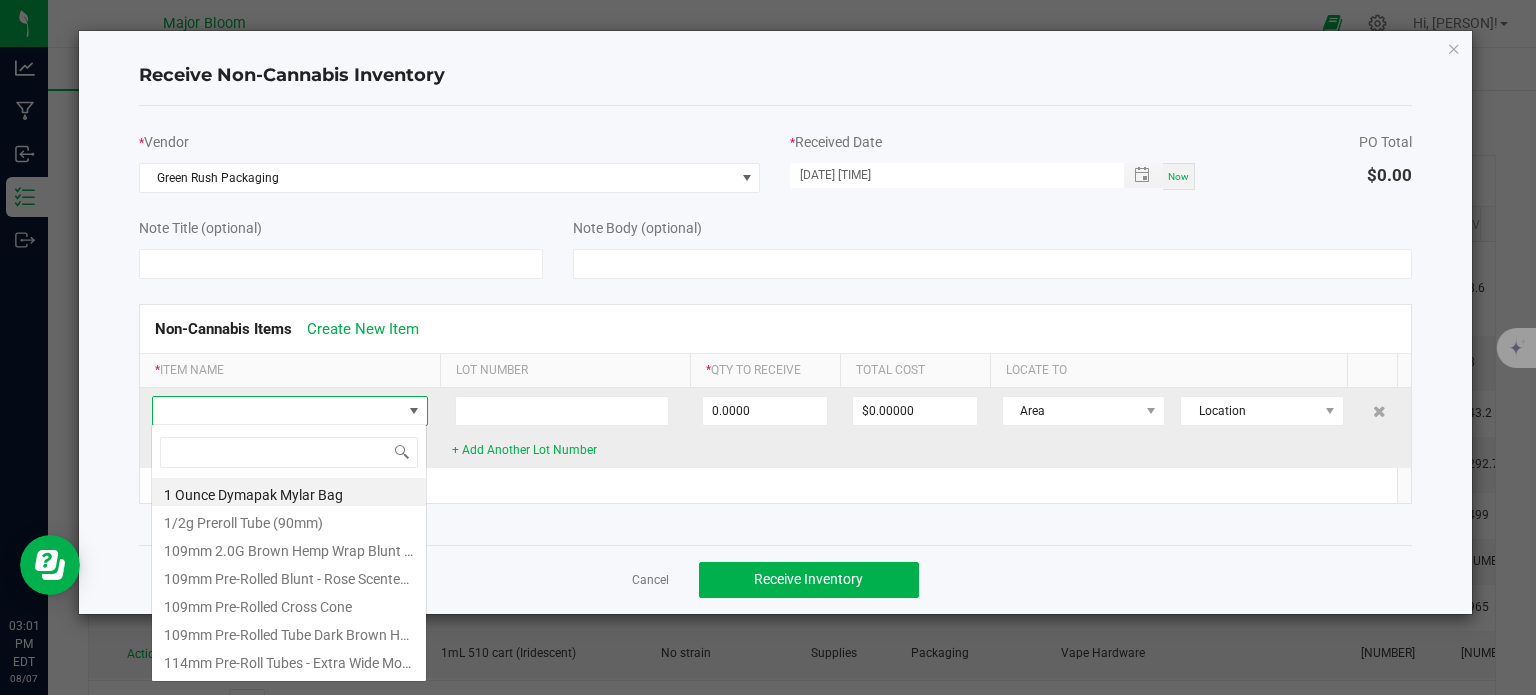 scroll, scrollTop: 99970, scrollLeft: 99724, axis: both 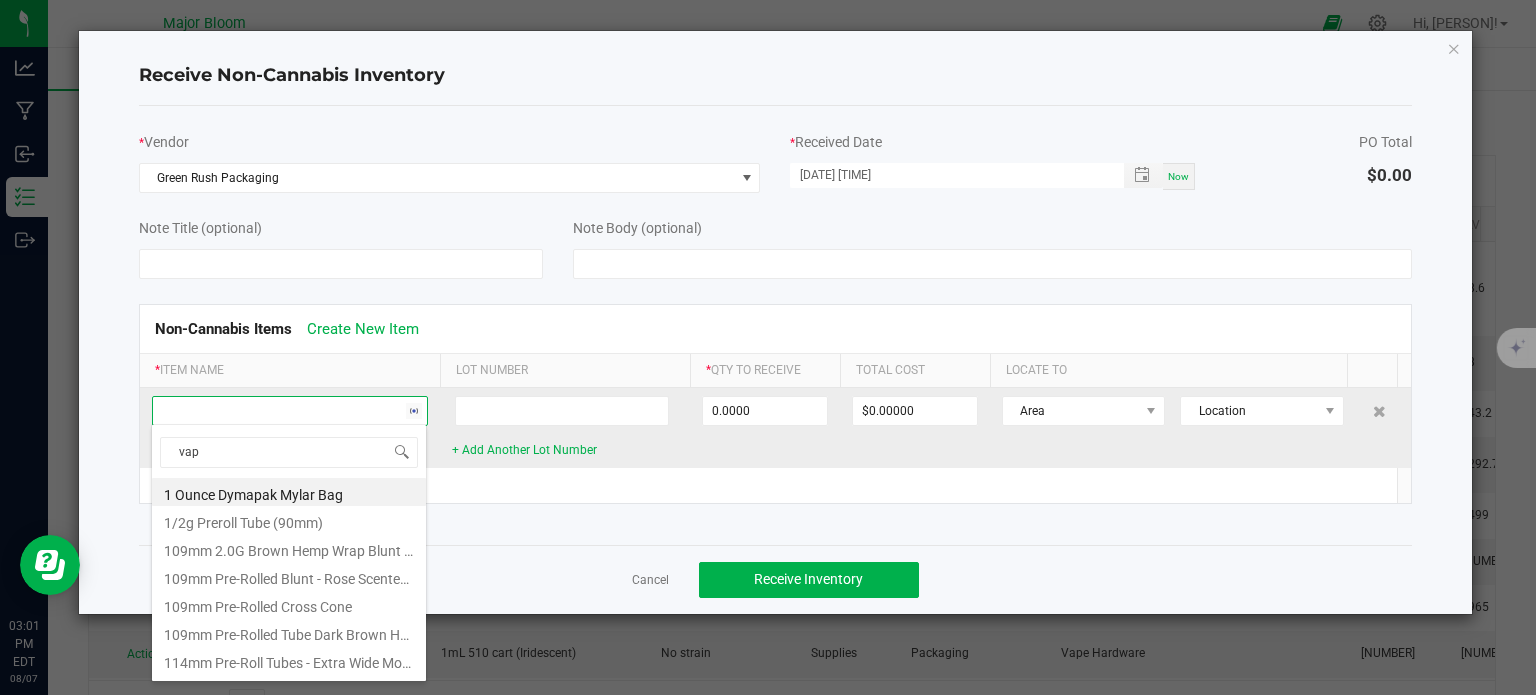 type on "vape" 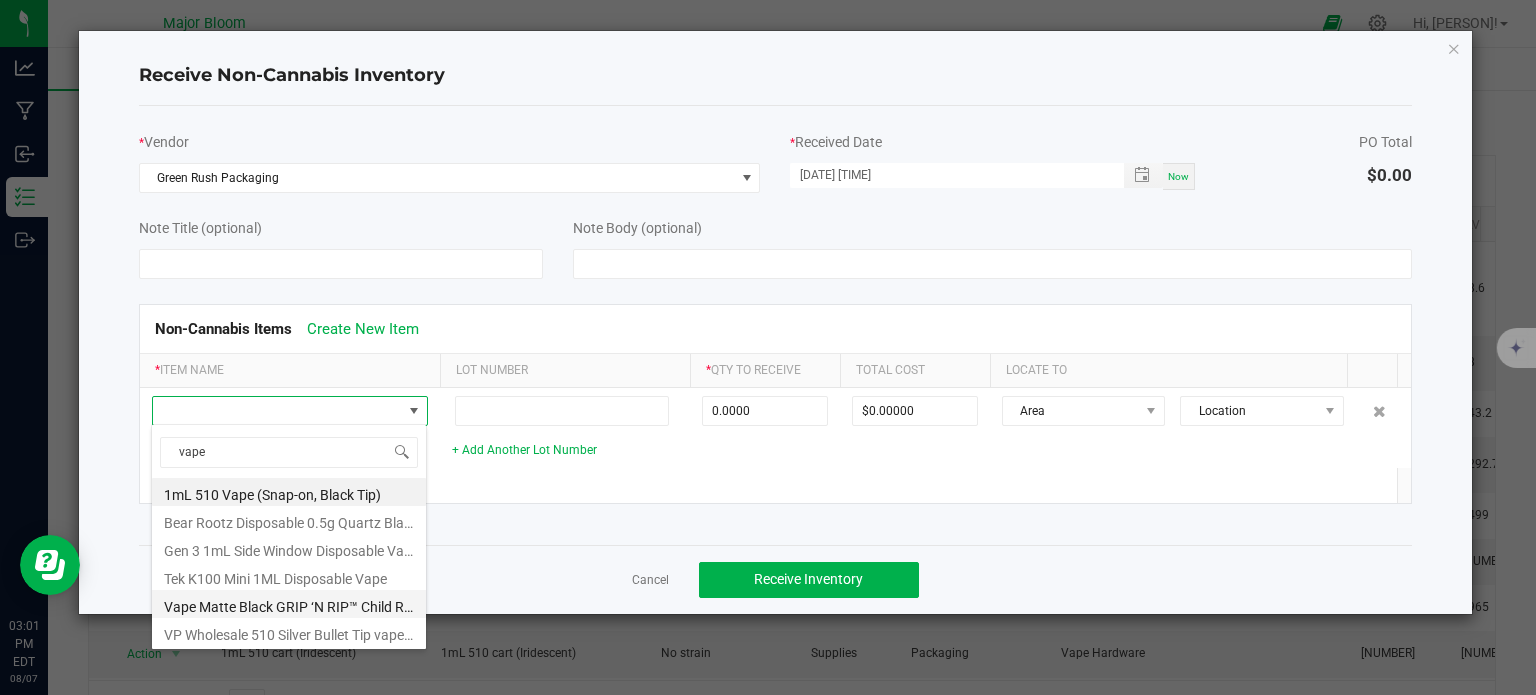 click on "Vape Matte Black GRIP ‘N RIP™ Child Resistant Bag" at bounding box center [289, 604] 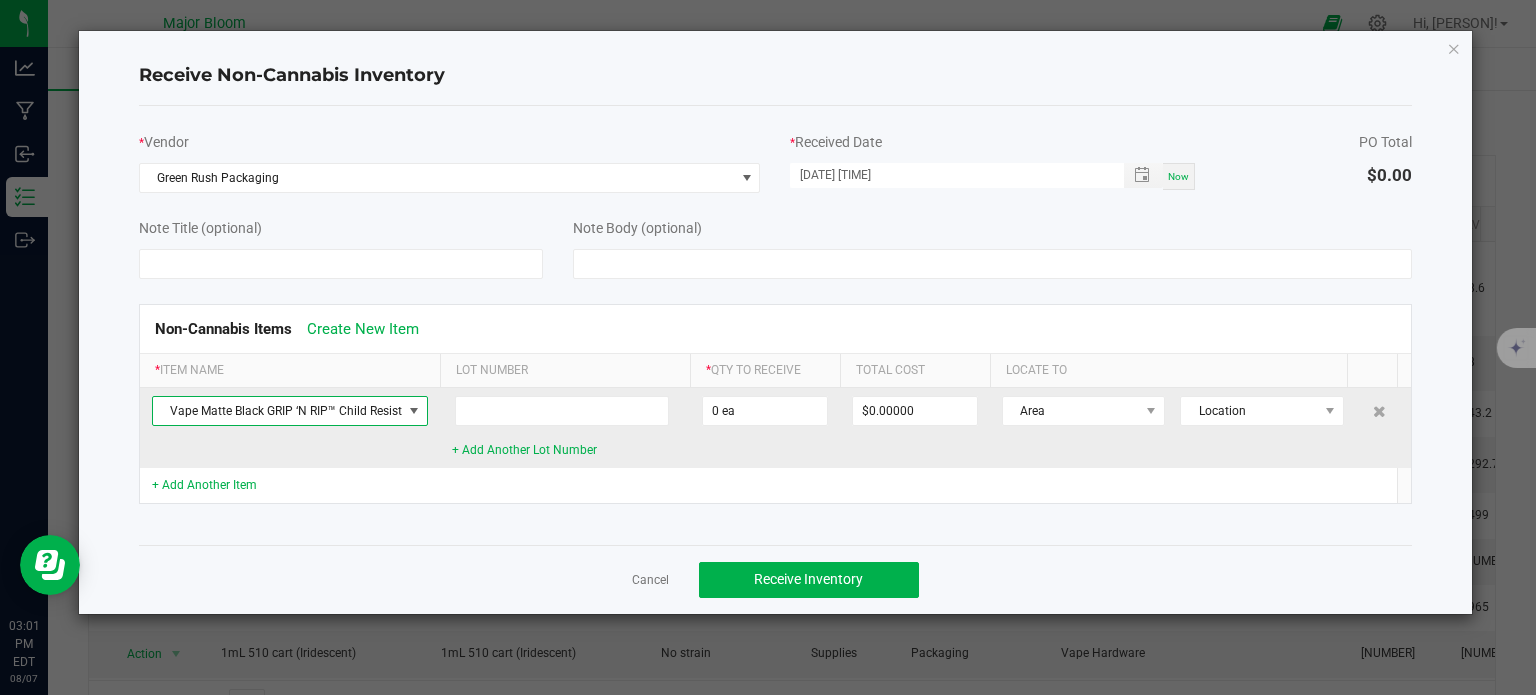 click on "Vape Matte Black GRIP ‘N RIP™ Child Resistant Bag" at bounding box center (277, 411) 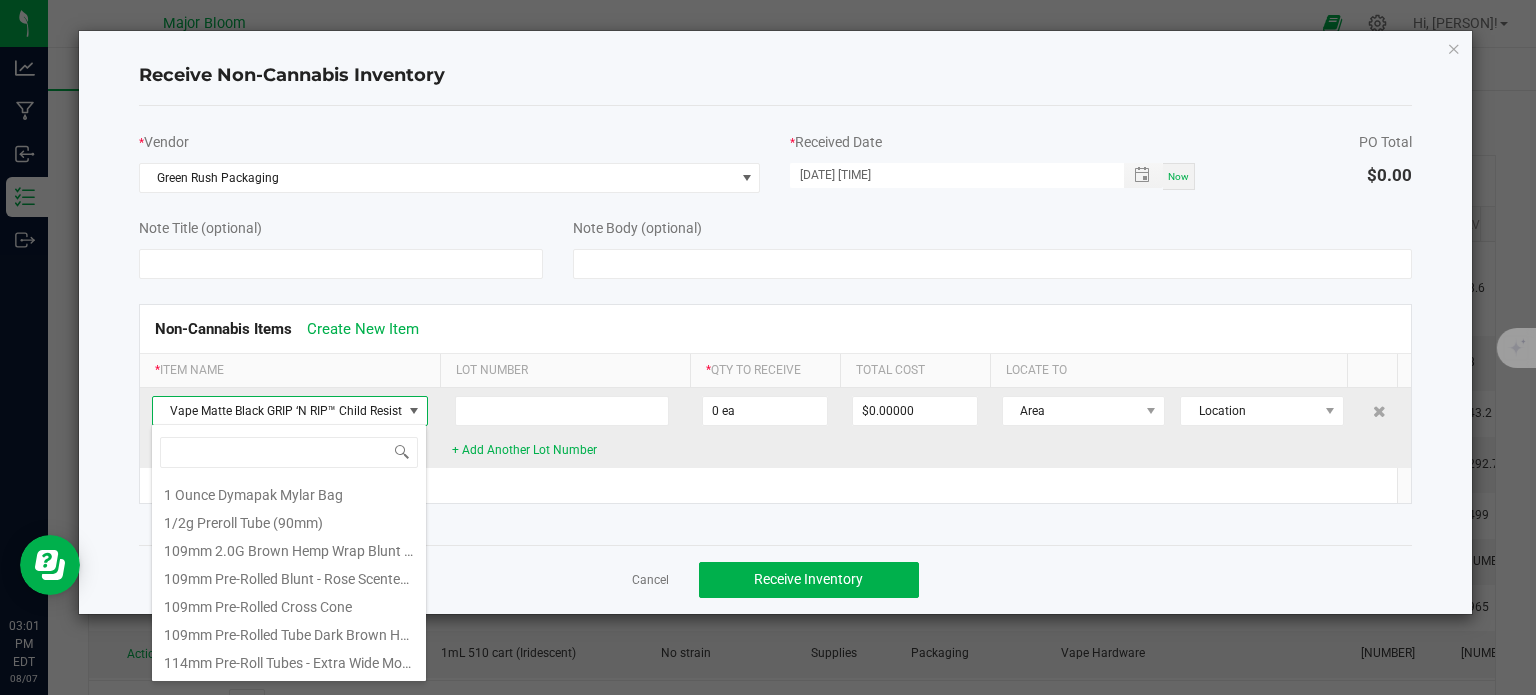 scroll, scrollTop: 2432, scrollLeft: 0, axis: vertical 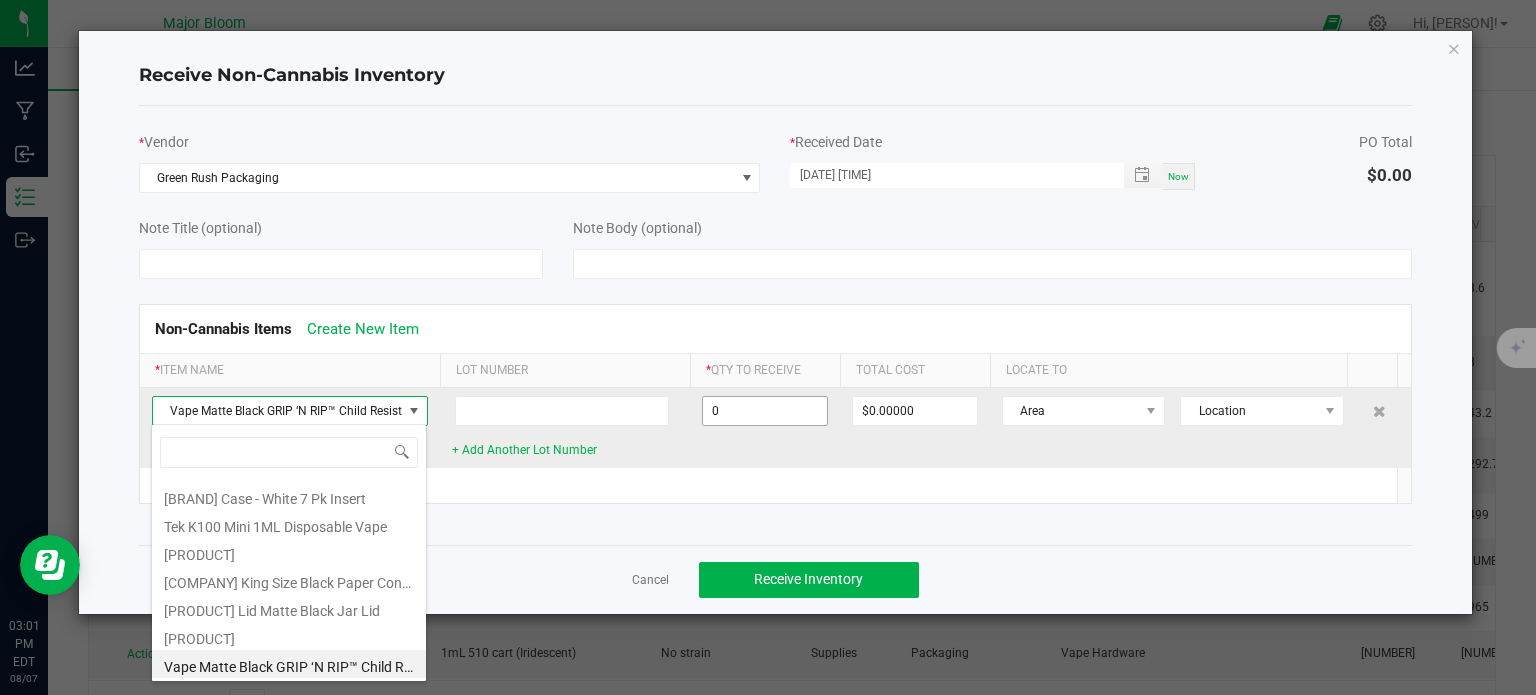 click on "0" at bounding box center [765, 411] 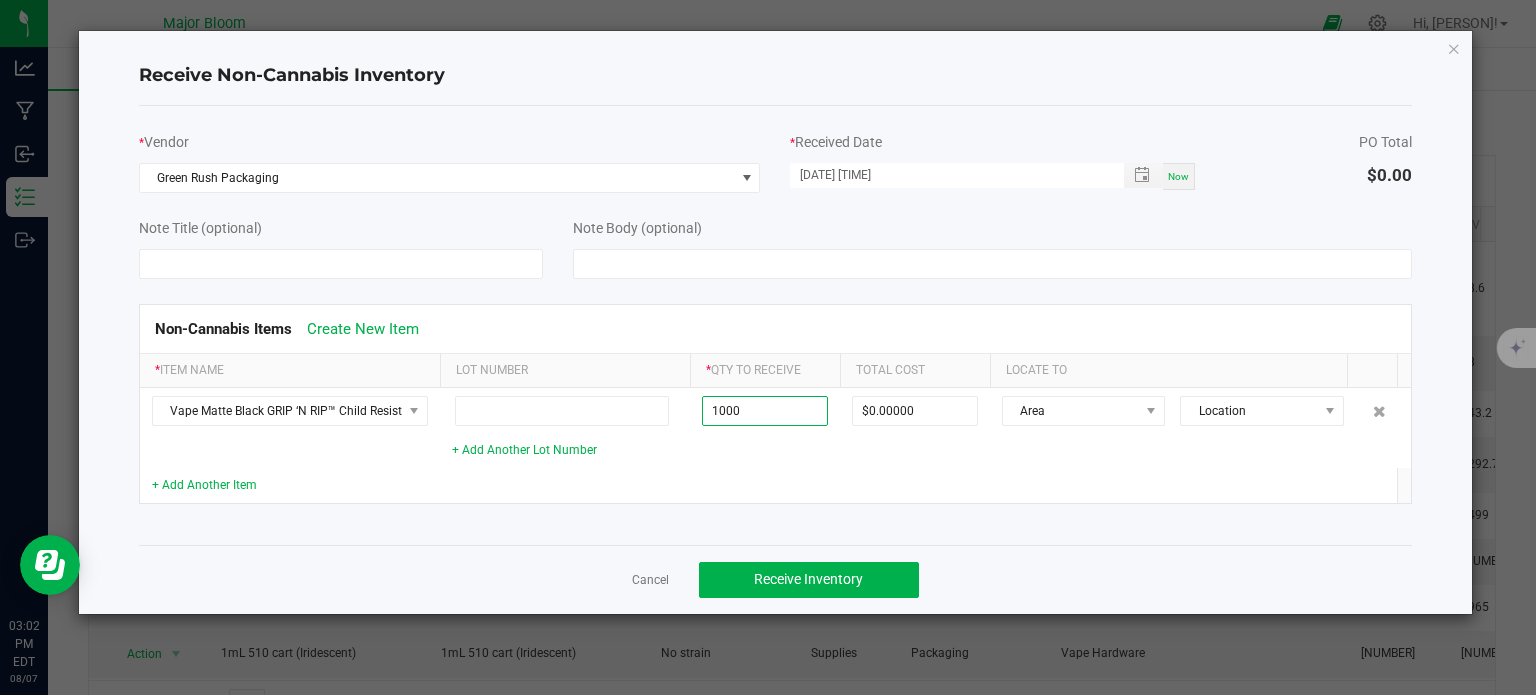 type on "1000 ea" 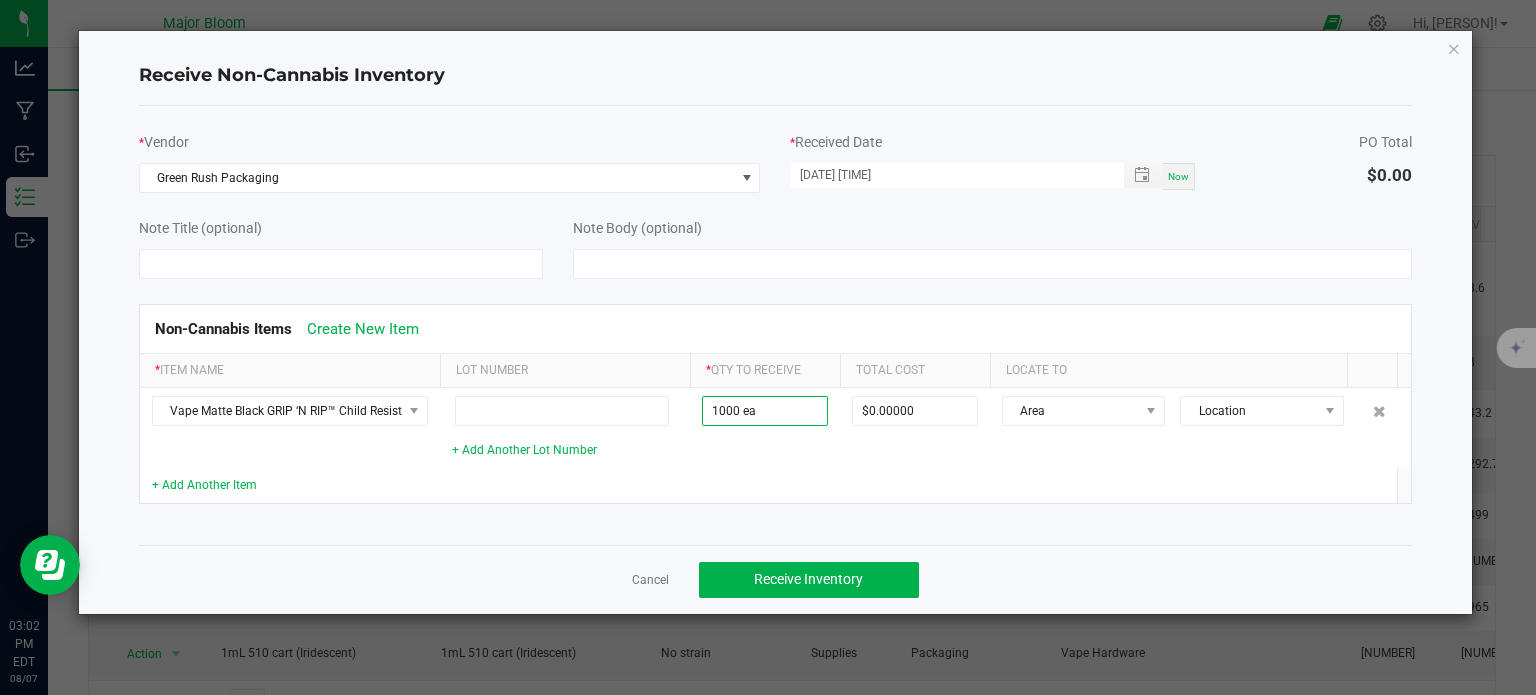 click on "Non-Cannabis Items   Create New Item  *  Item Name  Lot Number *  Qty to Receive  Total Cost Locate To Vape Matte Black GRIP ‘N RIP™ Child Resistant Bag     + Add Another Lot Number  1000 ea $0.00000 Area Location  + Add Another Item" 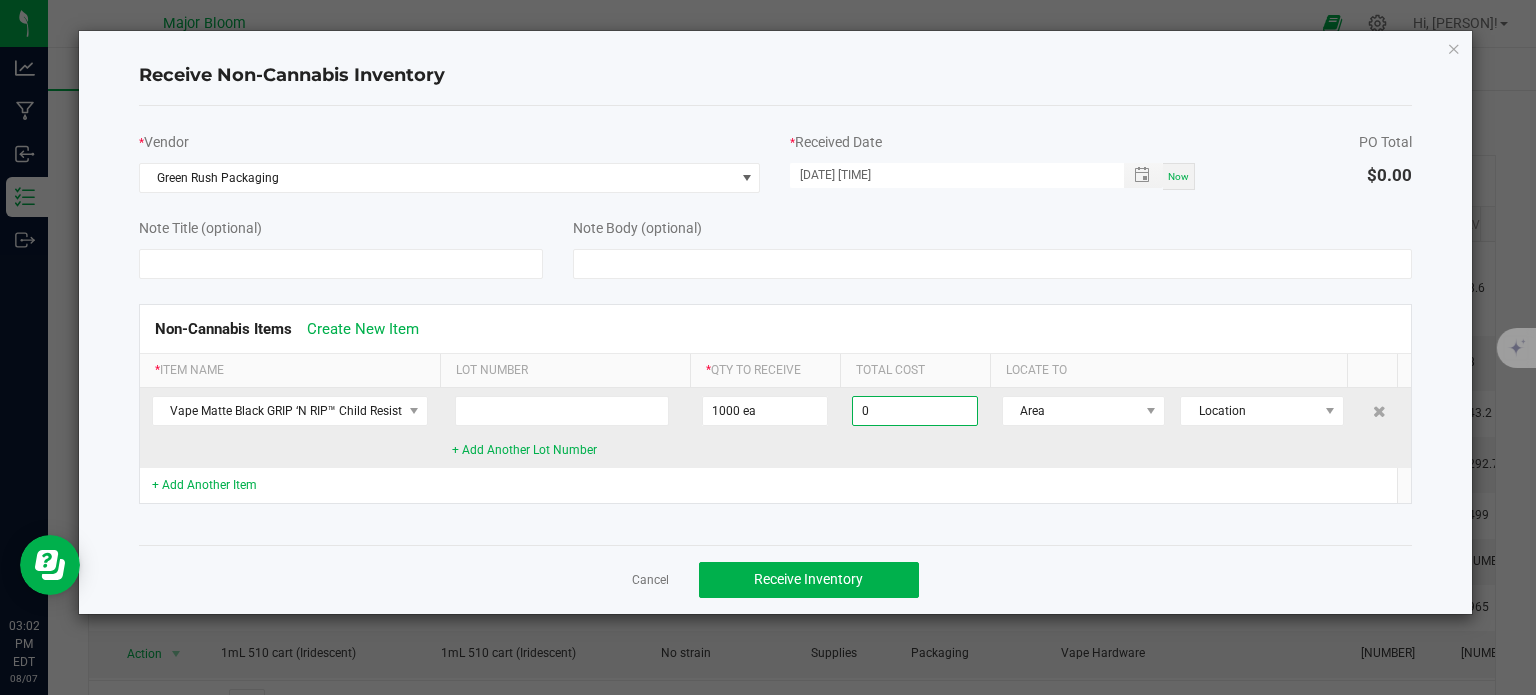 click on "0" at bounding box center (915, 411) 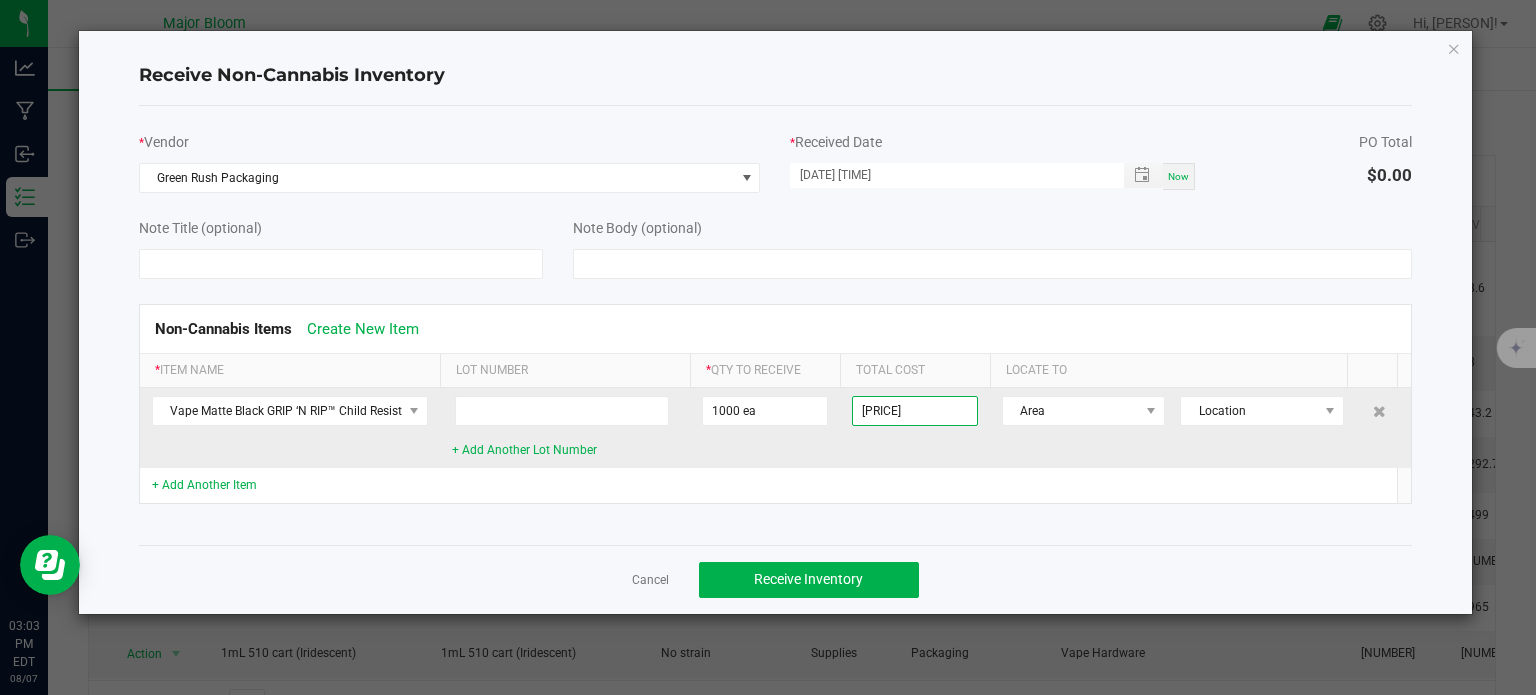 type on "[PRICE]" 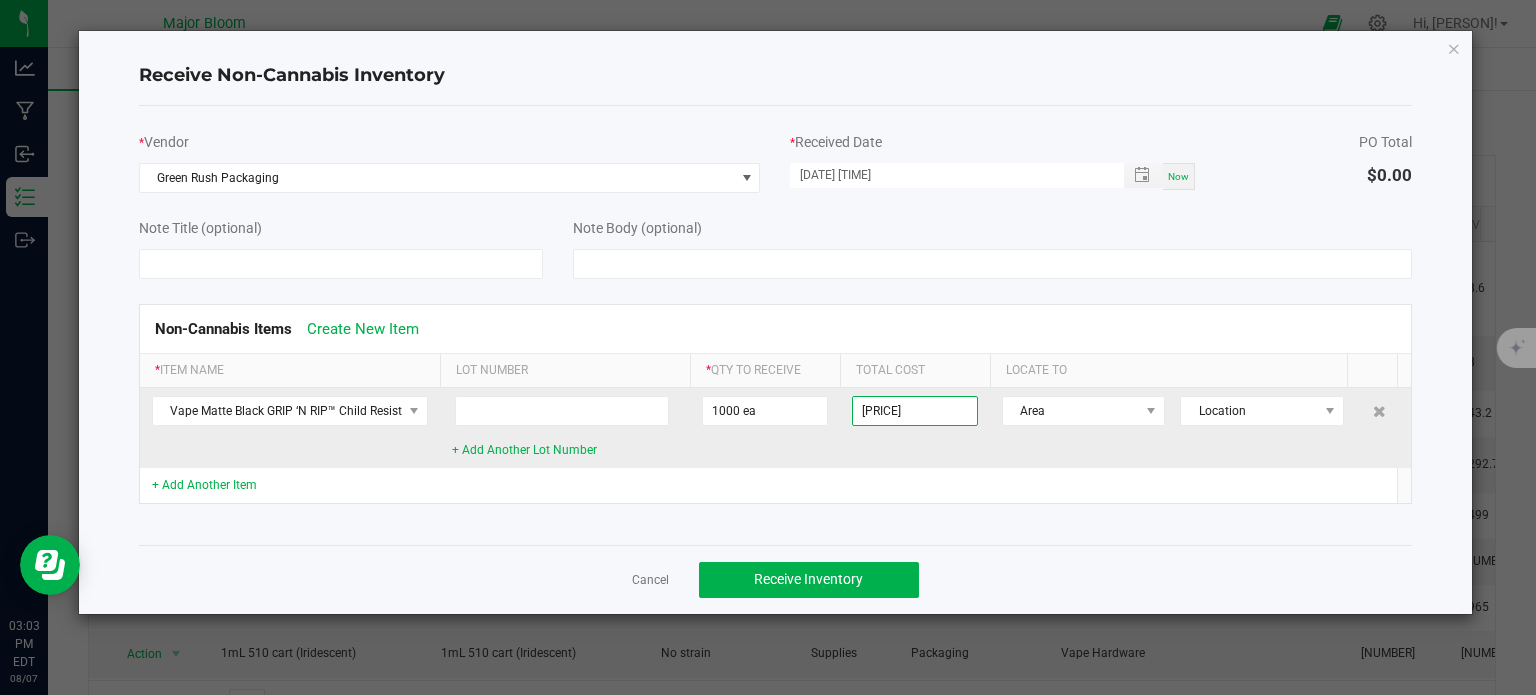 click on "[PRICE]" 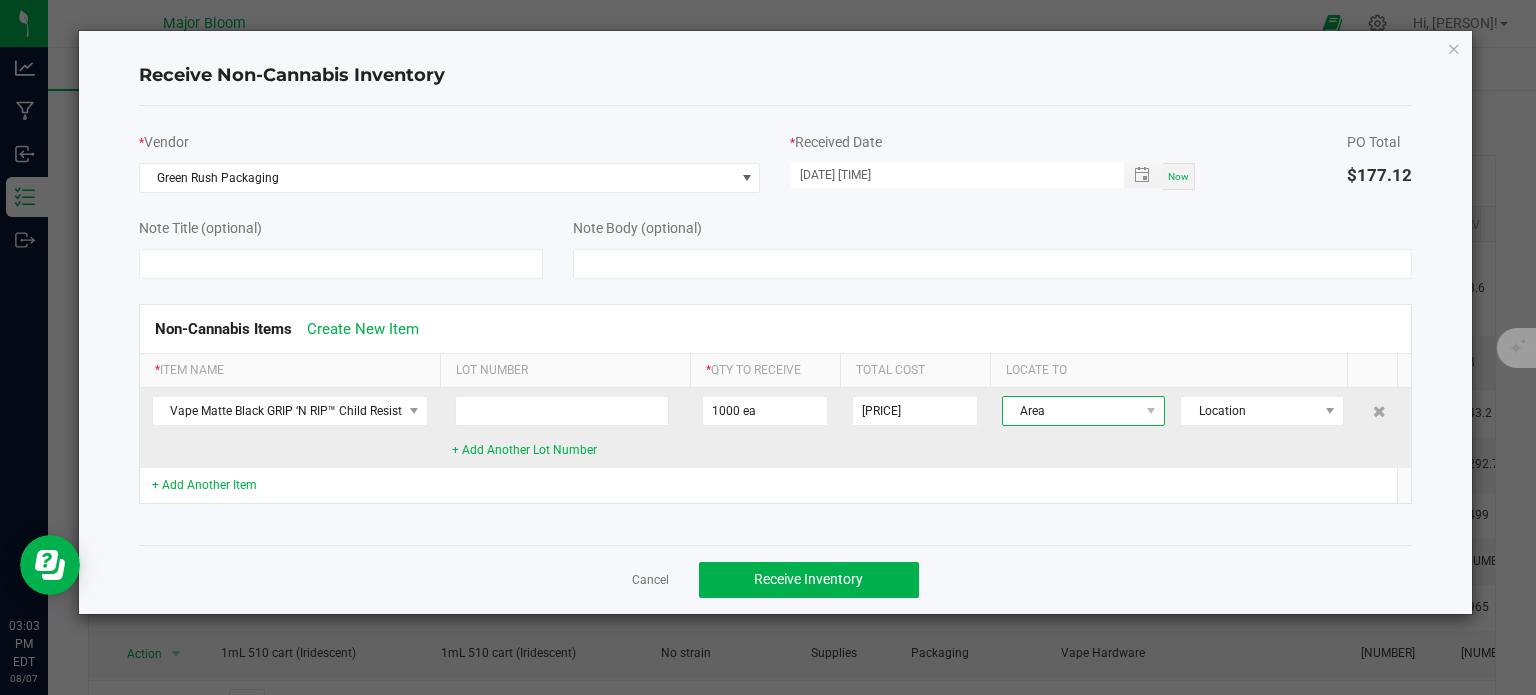 click on "Area" at bounding box center [1071, 411] 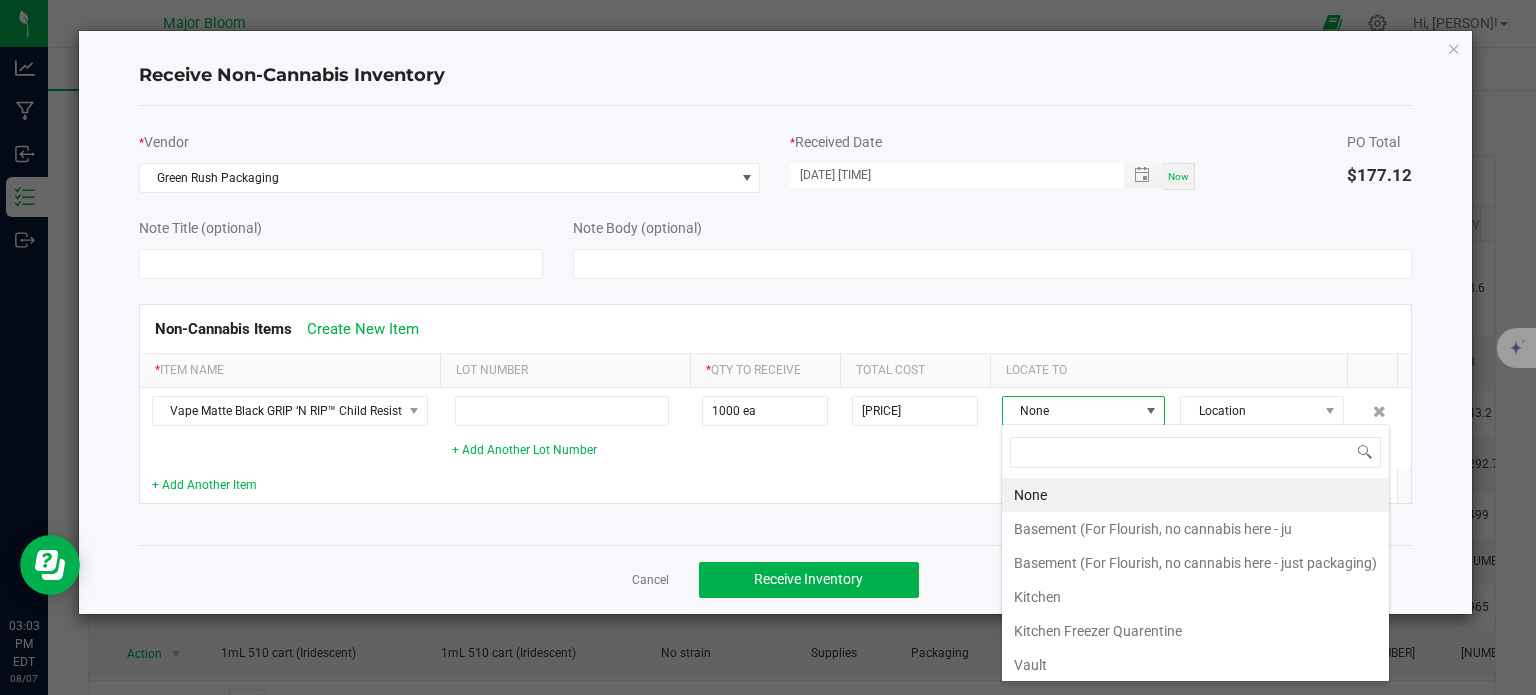 scroll, scrollTop: 99970, scrollLeft: 99843, axis: both 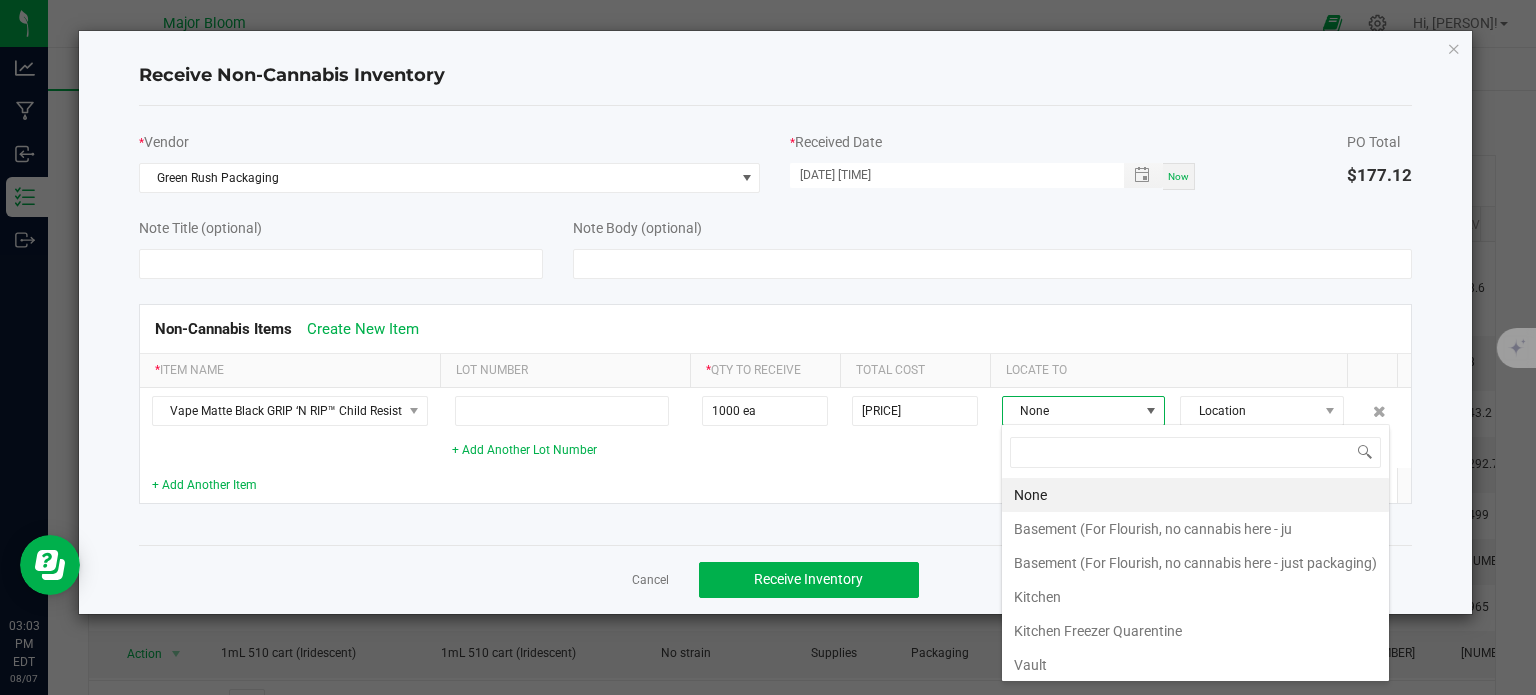 click on "Basement (For Flourish, no cannabis here - ju" at bounding box center [1195, 529] 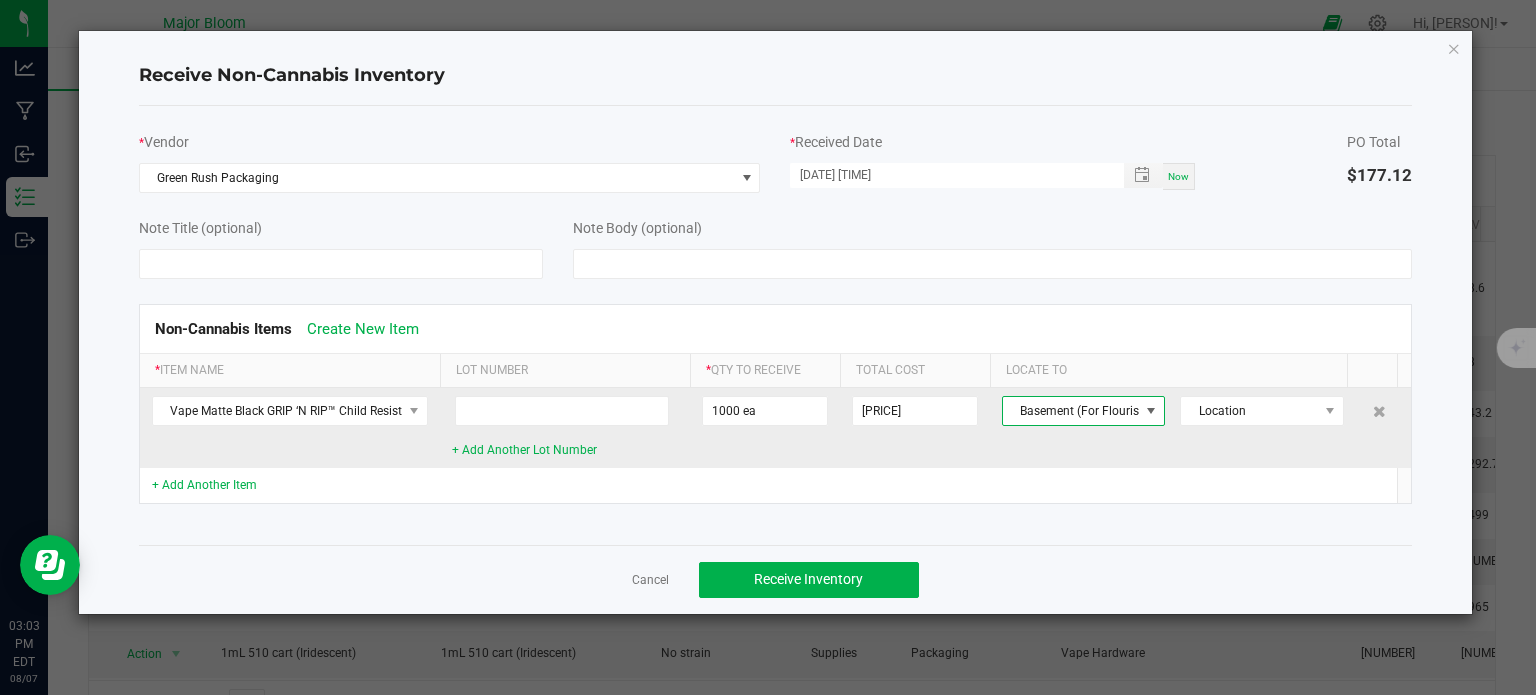 click on "Basement (For Flourish, no cannabis here - ju" at bounding box center [1071, 411] 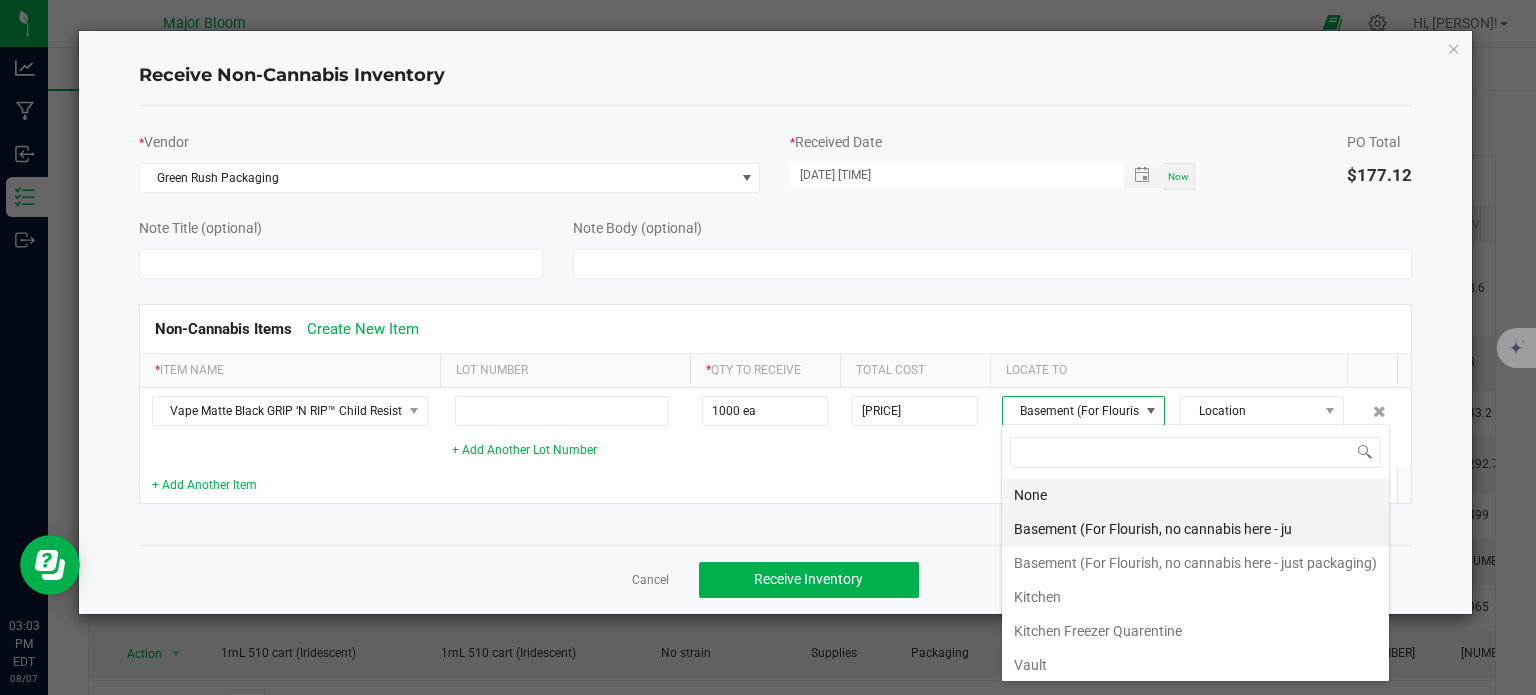 scroll, scrollTop: 99970, scrollLeft: 99843, axis: both 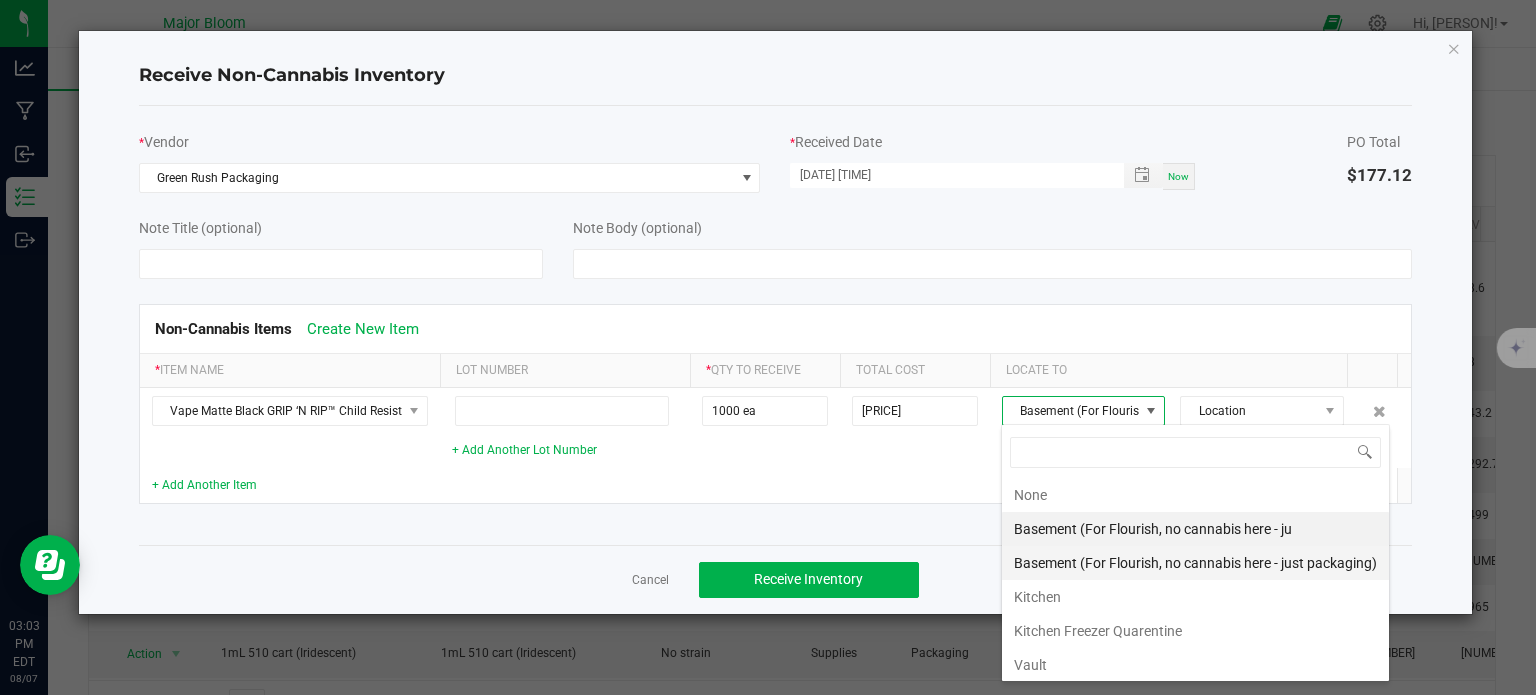 click on "Basement (For Flourish, no cannabis here - just packaging)" at bounding box center [1195, 563] 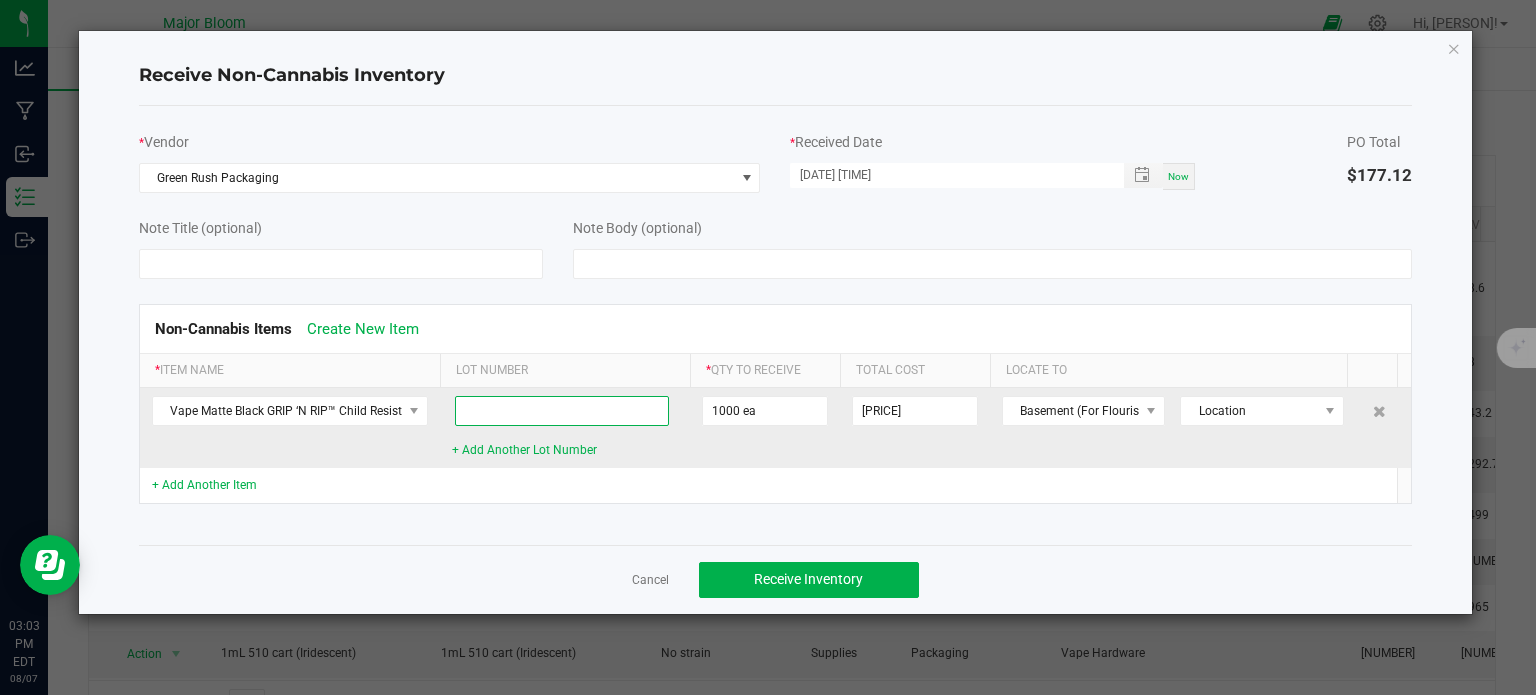 click 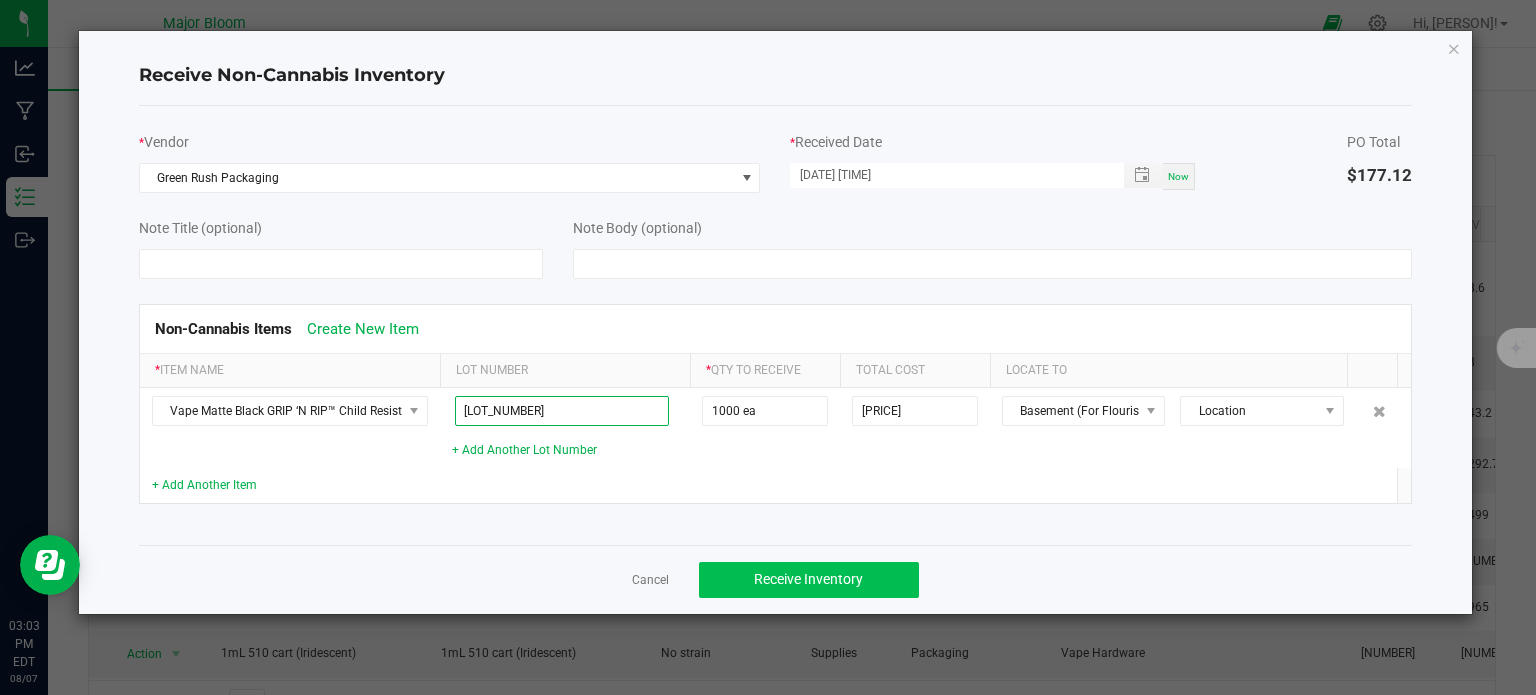 type on "[LOT_NUMBER]" 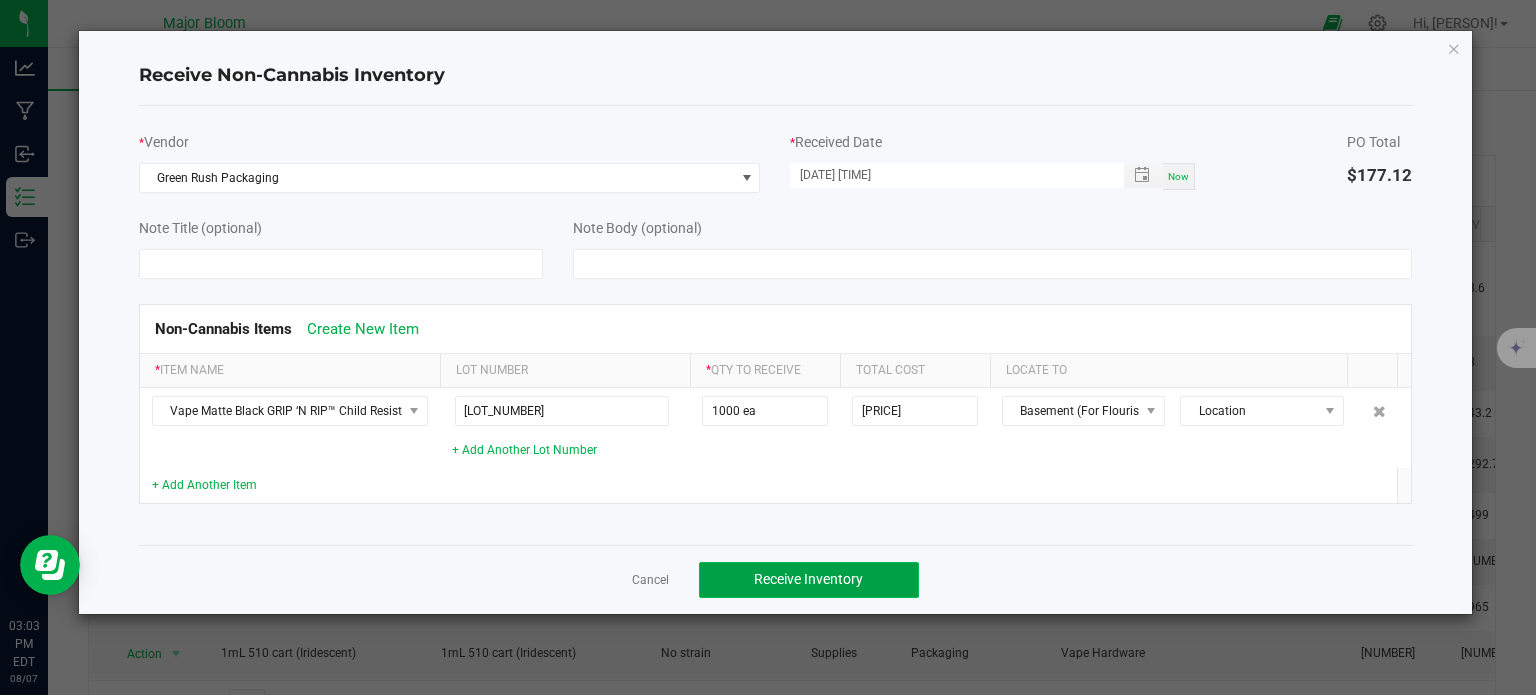 click on "Receive Inventory" 